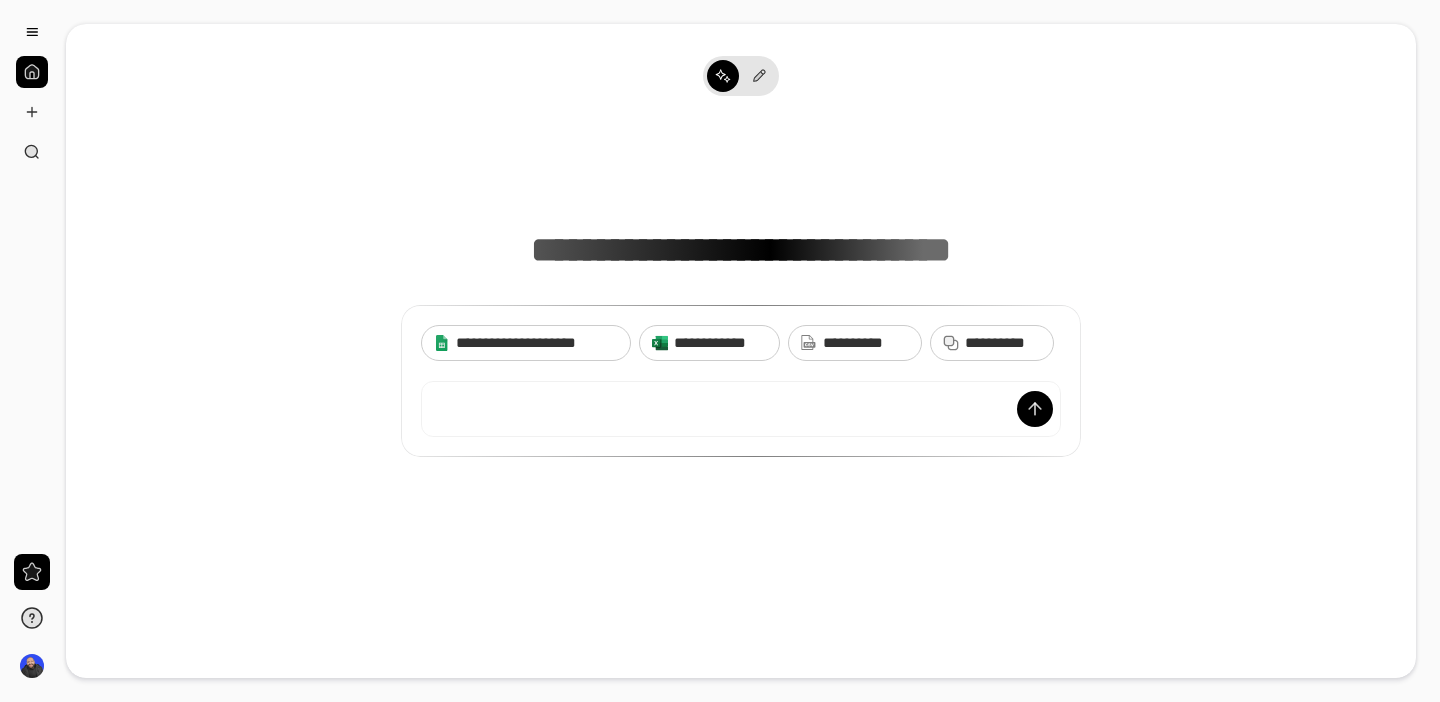 scroll, scrollTop: 0, scrollLeft: 0, axis: both 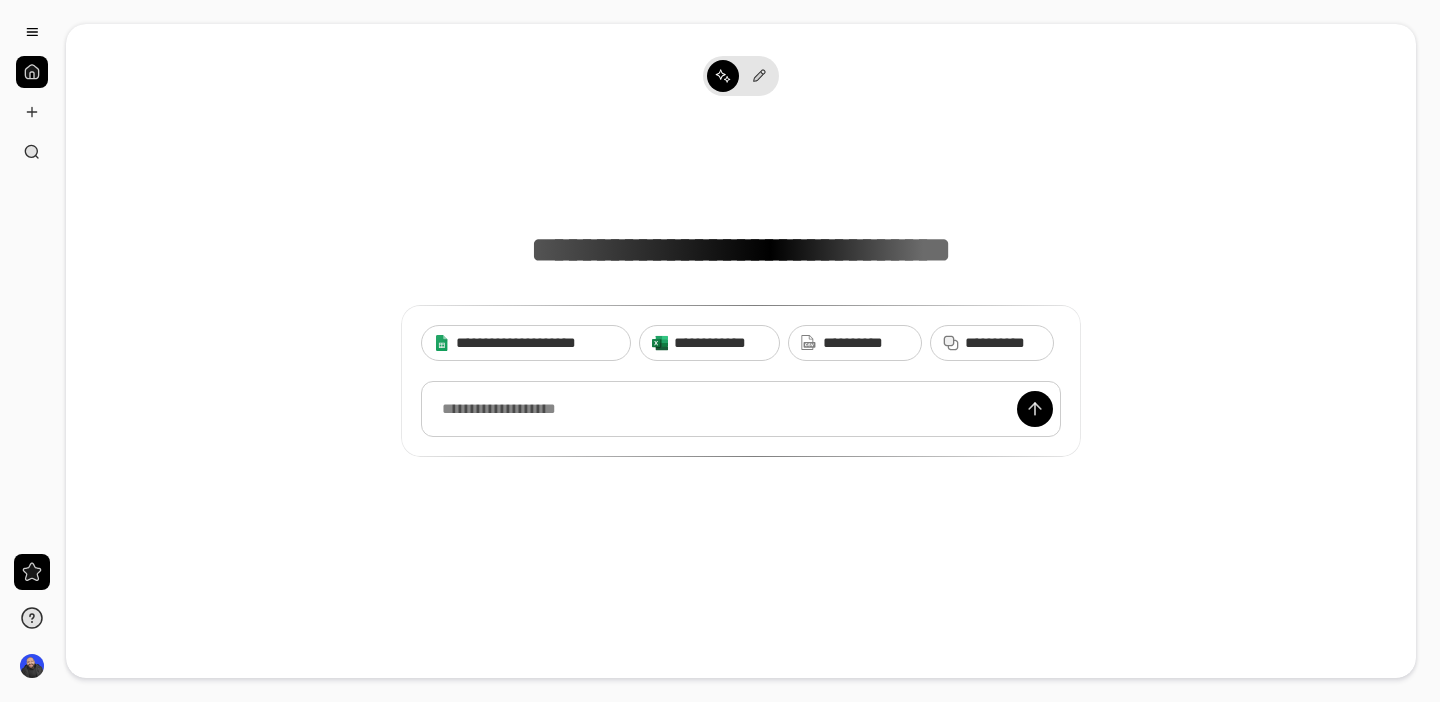 click at bounding box center (741, 409) 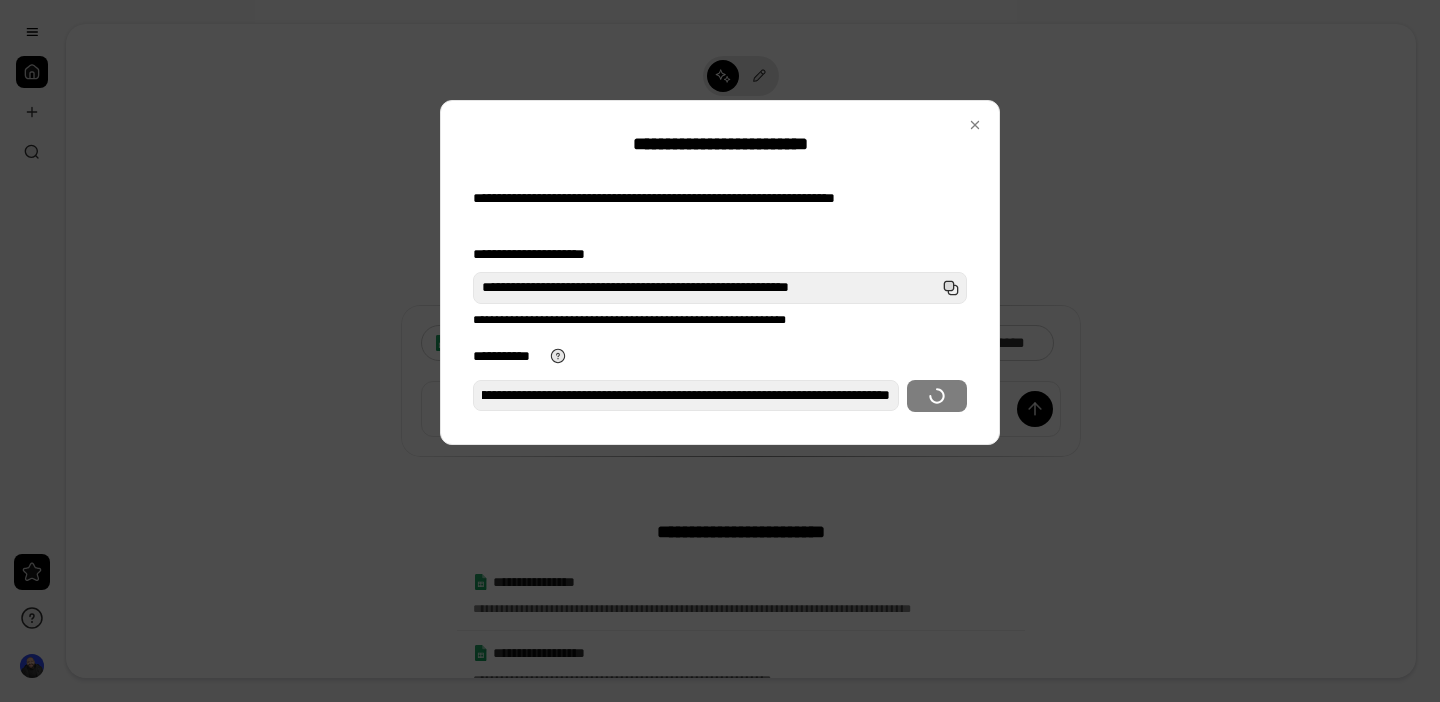 scroll, scrollTop: 0, scrollLeft: 0, axis: both 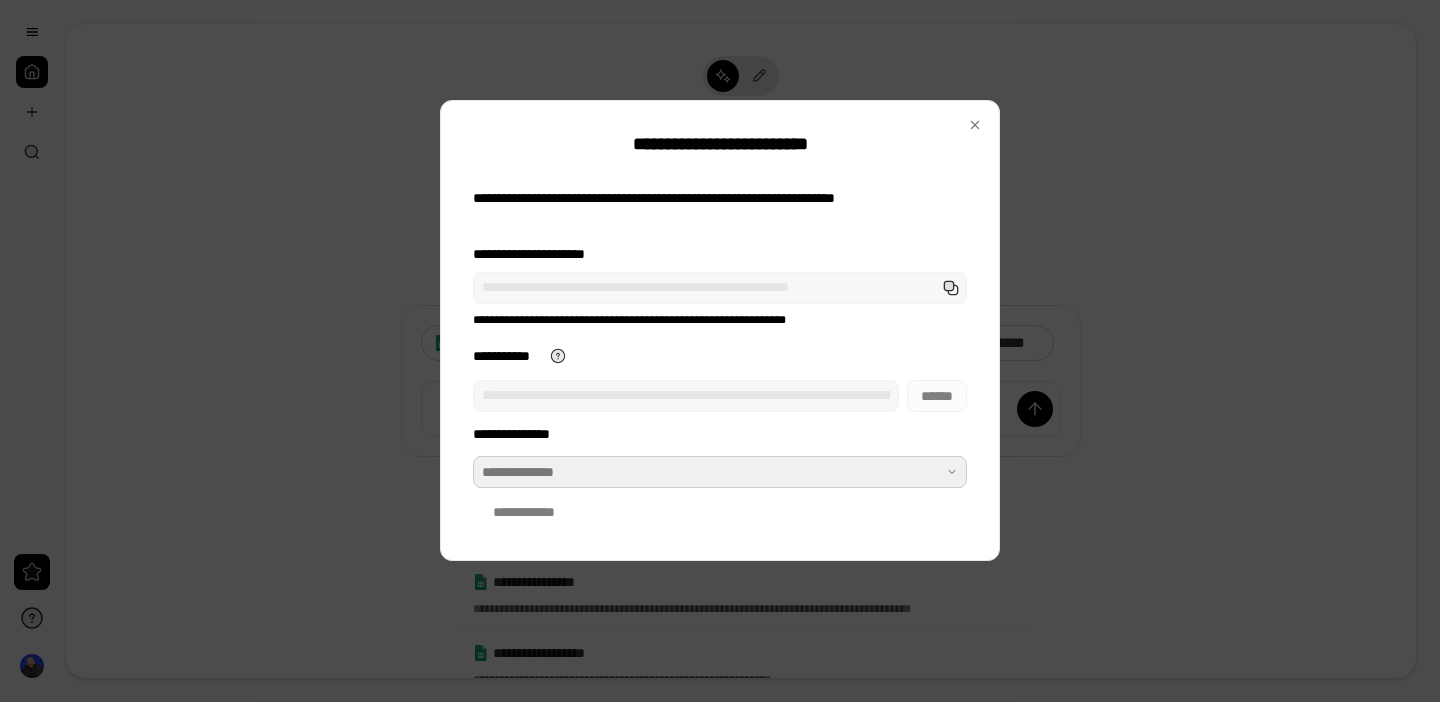 click at bounding box center [720, 472] 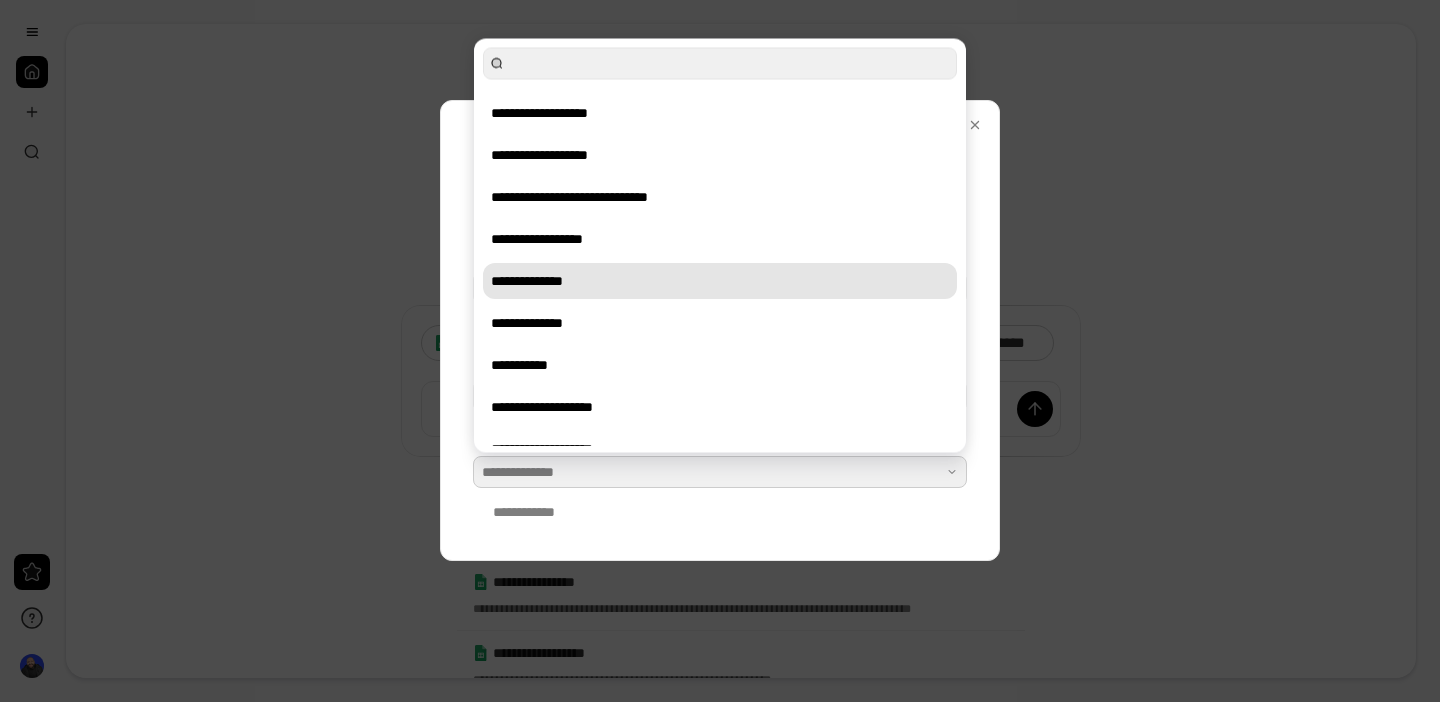 scroll, scrollTop: 60, scrollLeft: 0, axis: vertical 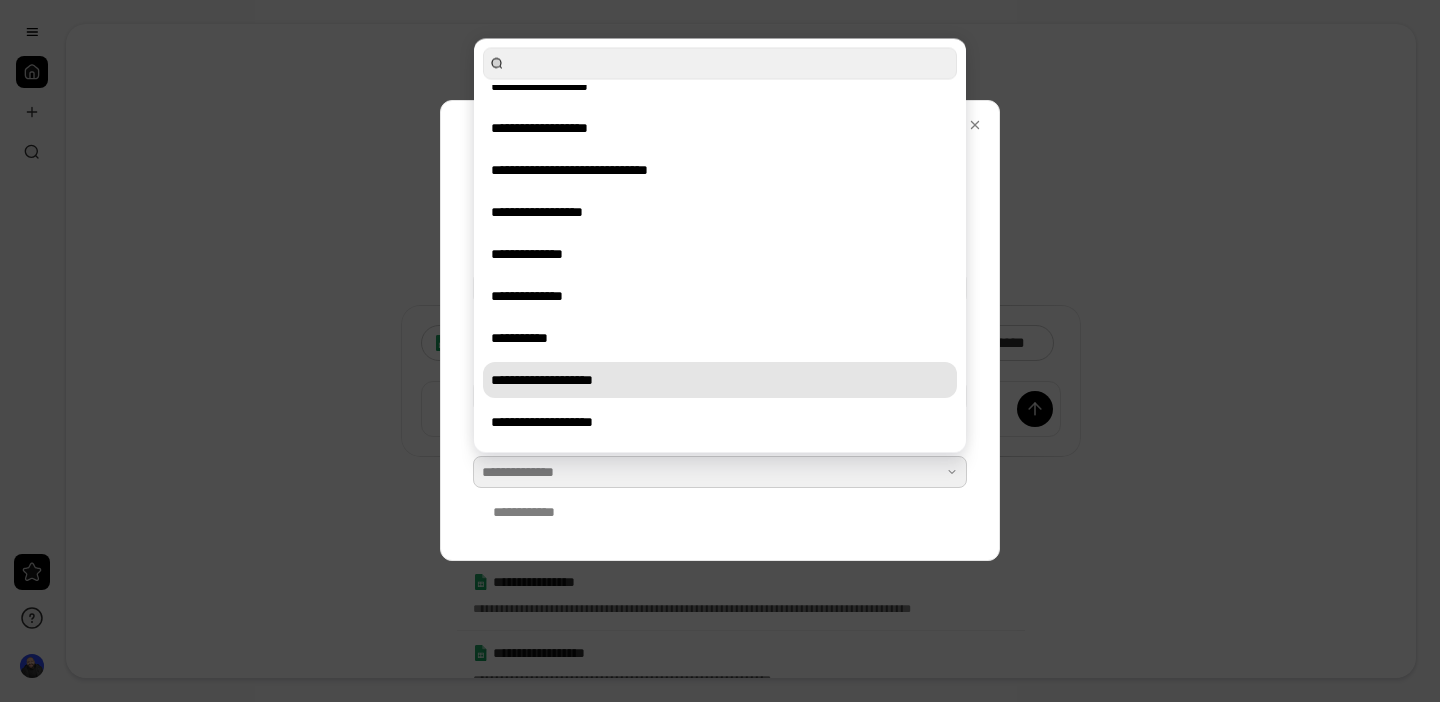 click on "**********" at bounding box center (720, 380) 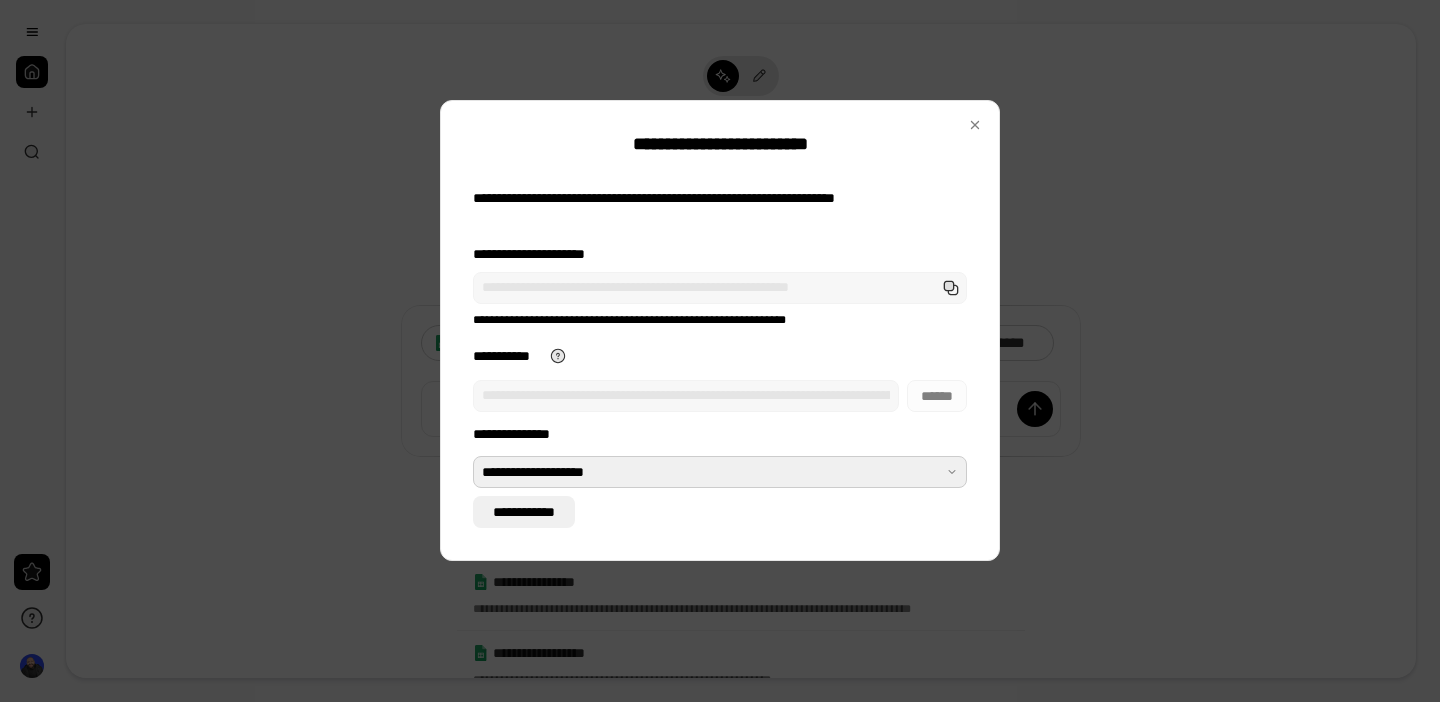 click on "**********" at bounding box center (524, 512) 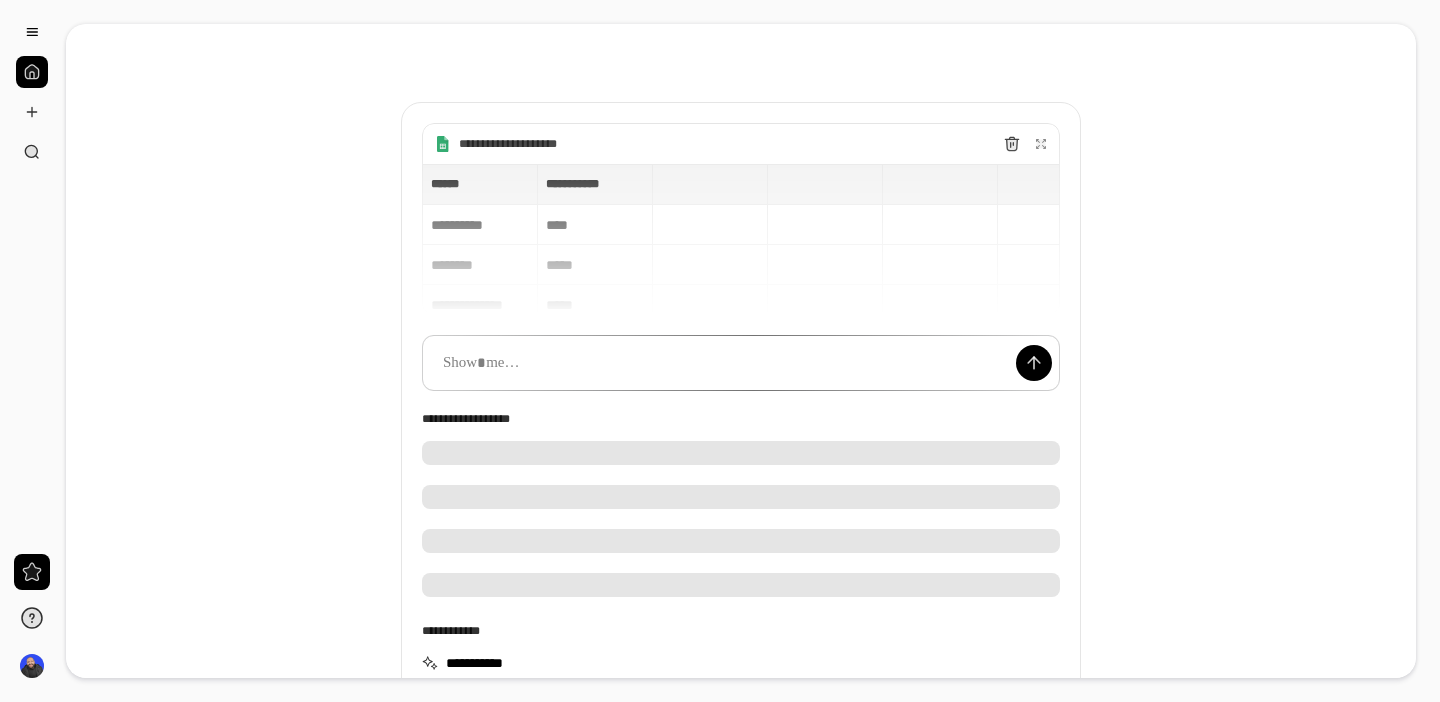scroll, scrollTop: 75, scrollLeft: 0, axis: vertical 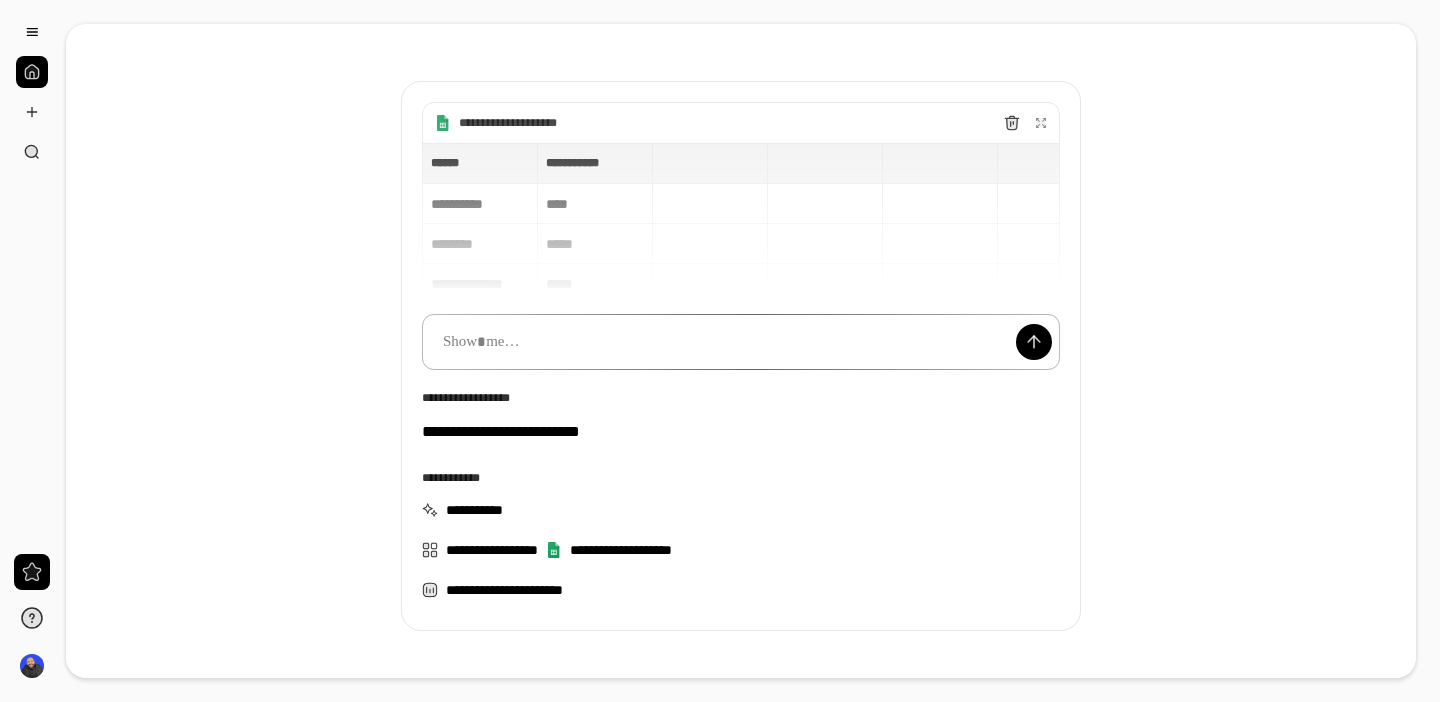 type 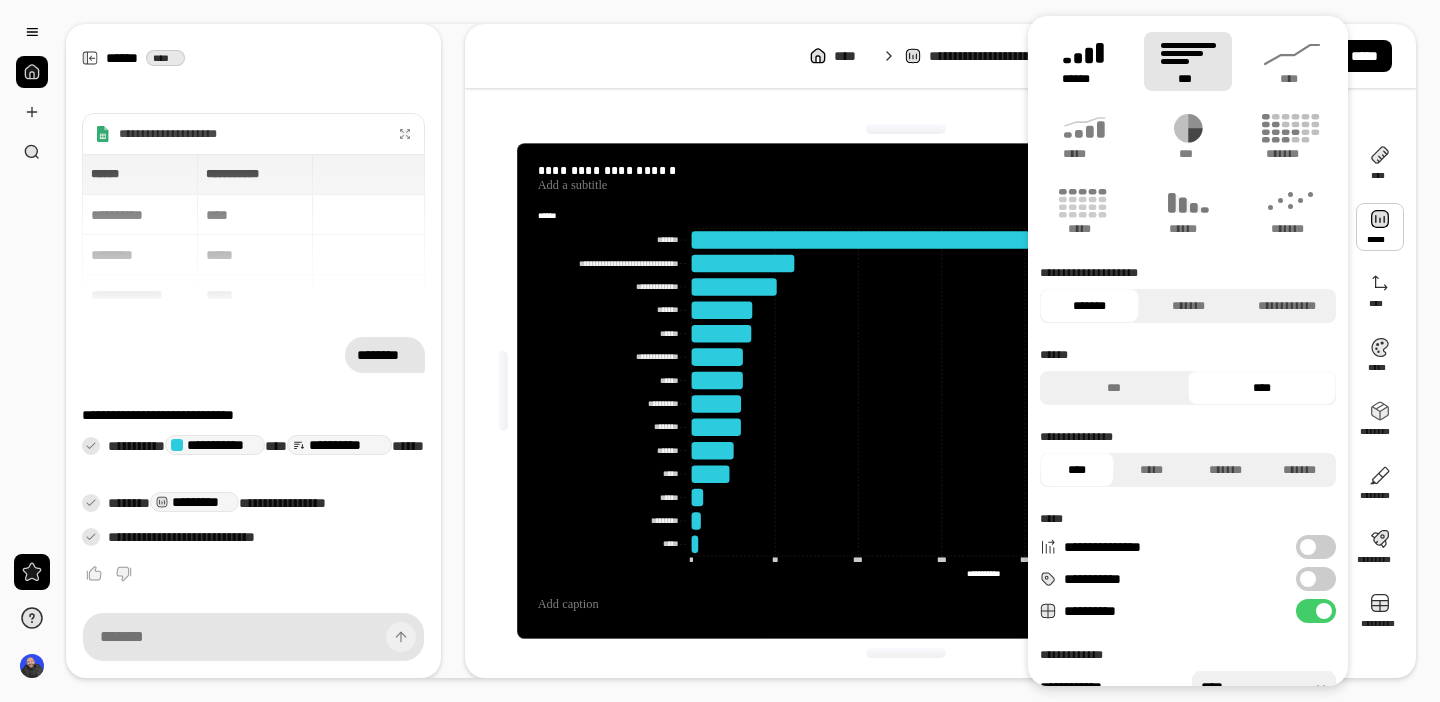 click on "******" at bounding box center (1084, 79) 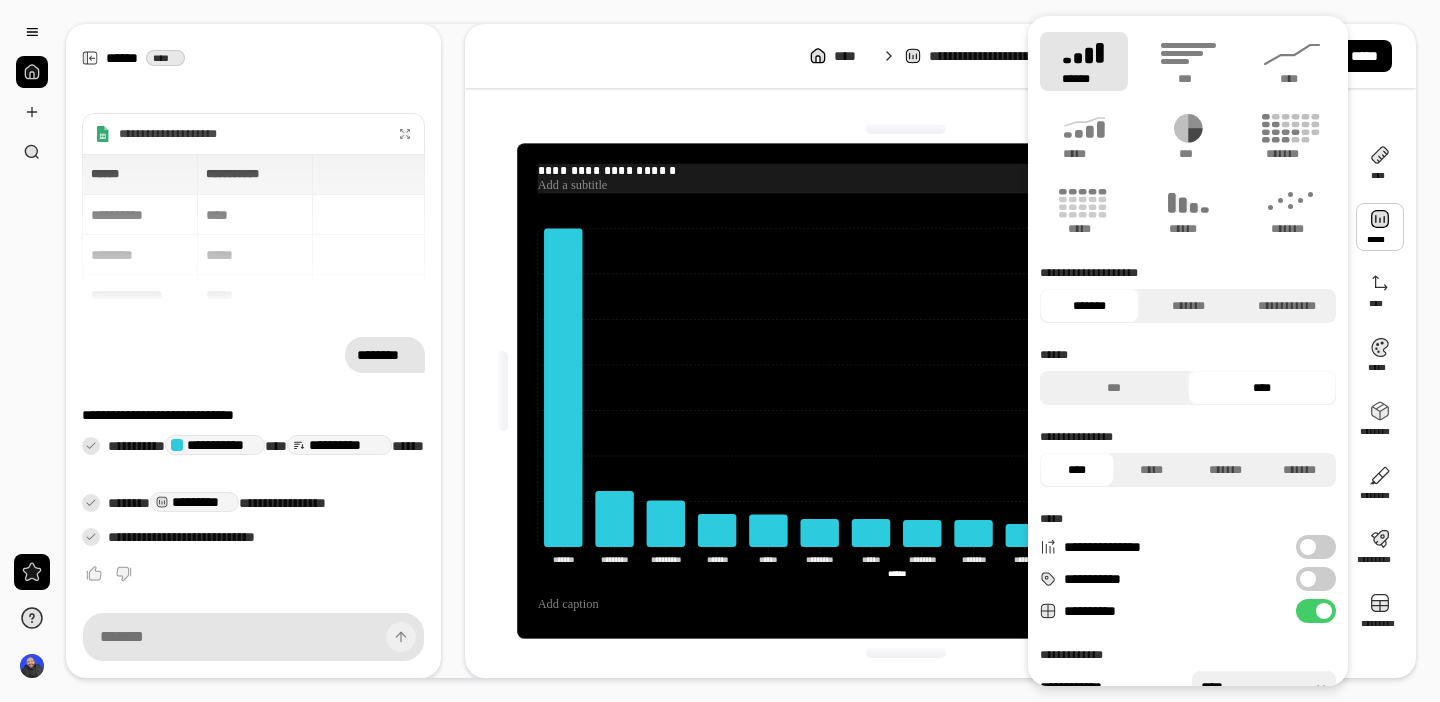 click at bounding box center [906, 186] 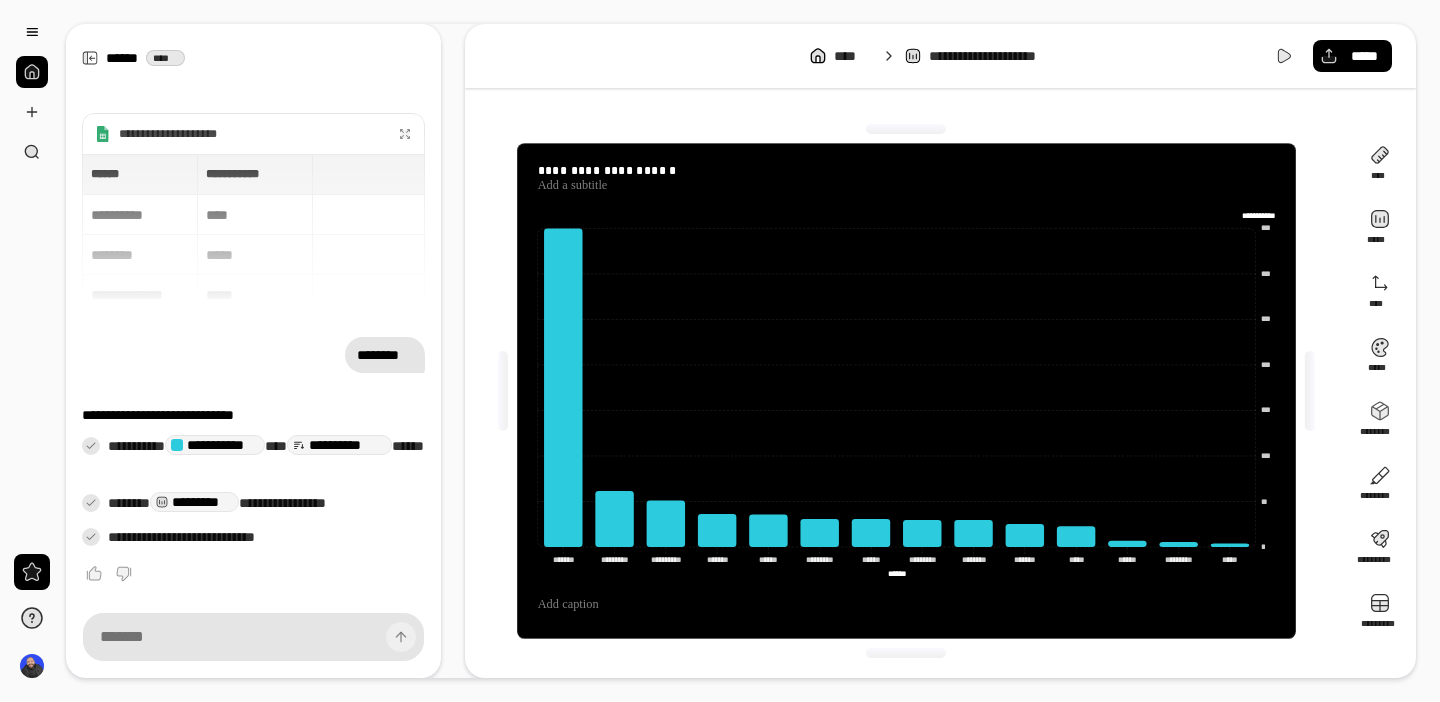 click on "**********" at bounding box center (906, 391) 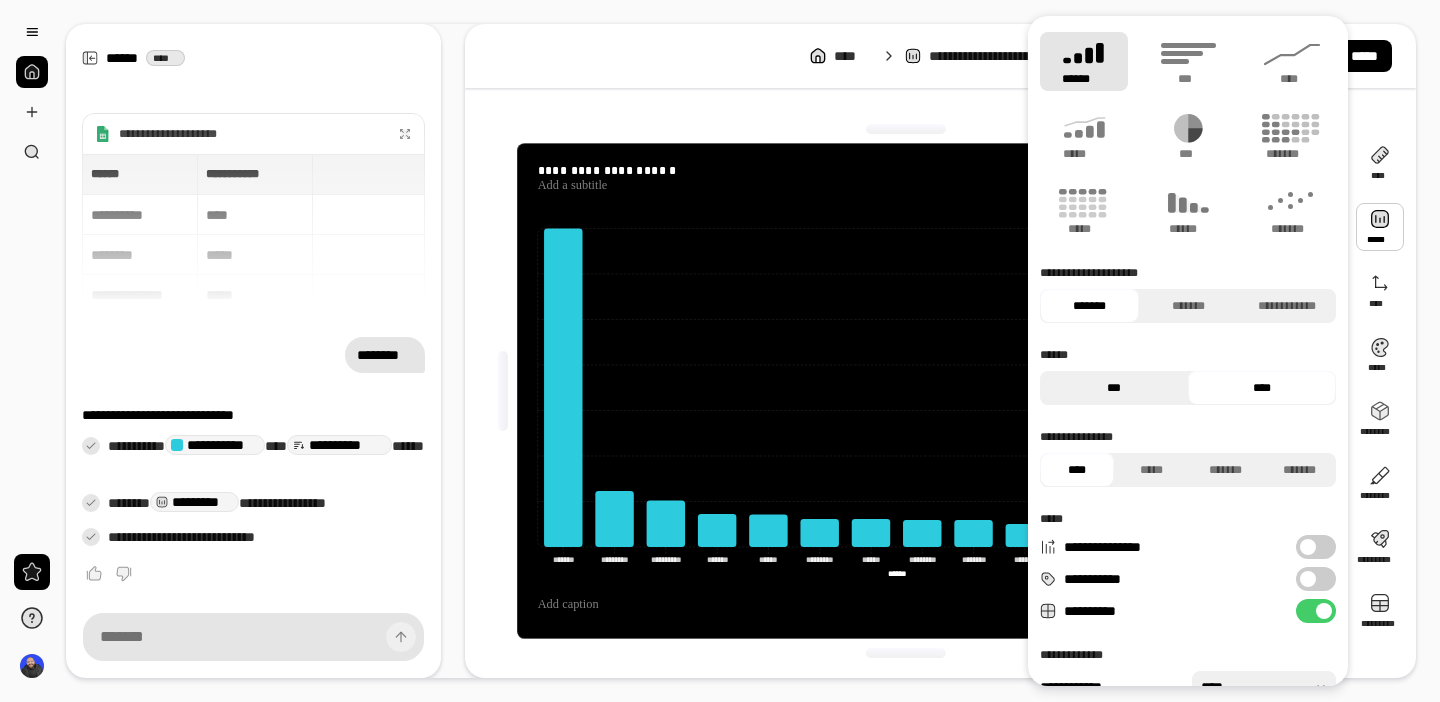 click on "***" at bounding box center [1114, 388] 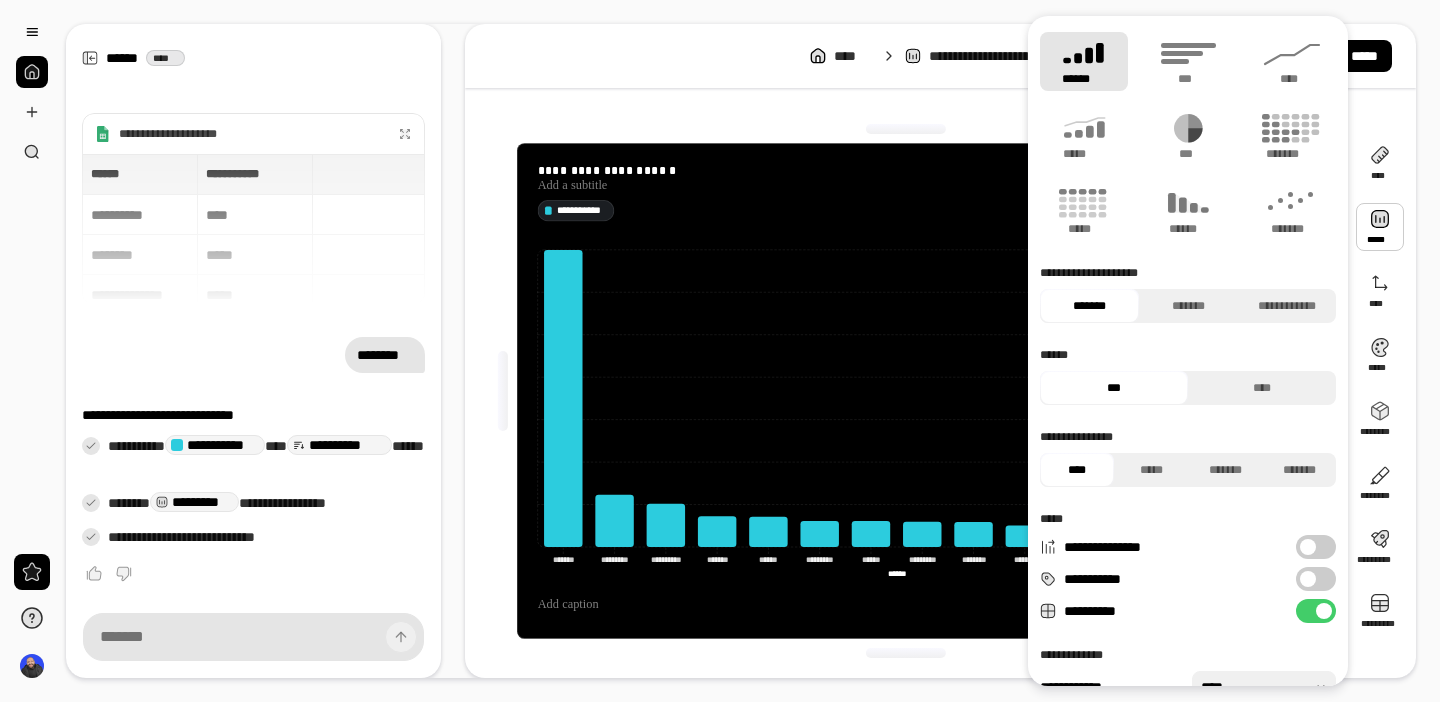 click on "***" at bounding box center (1114, 388) 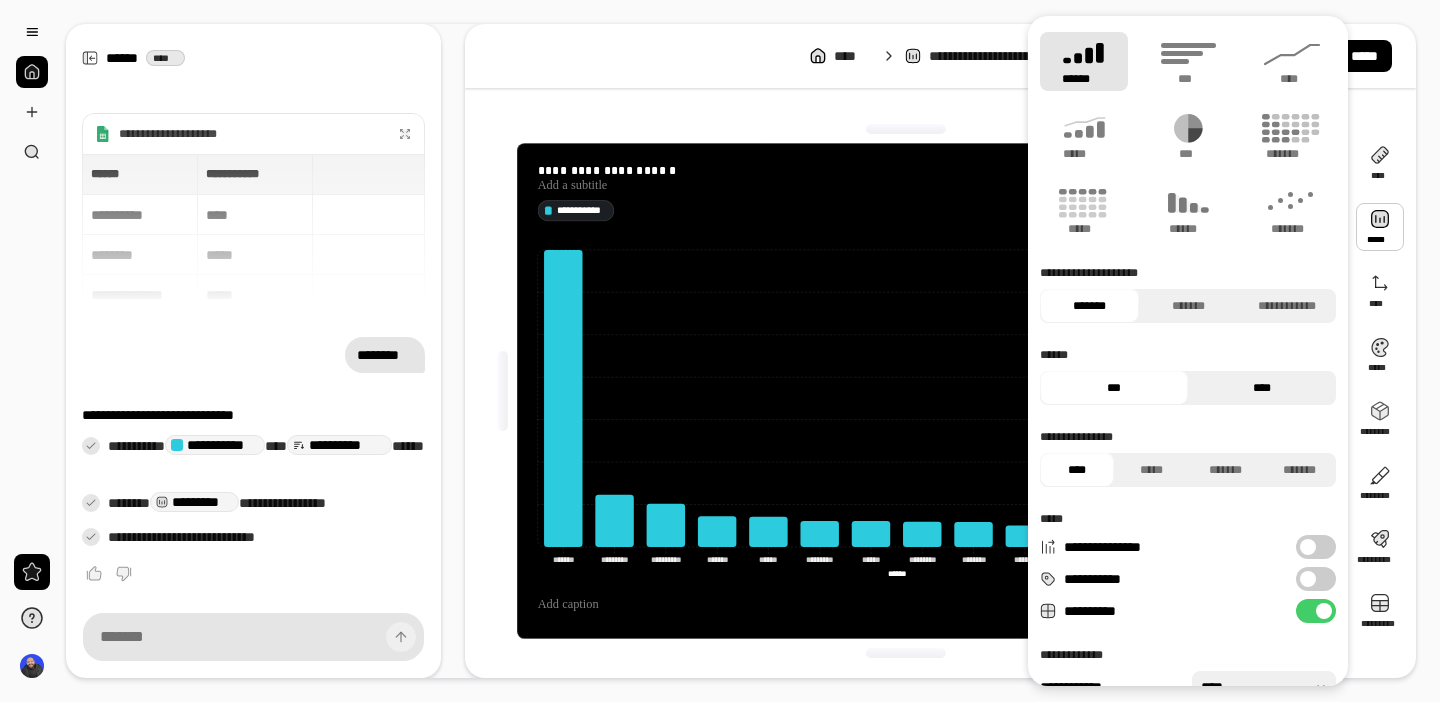 click on "****" at bounding box center [1262, 388] 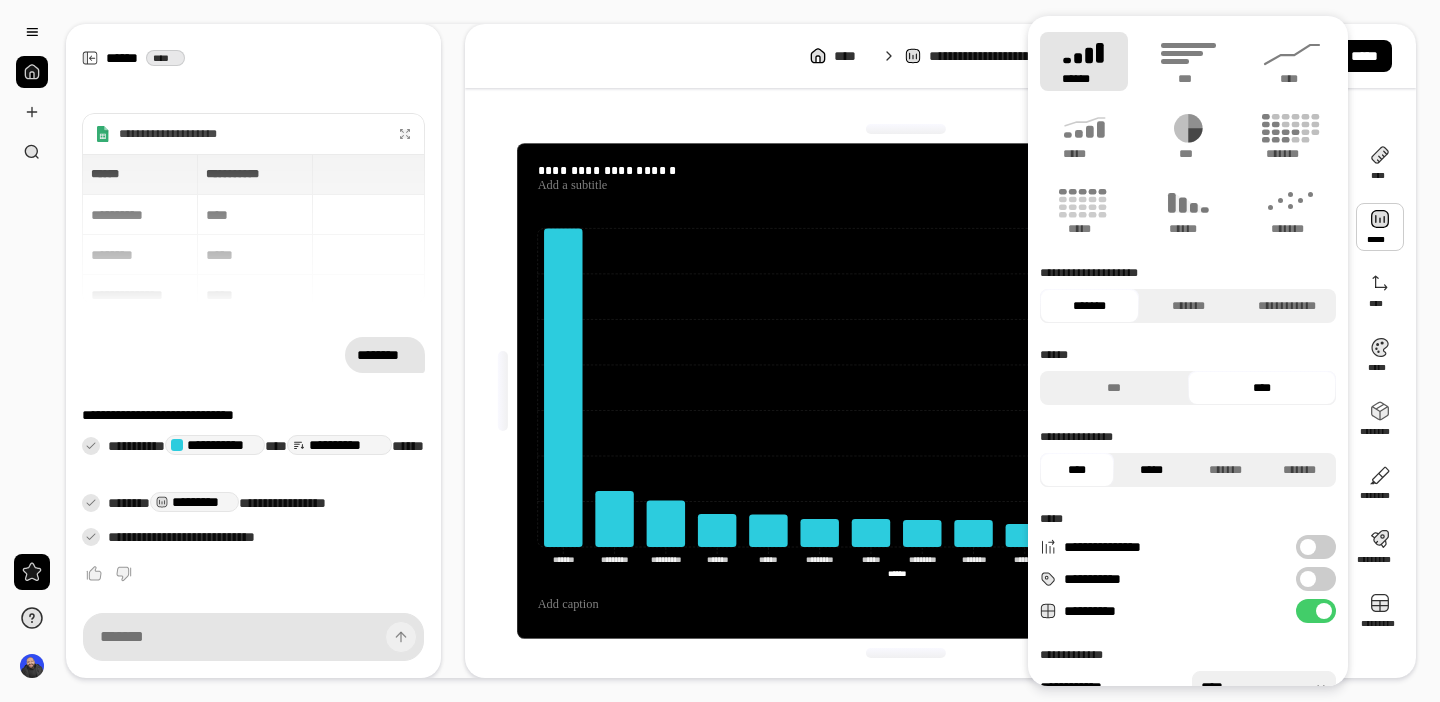 click on "*****" at bounding box center [1151, 470] 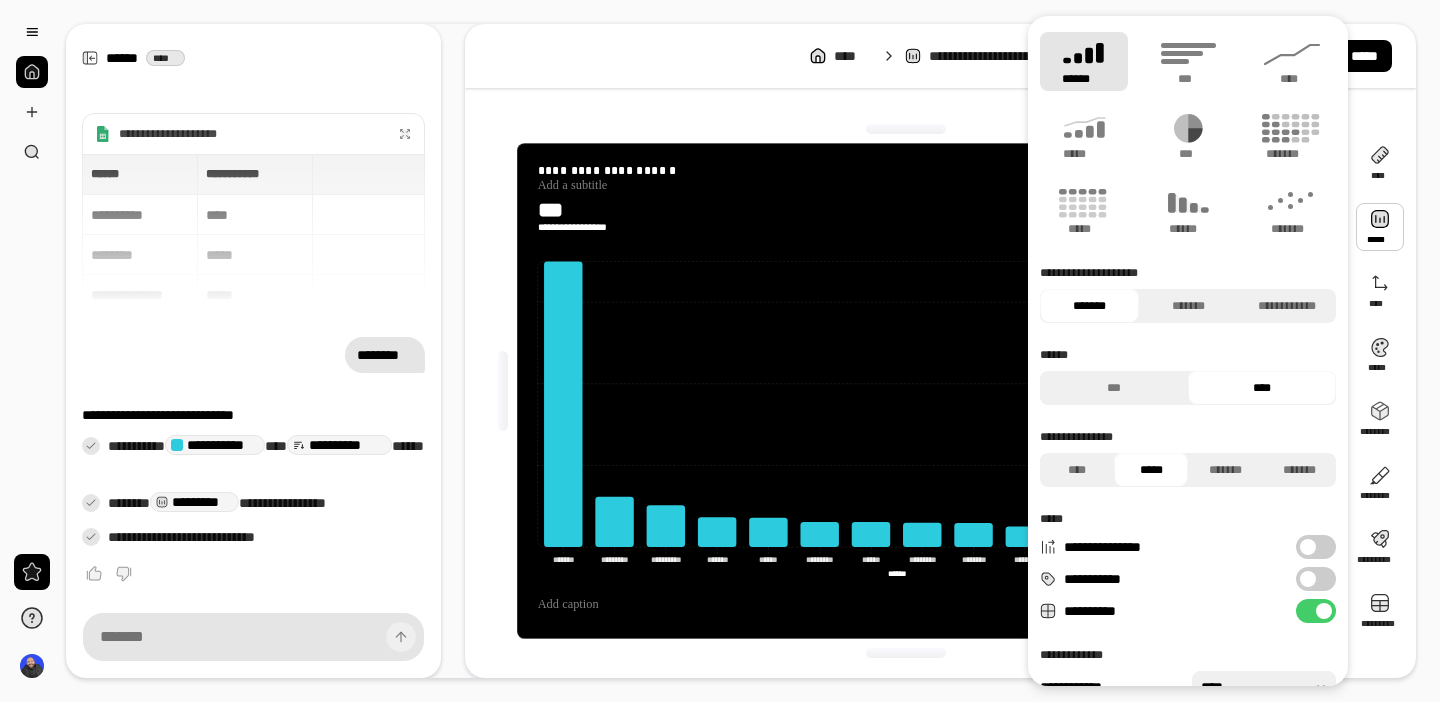 click at bounding box center (1308, 579) 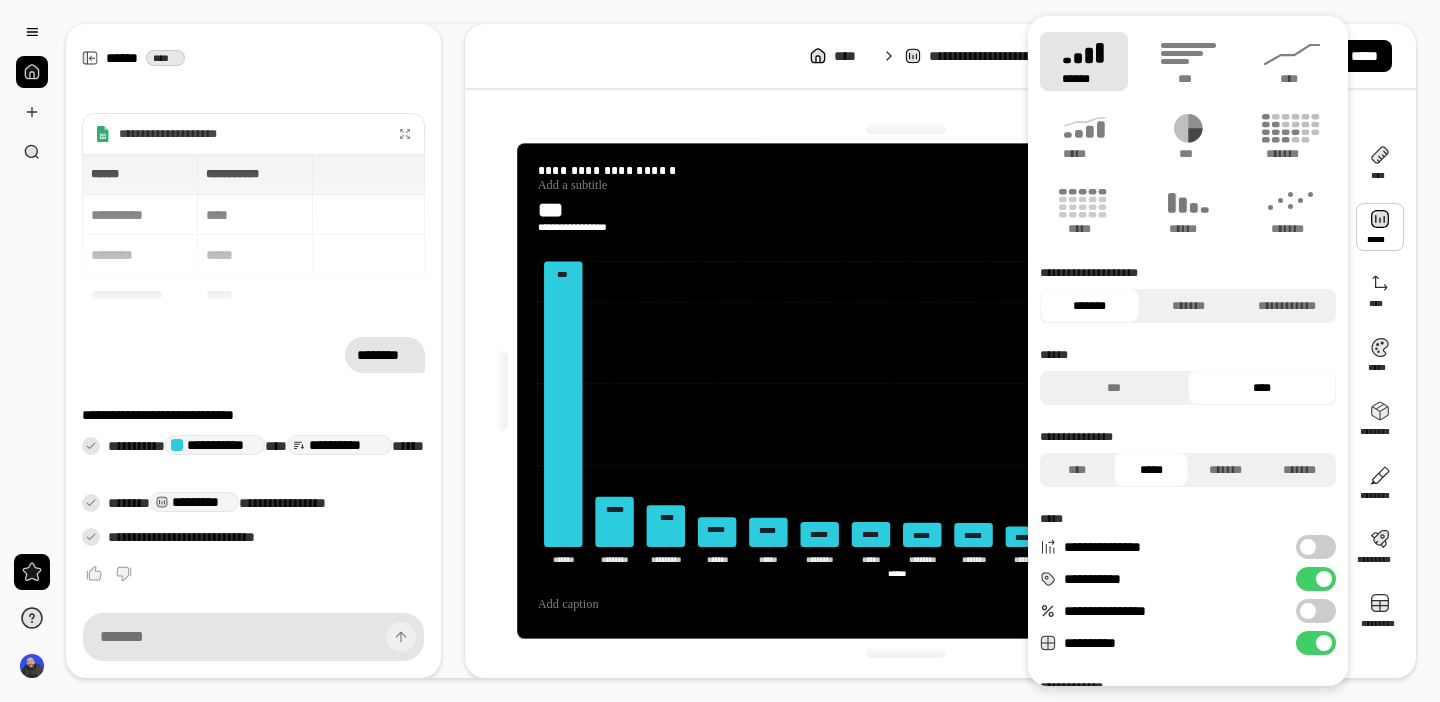 click on "**********" at bounding box center [1316, 611] 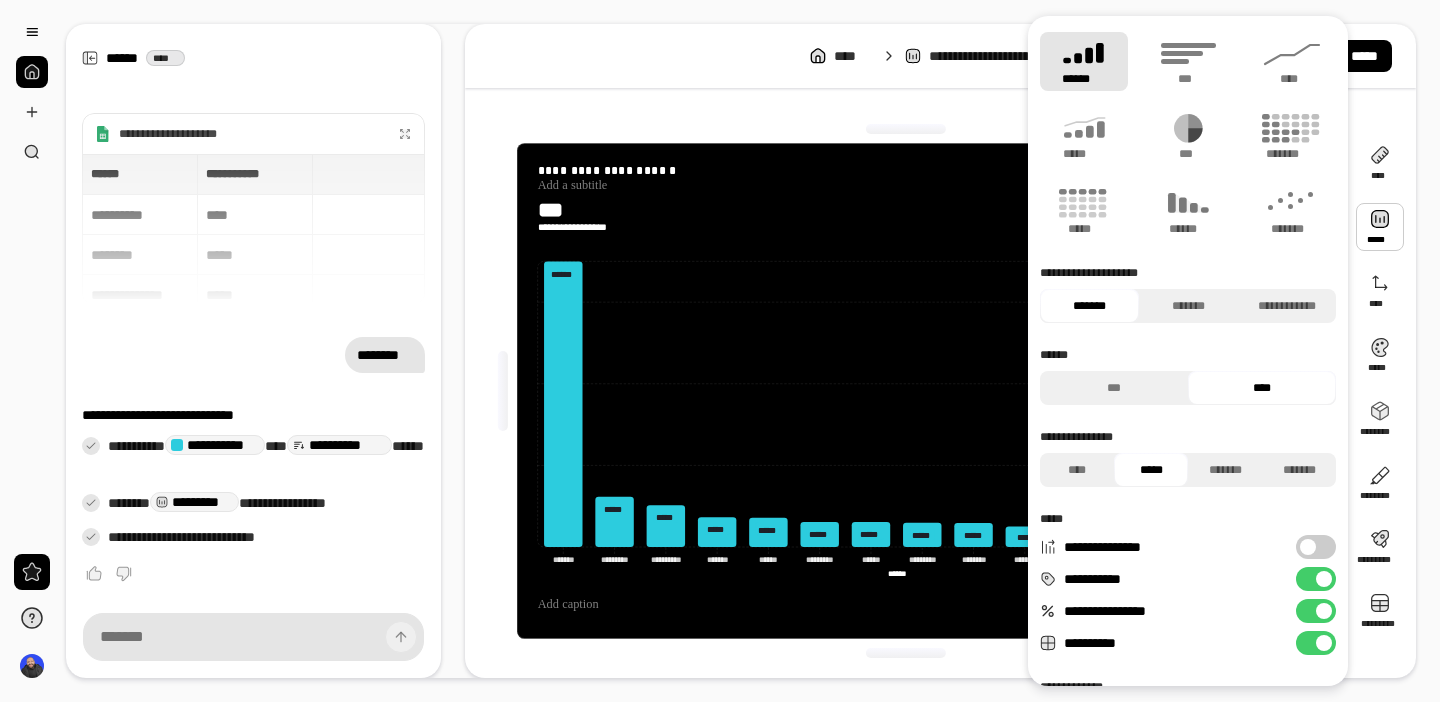 click at bounding box center (1324, 611) 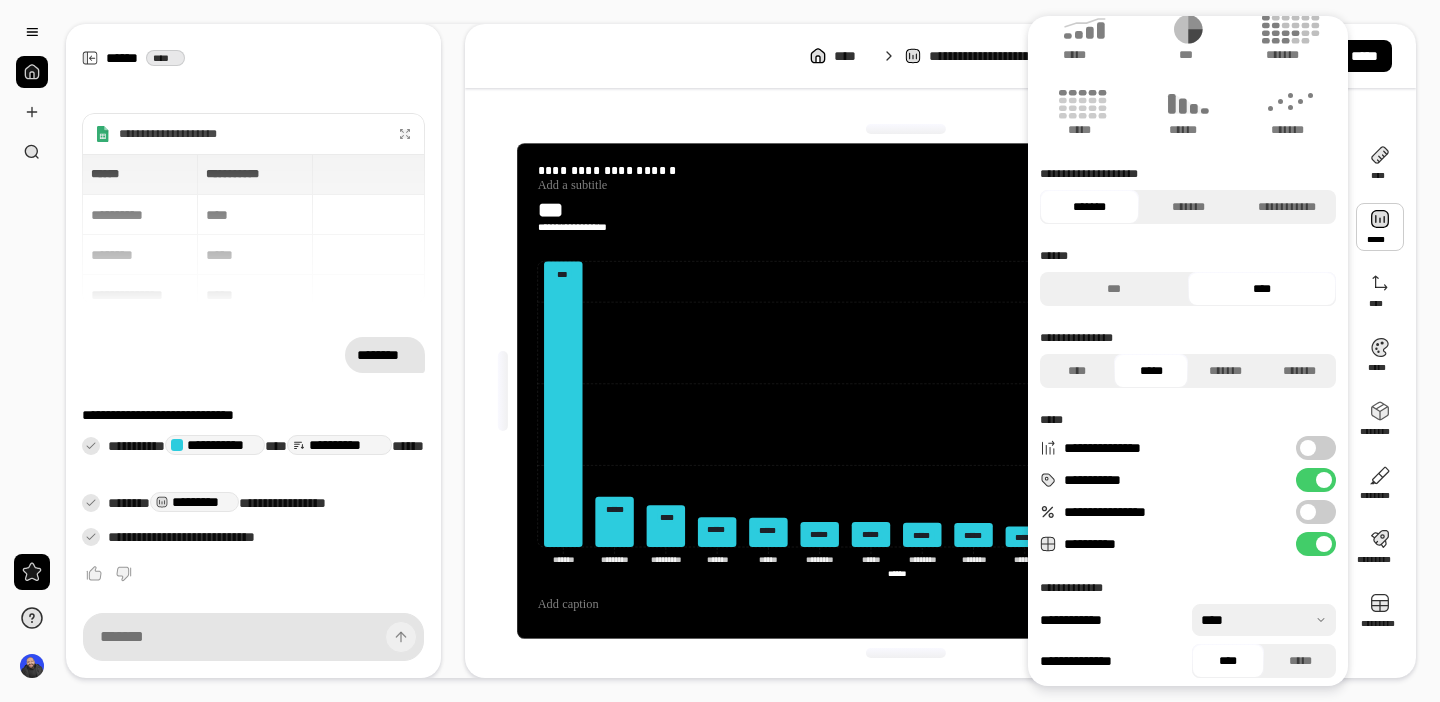 scroll, scrollTop: 107, scrollLeft: 0, axis: vertical 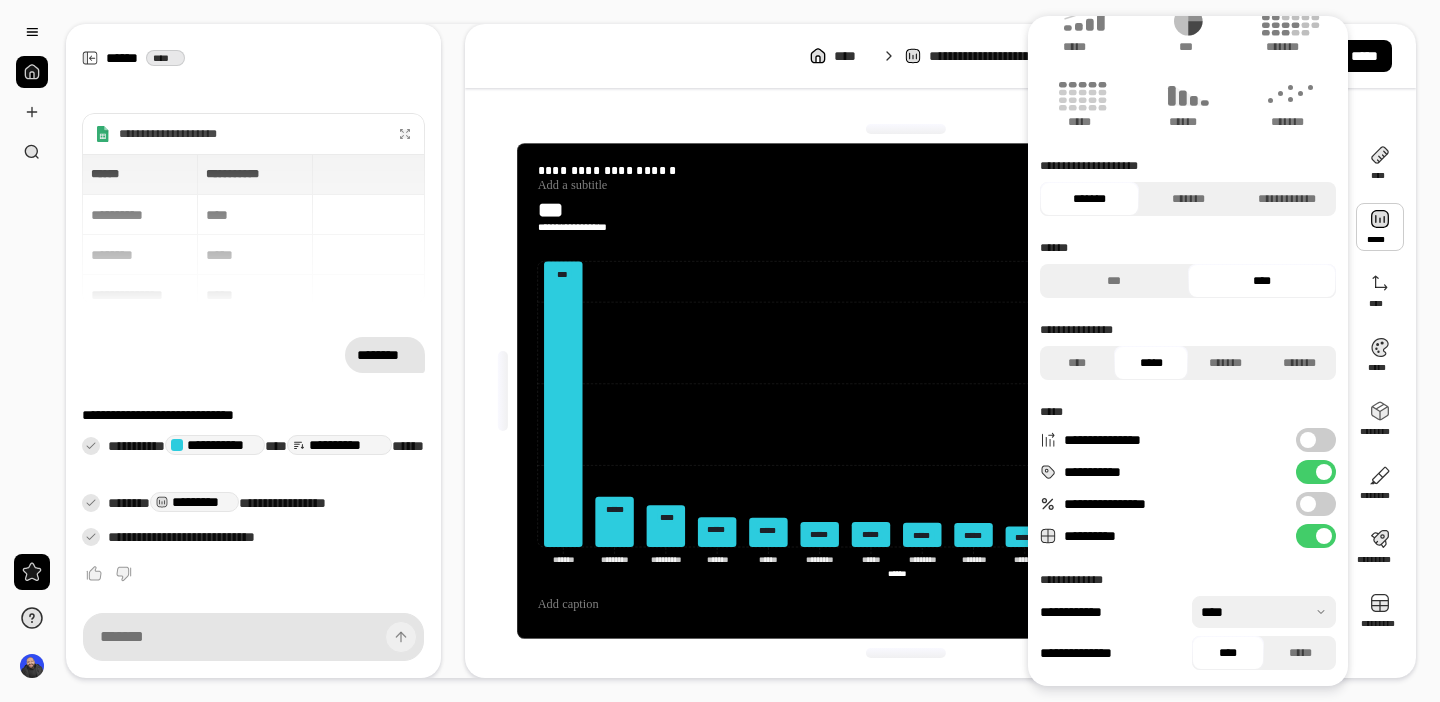 click at bounding box center [1264, 612] 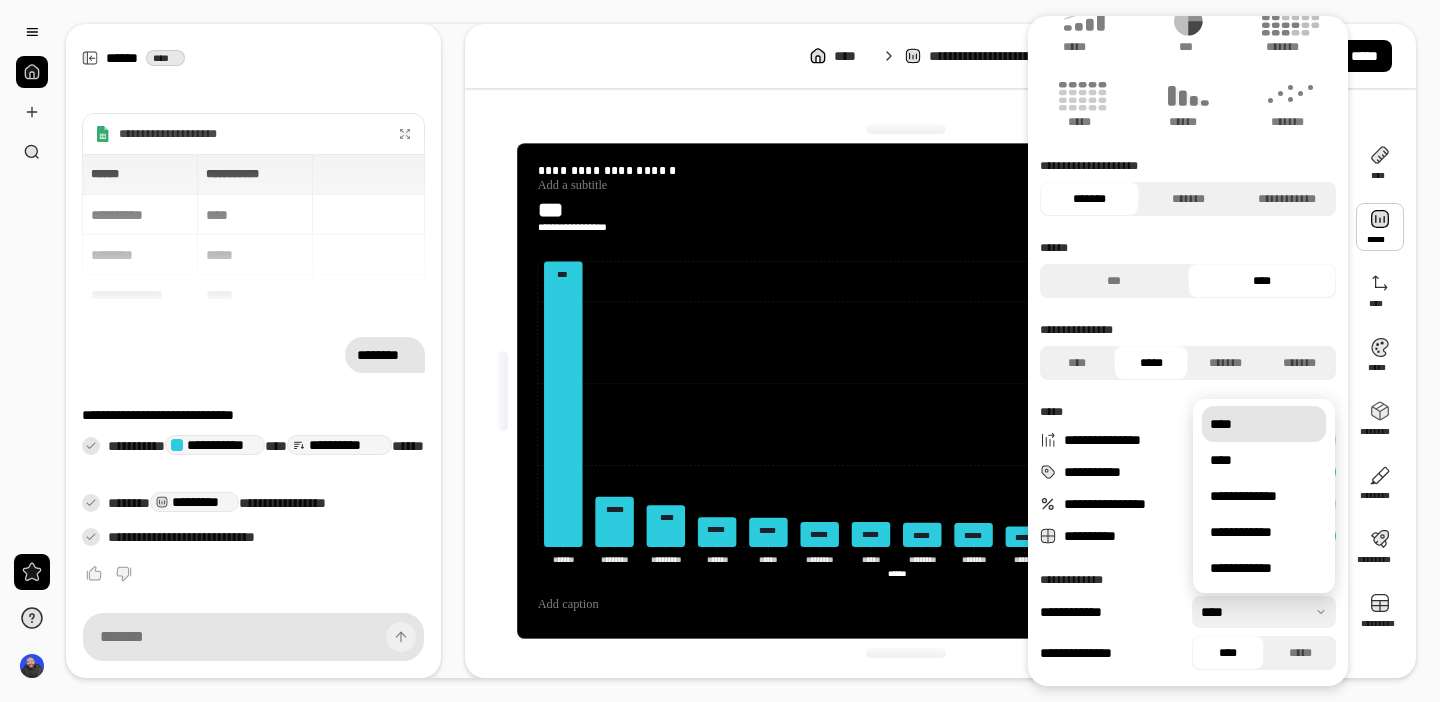 click at bounding box center (1264, 612) 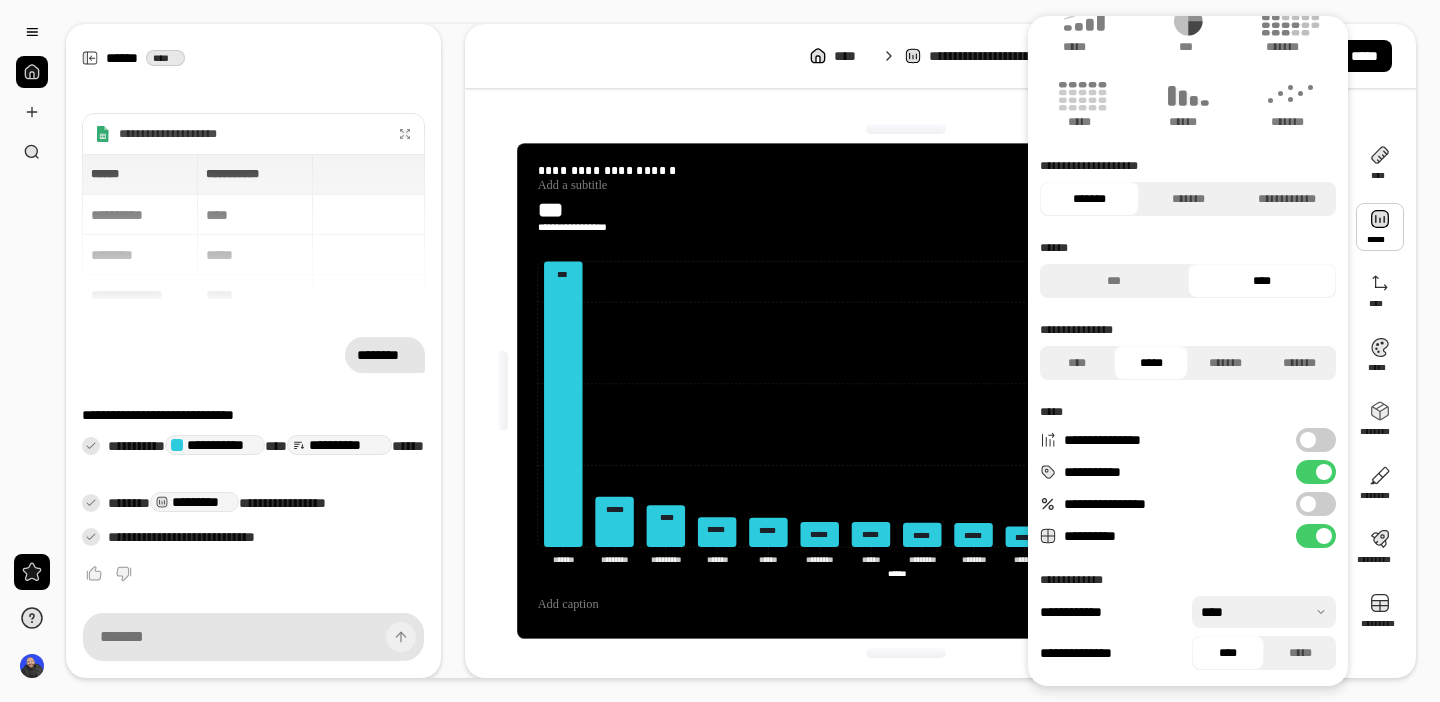 click on "**********" at bounding box center [1316, 504] 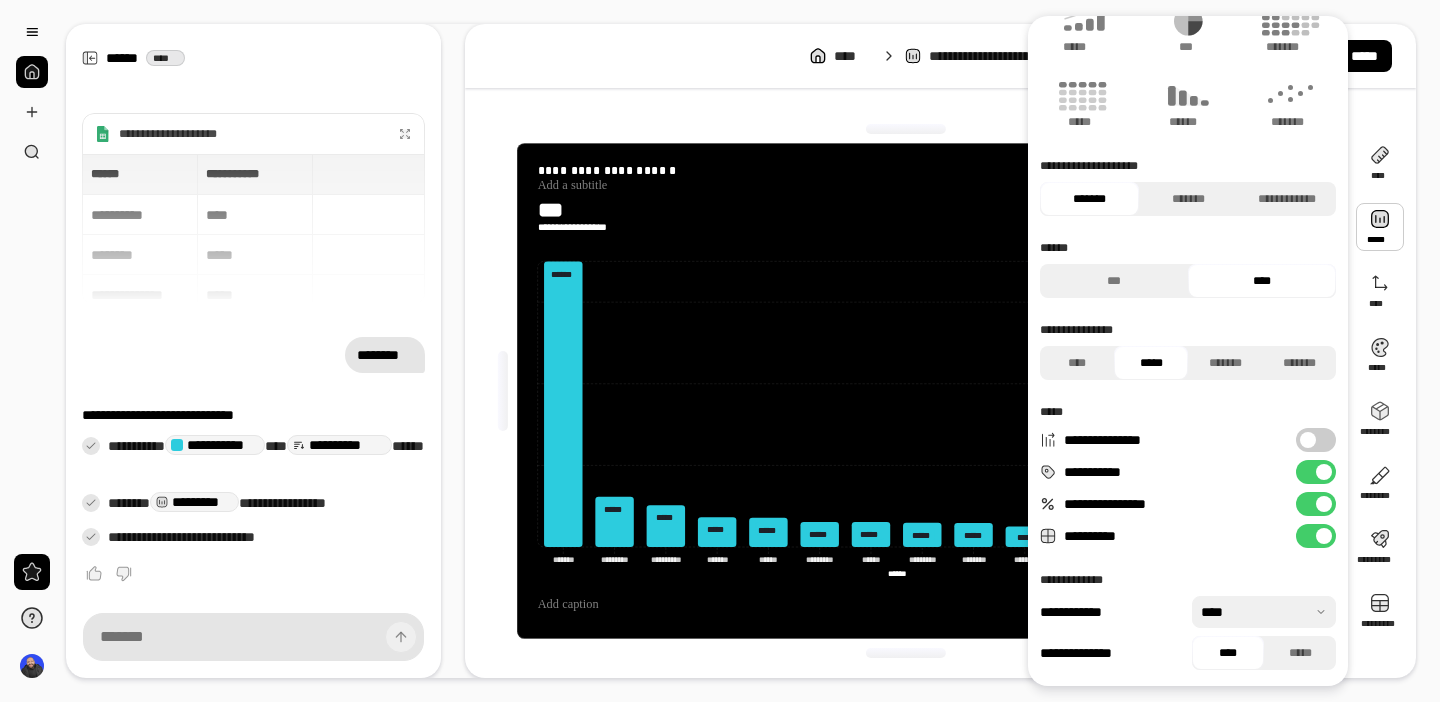click at bounding box center [1324, 504] 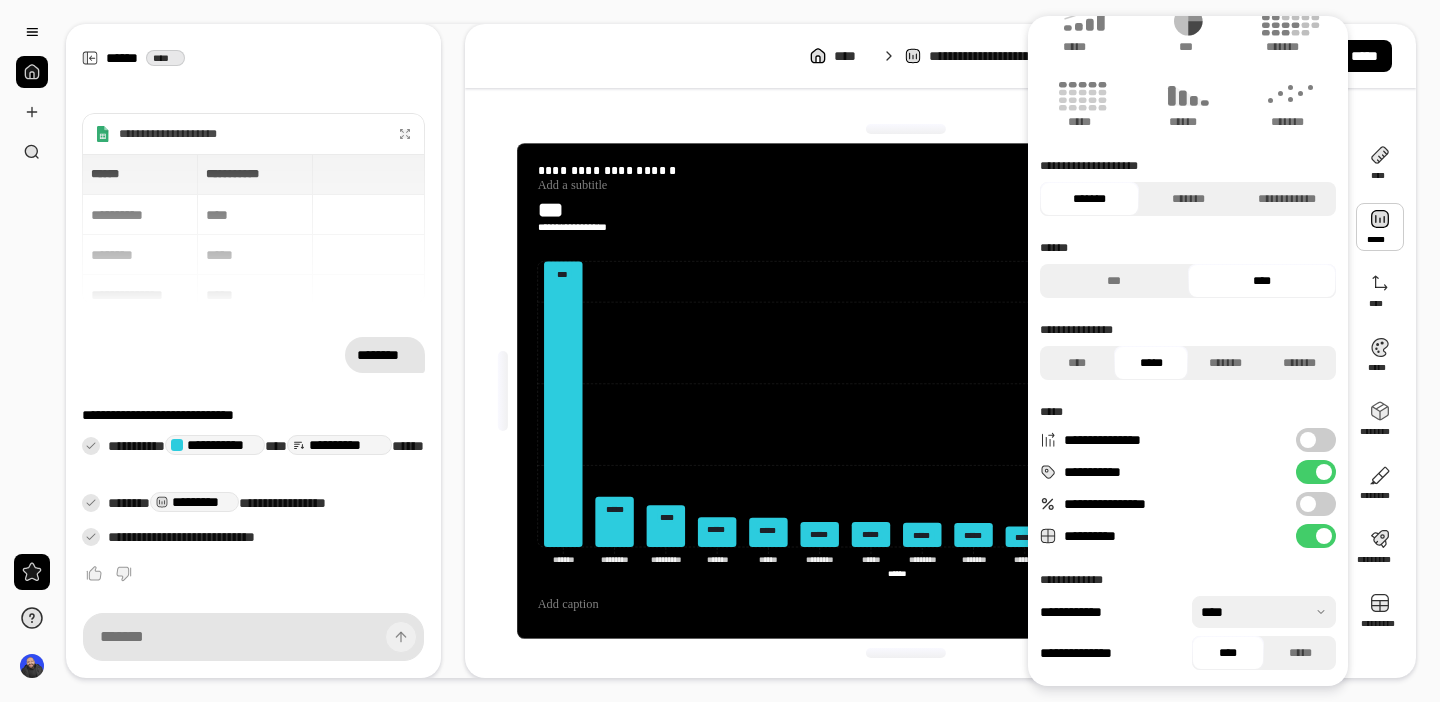 click on "**********" at bounding box center [1316, 440] 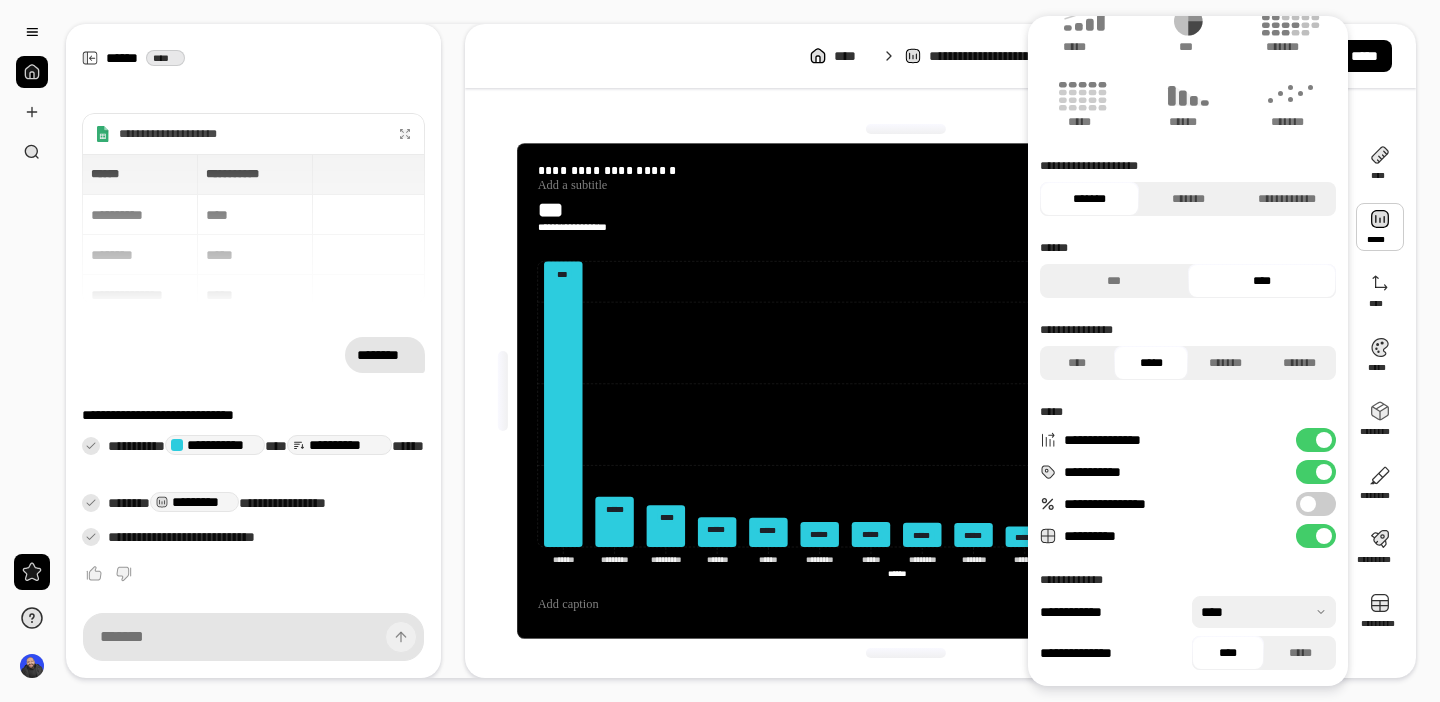 click on "**********" at bounding box center (720, 351) 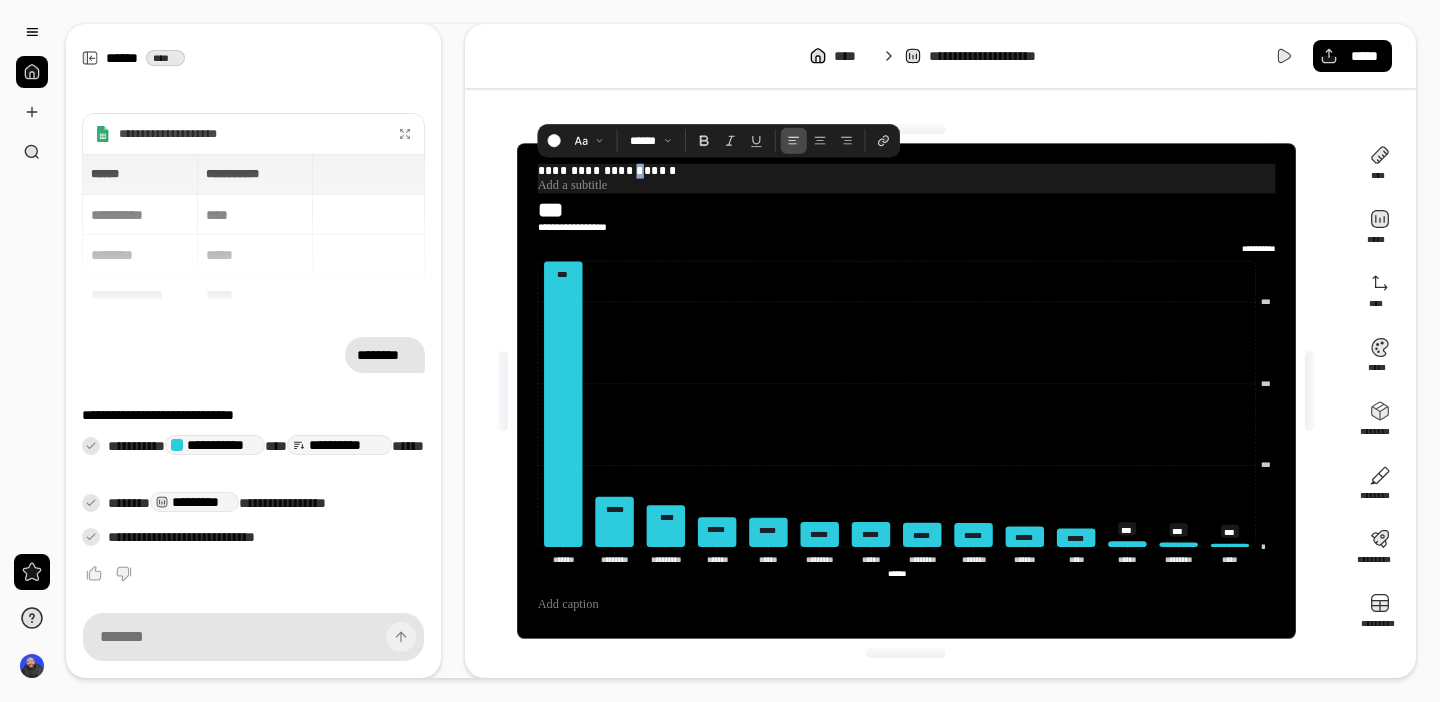 click on "**********" at bounding box center (906, 171) 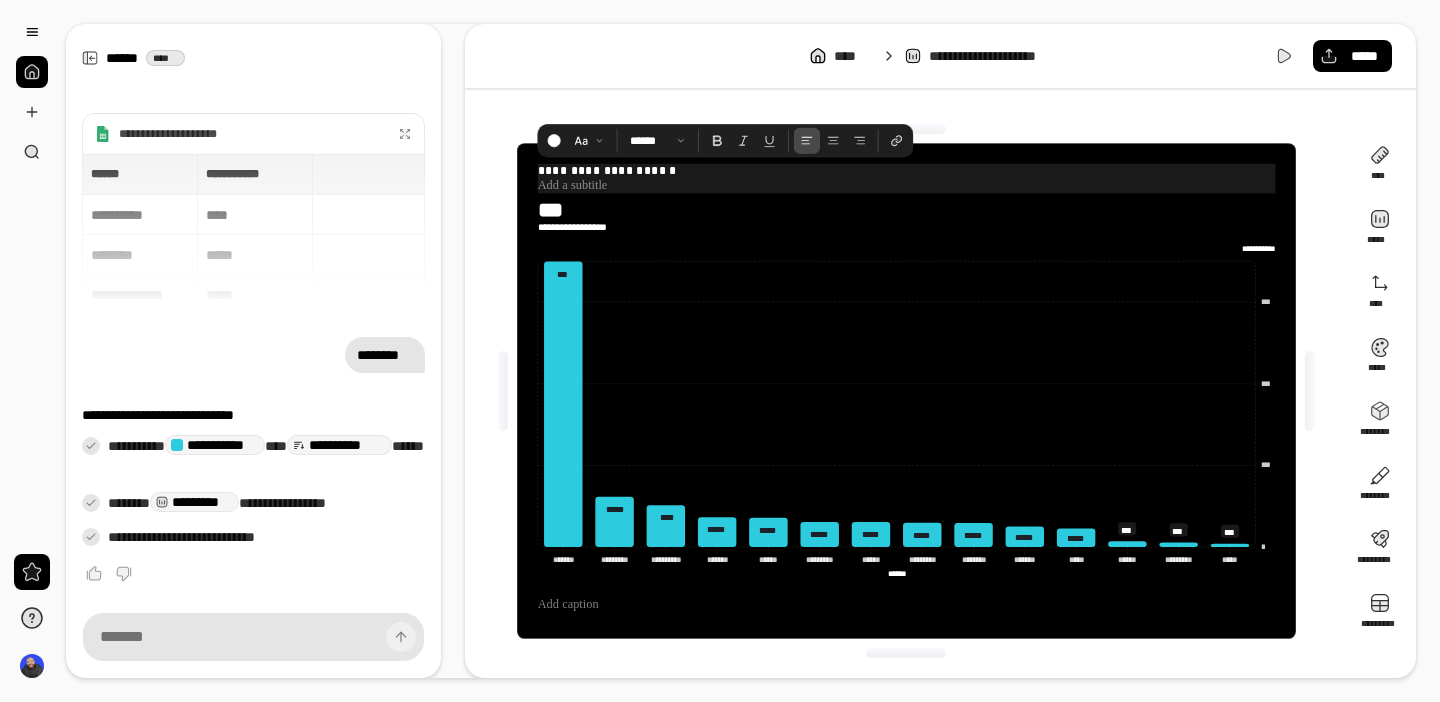 click on "**********" at bounding box center (906, 171) 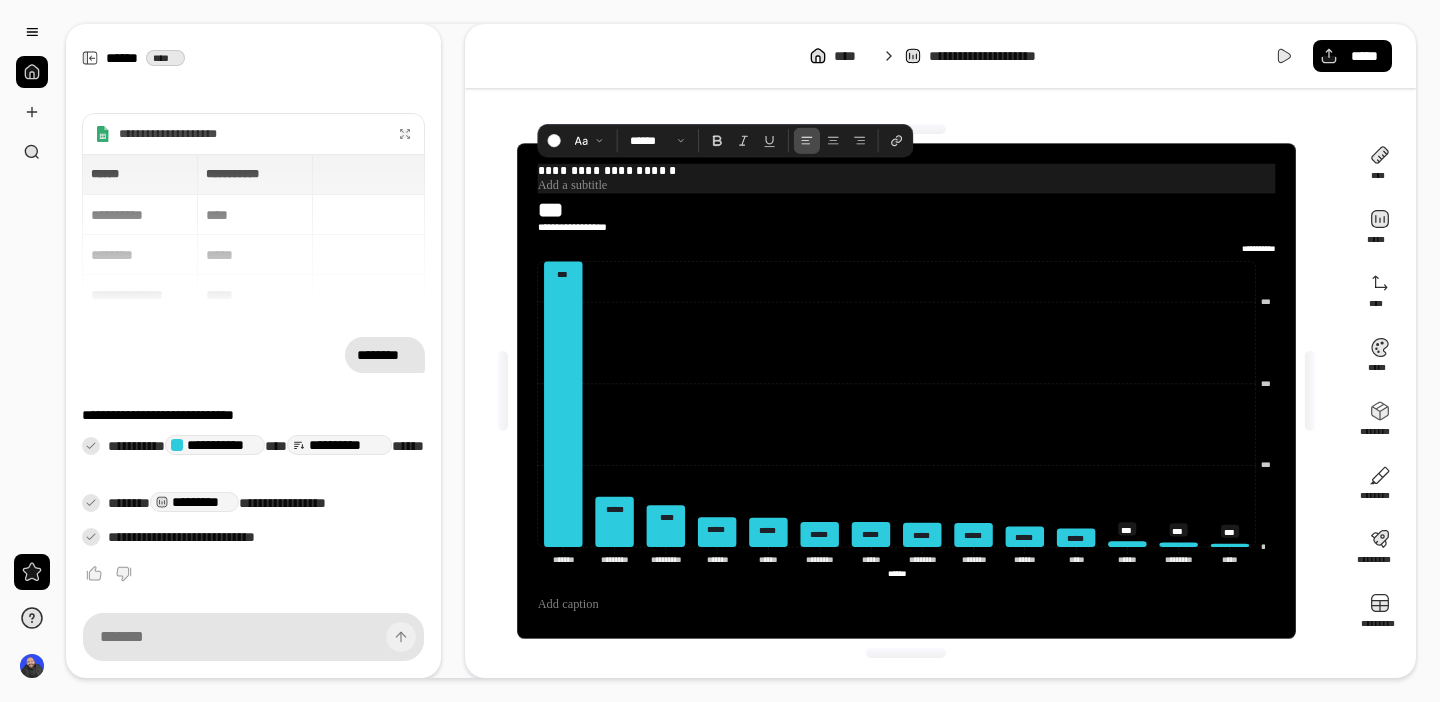 type 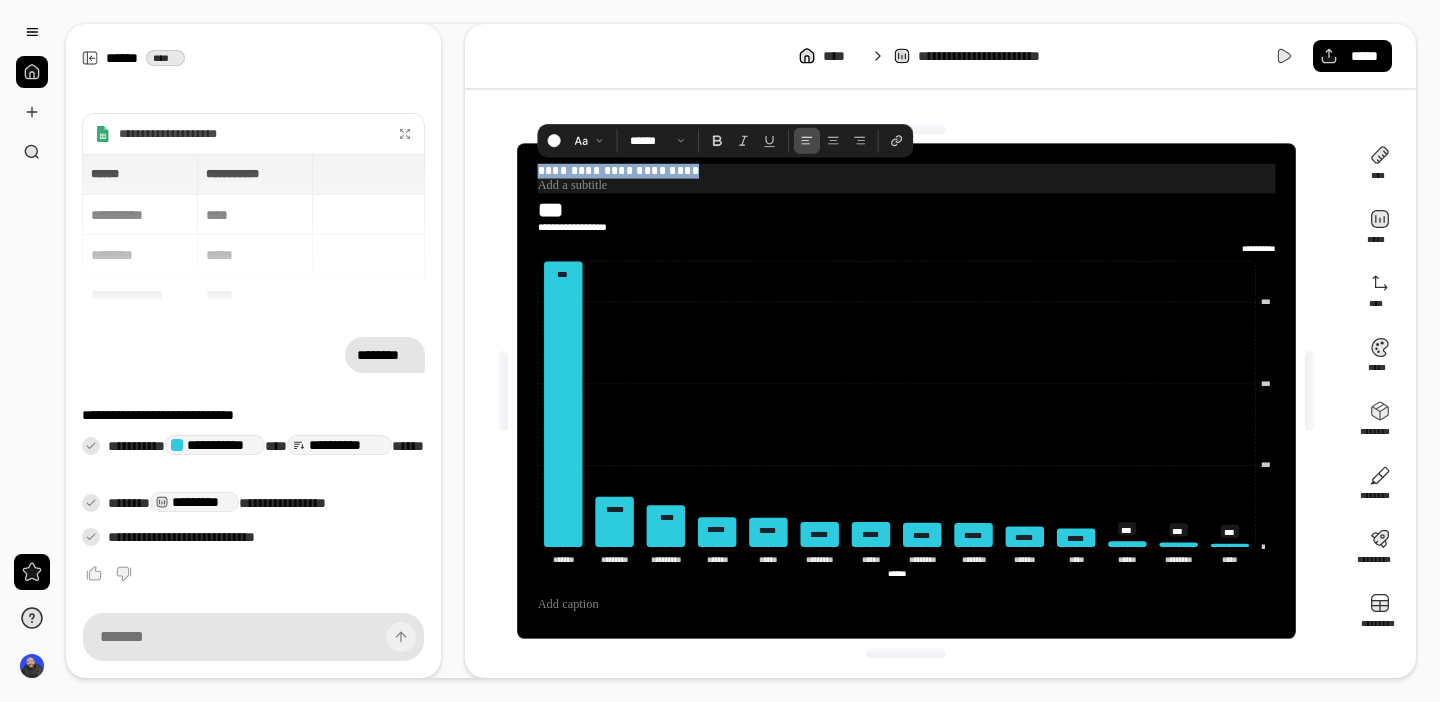 drag, startPoint x: 693, startPoint y: 171, endPoint x: 428, endPoint y: 137, distance: 267.17224 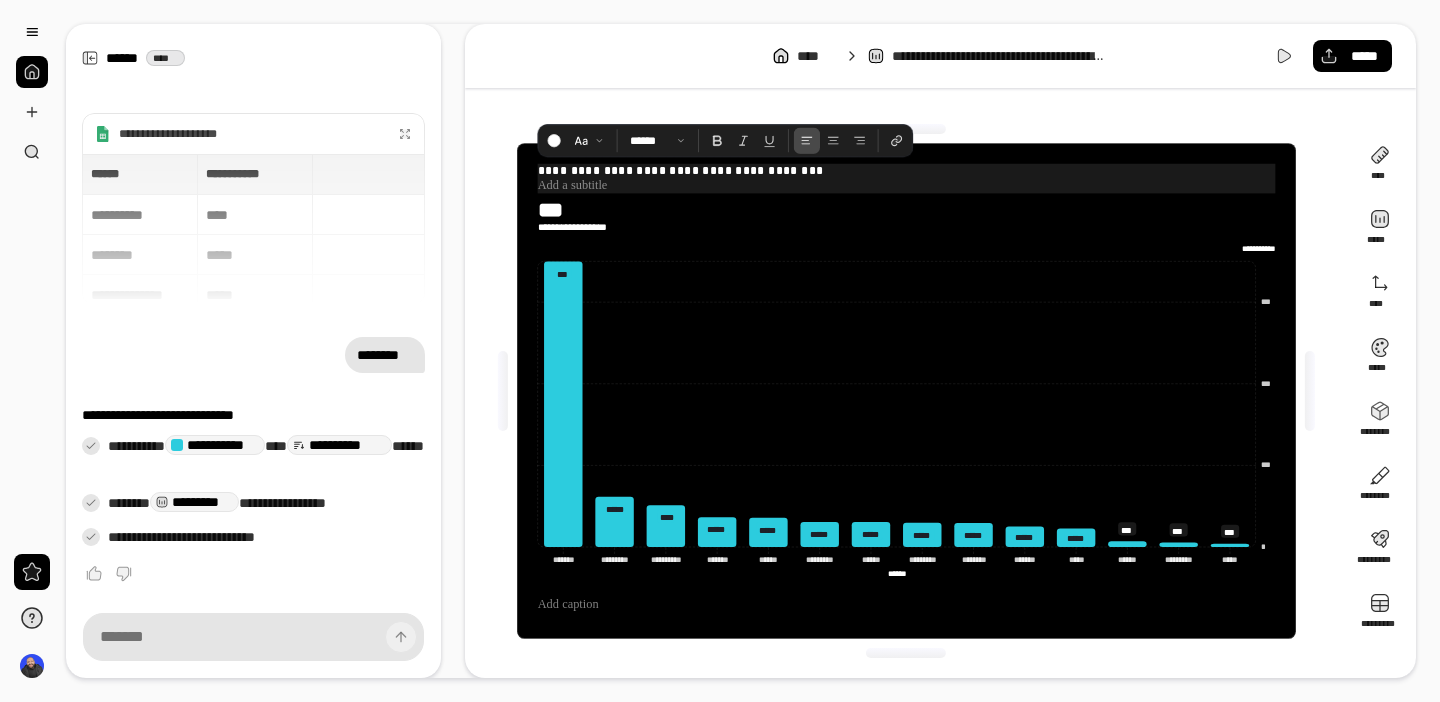 click at bounding box center (906, 186) 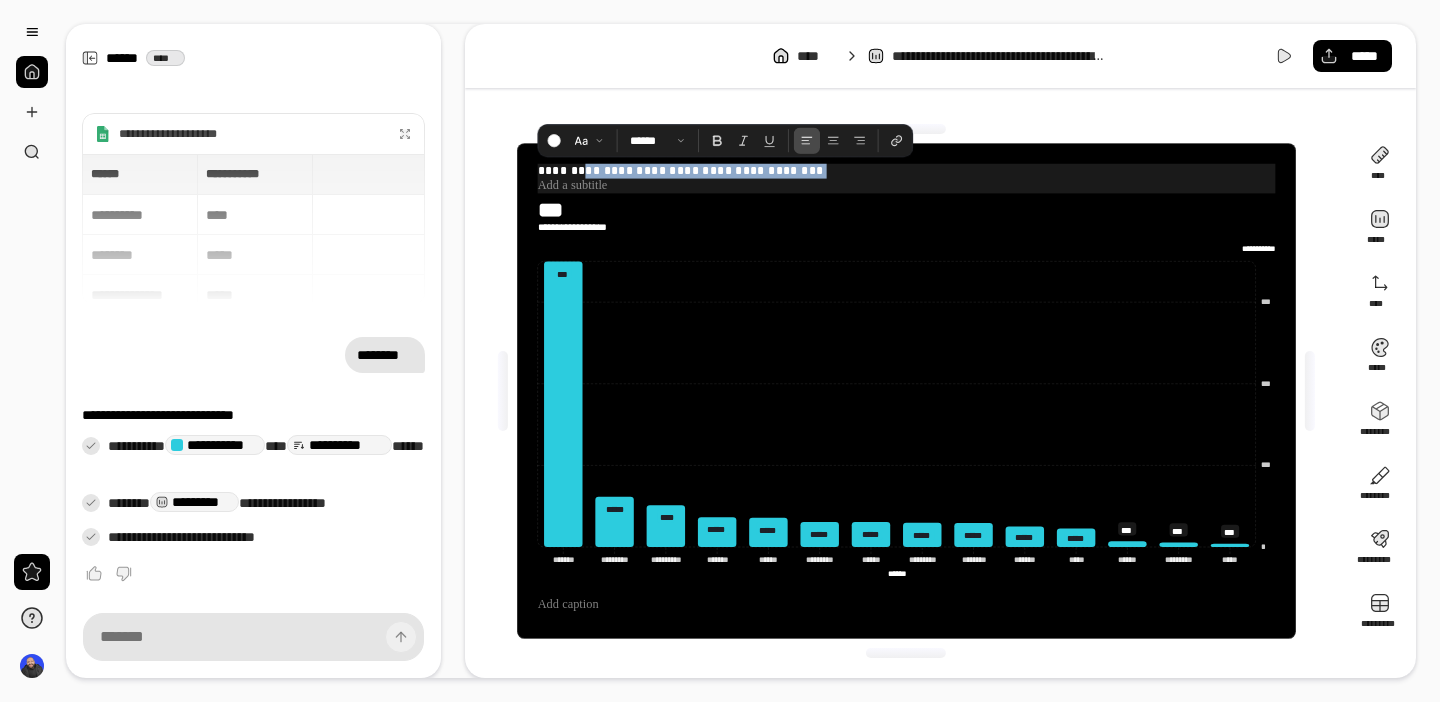 drag, startPoint x: 797, startPoint y: 176, endPoint x: 571, endPoint y: 172, distance: 226.0354 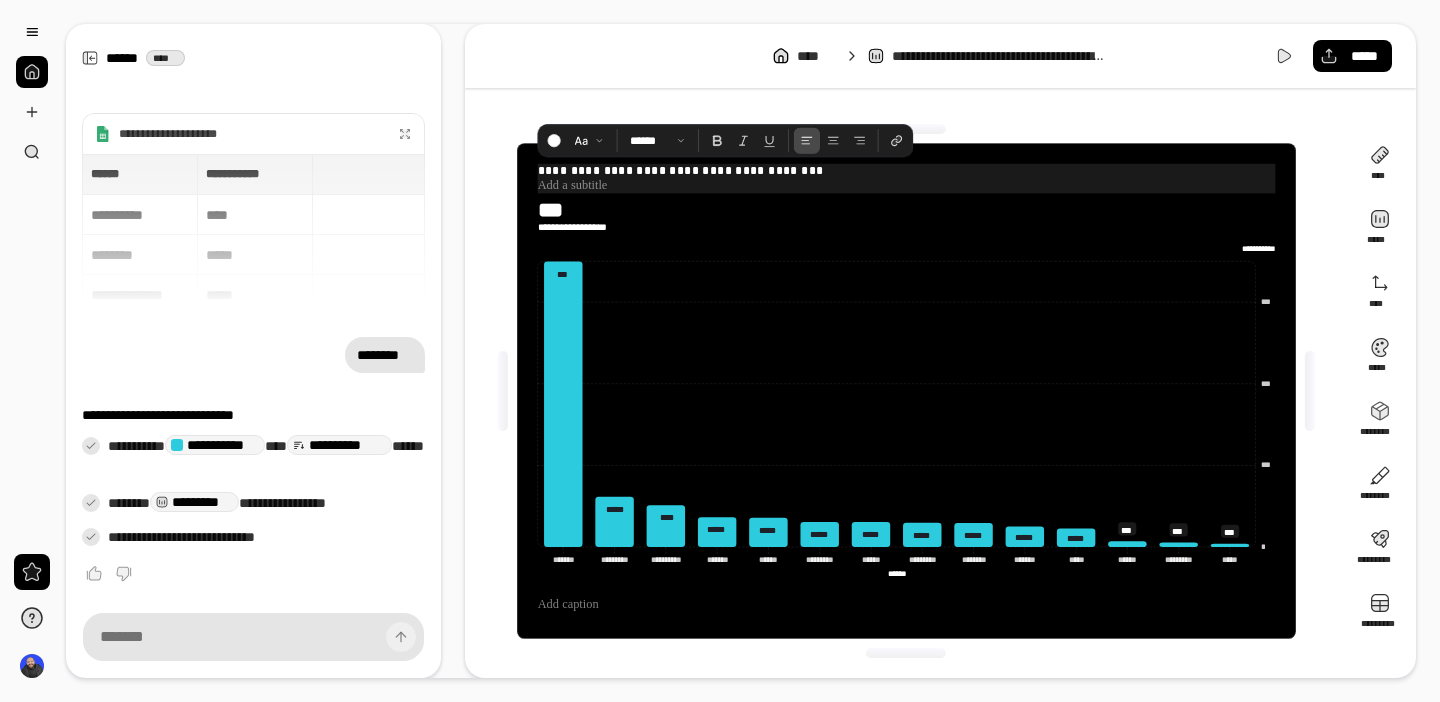 click at bounding box center (906, 186) 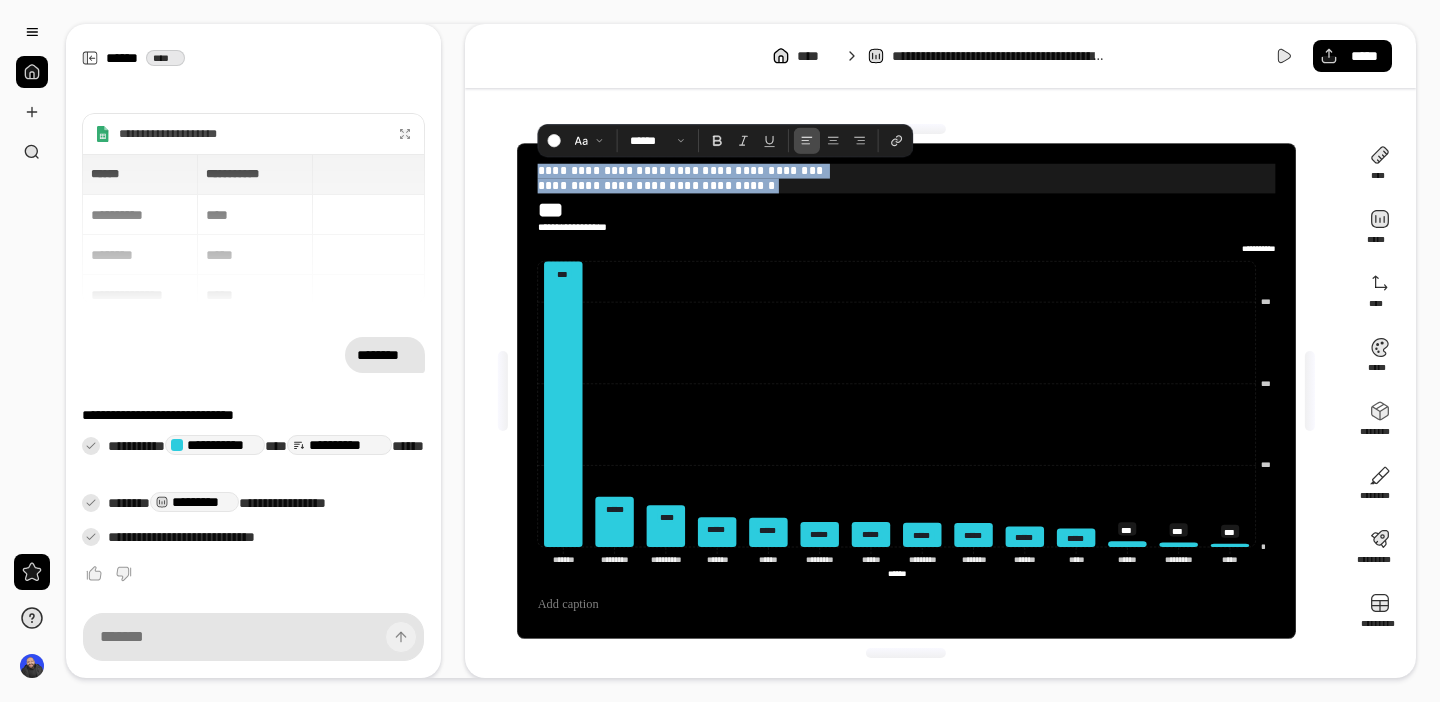 drag, startPoint x: 798, startPoint y: 179, endPoint x: 527, endPoint y: 166, distance: 271.3116 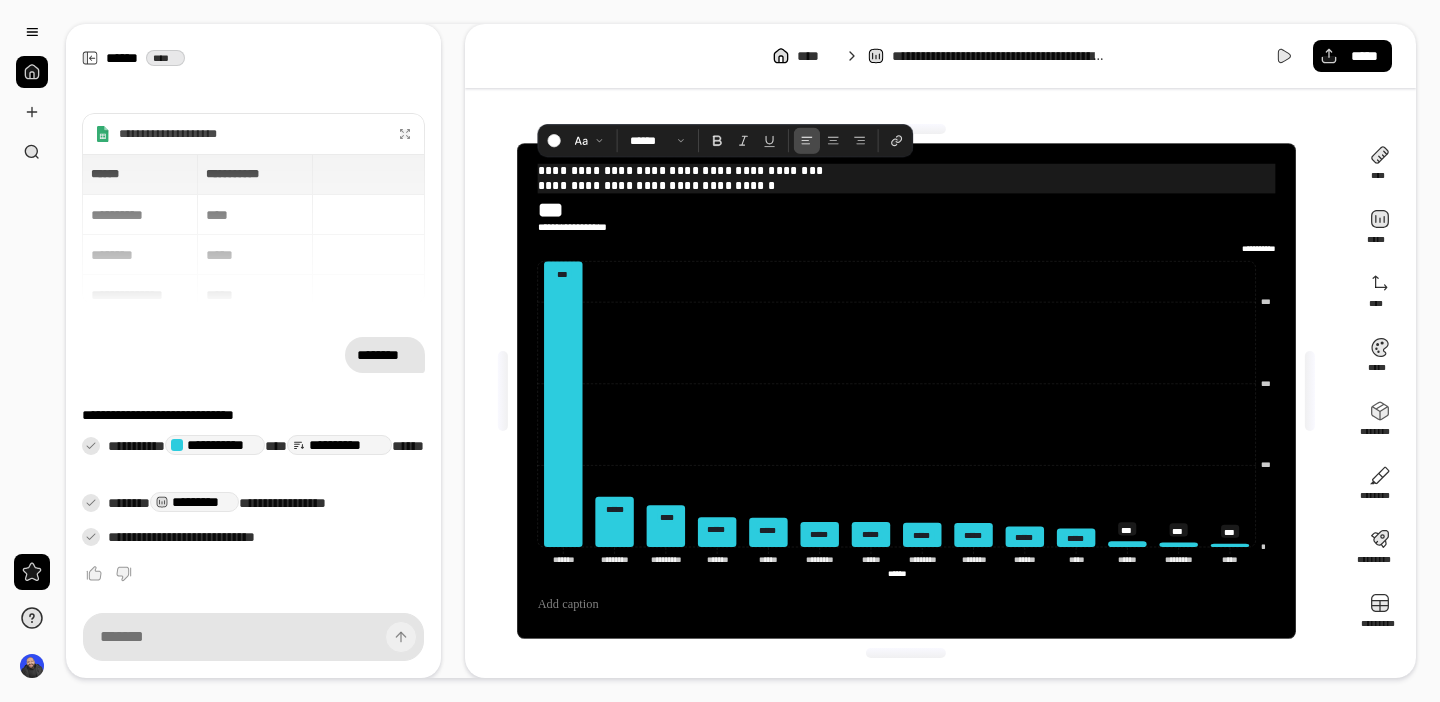 click on "**********" at bounding box center [906, 171] 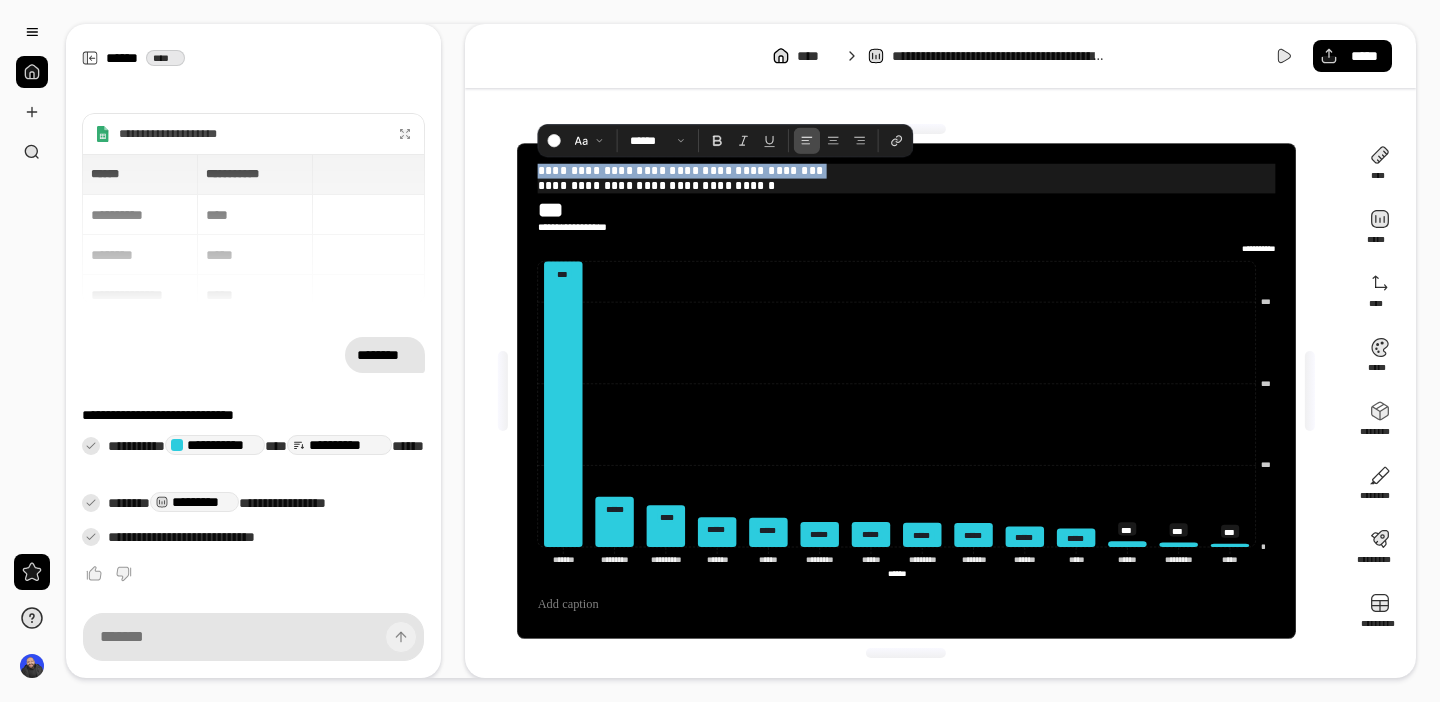 drag, startPoint x: 808, startPoint y: 168, endPoint x: 533, endPoint y: 173, distance: 275.04544 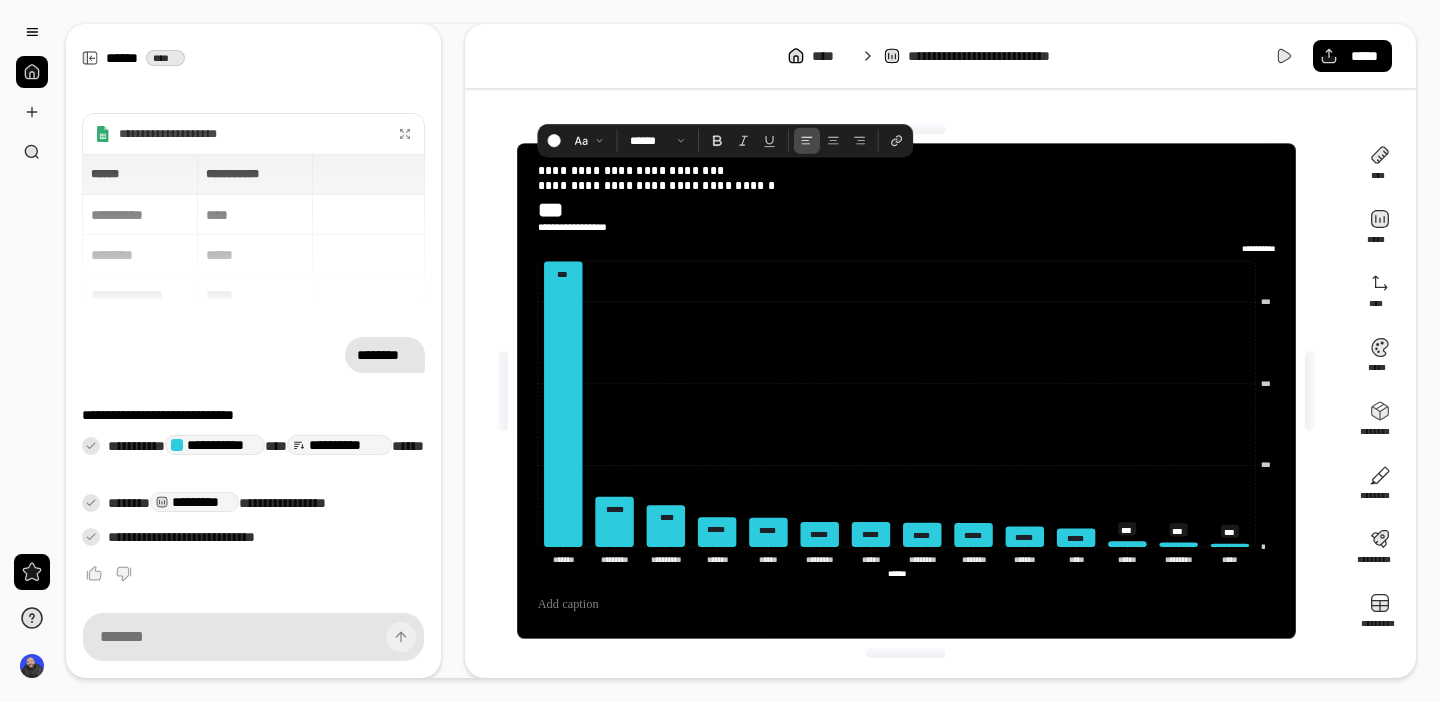 click on "***" at bounding box center [575, 210] 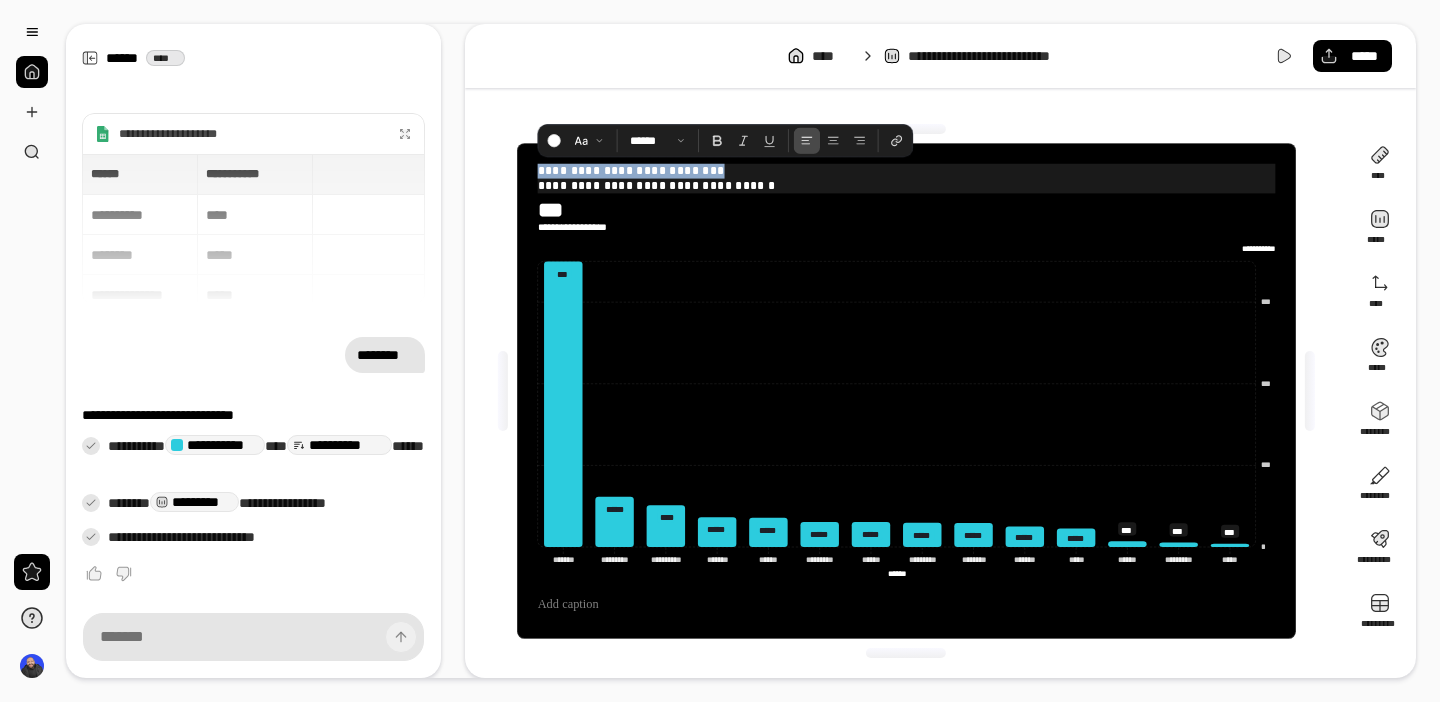 drag, startPoint x: 729, startPoint y: 173, endPoint x: 528, endPoint y: 166, distance: 201.12186 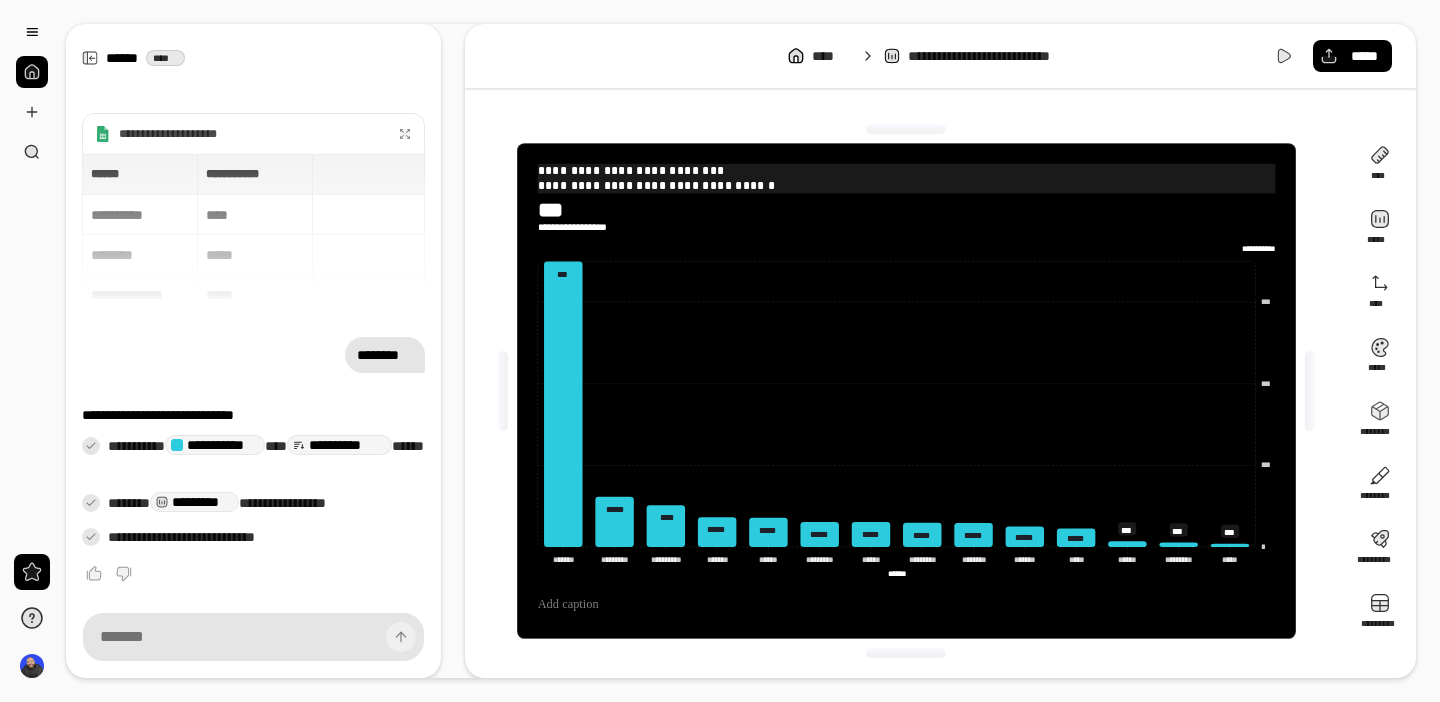 click on "**********" at bounding box center [906, 171] 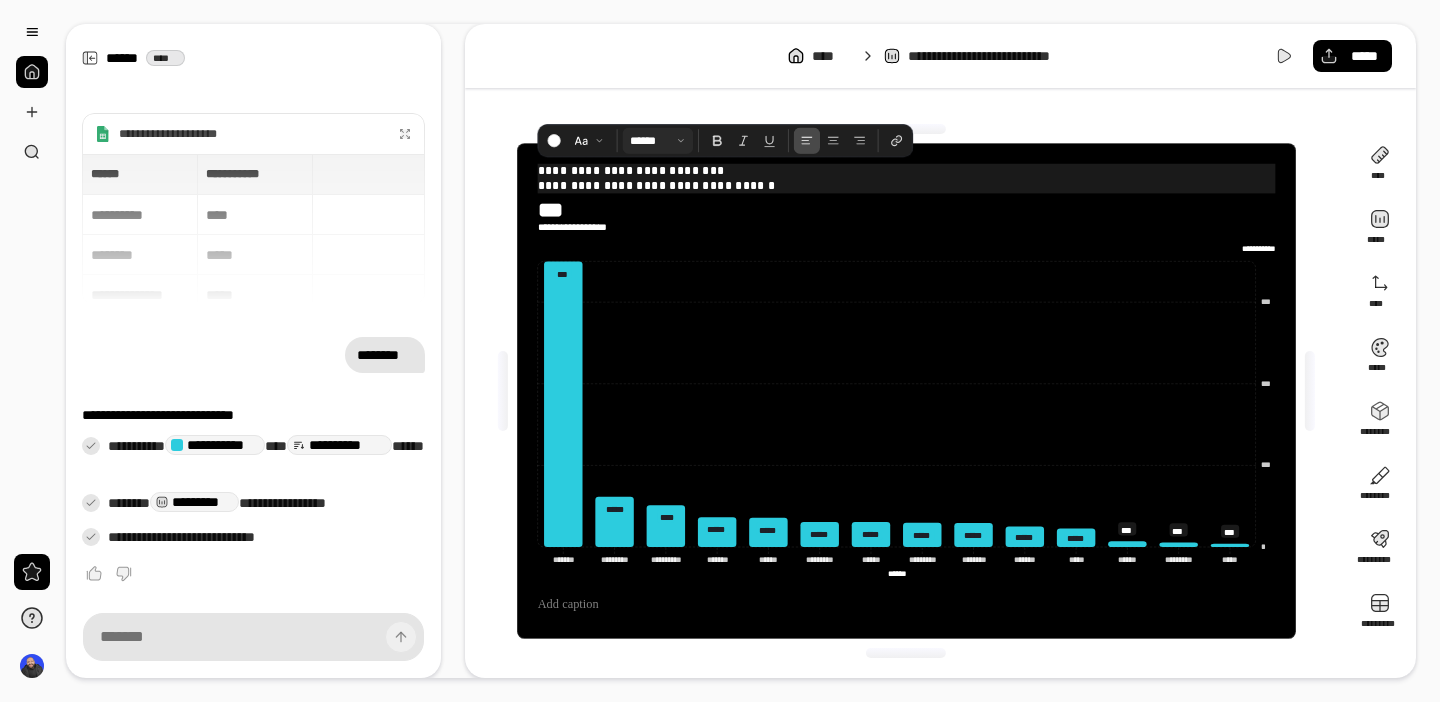 click at bounding box center [657, 140] 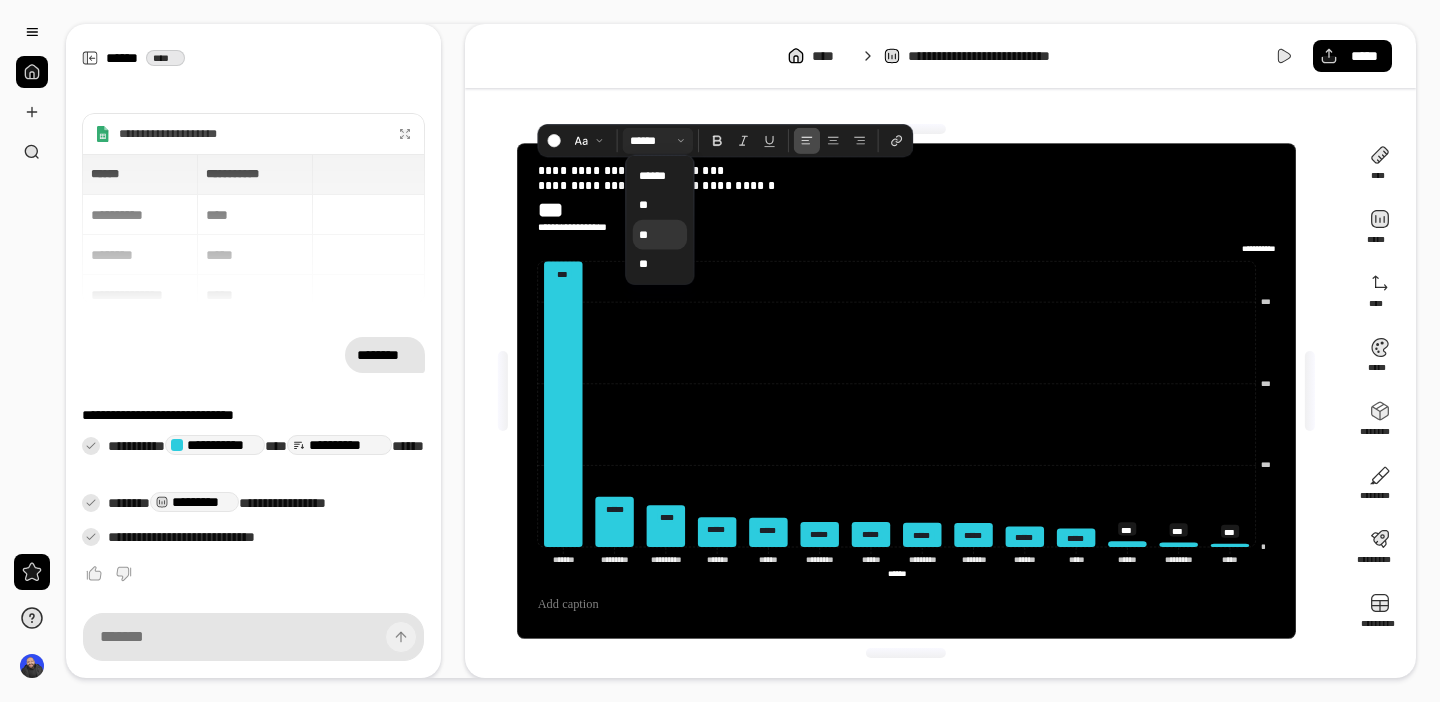 click on "**" at bounding box center (659, 235) 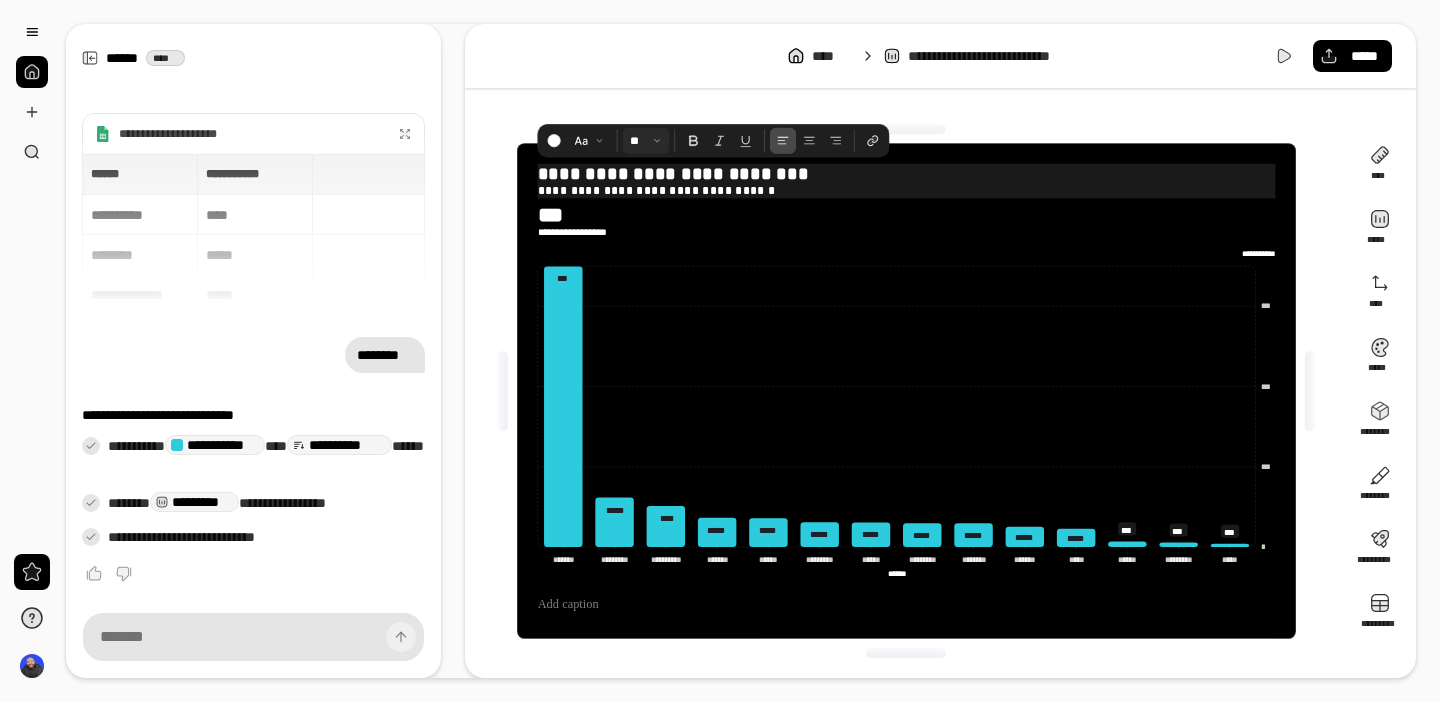 click on "**********" at bounding box center [906, 191] 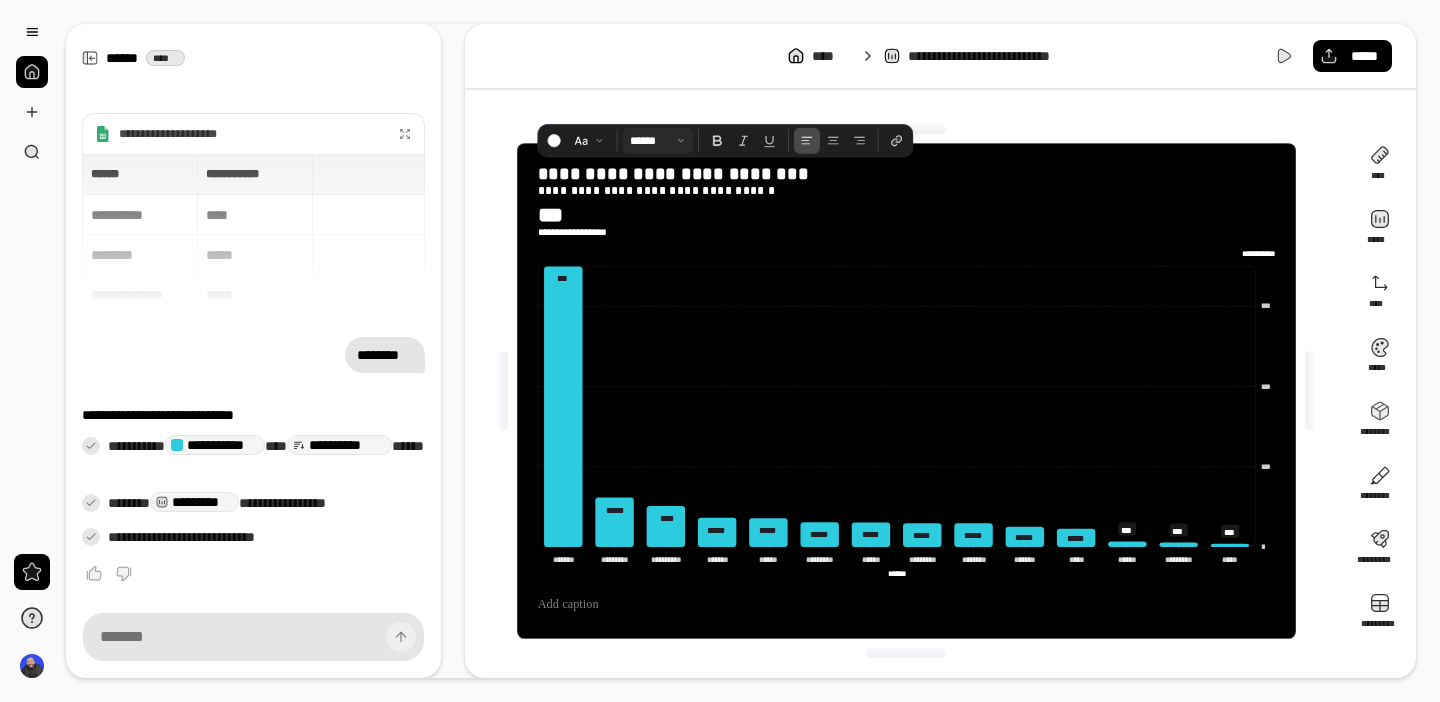 click 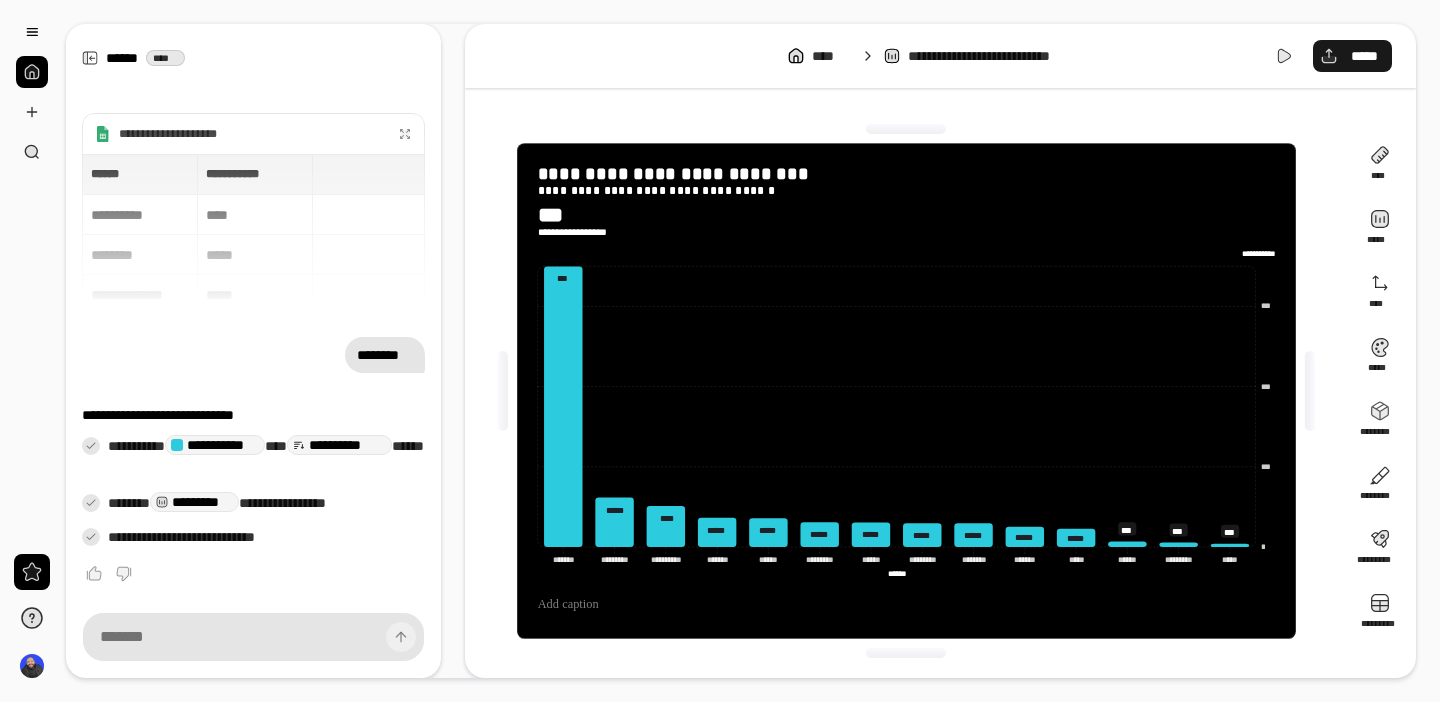 click on "*****" at bounding box center [1352, 56] 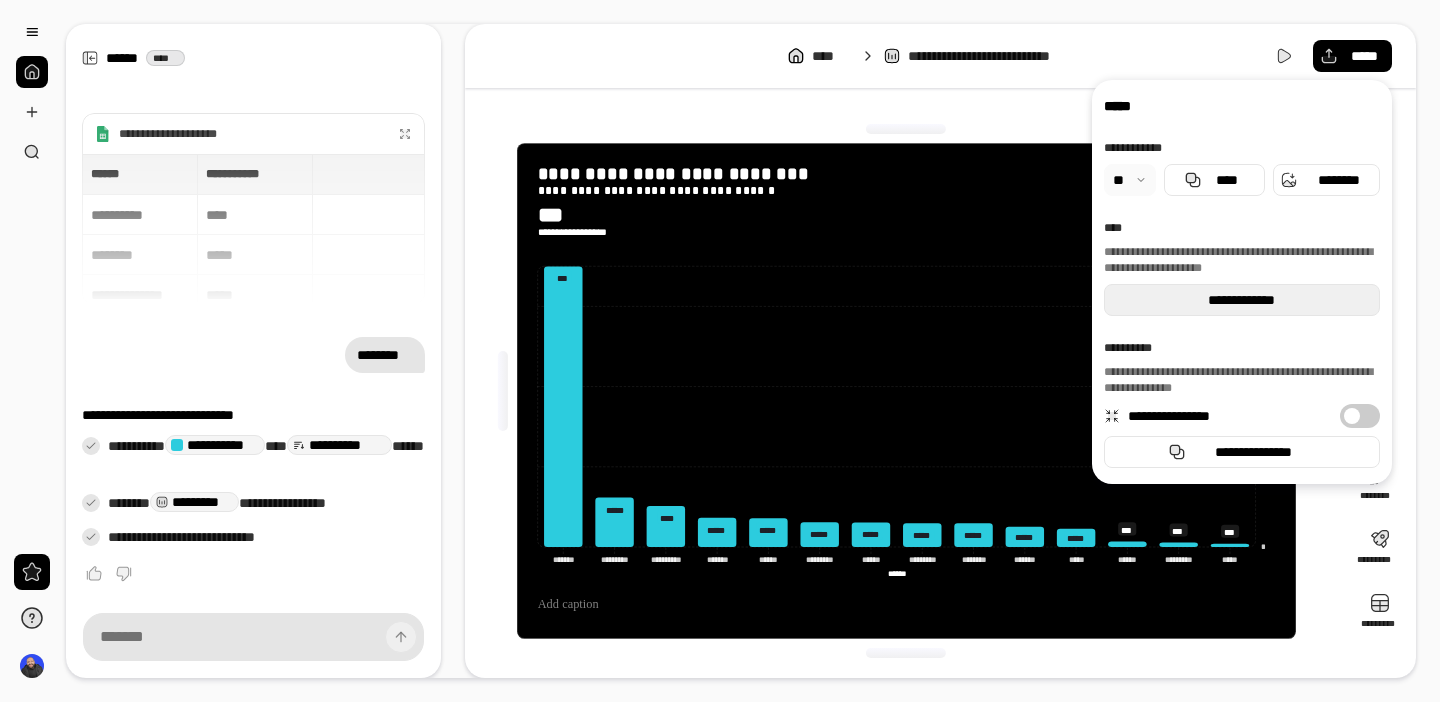click on "**********" at bounding box center (1242, 300) 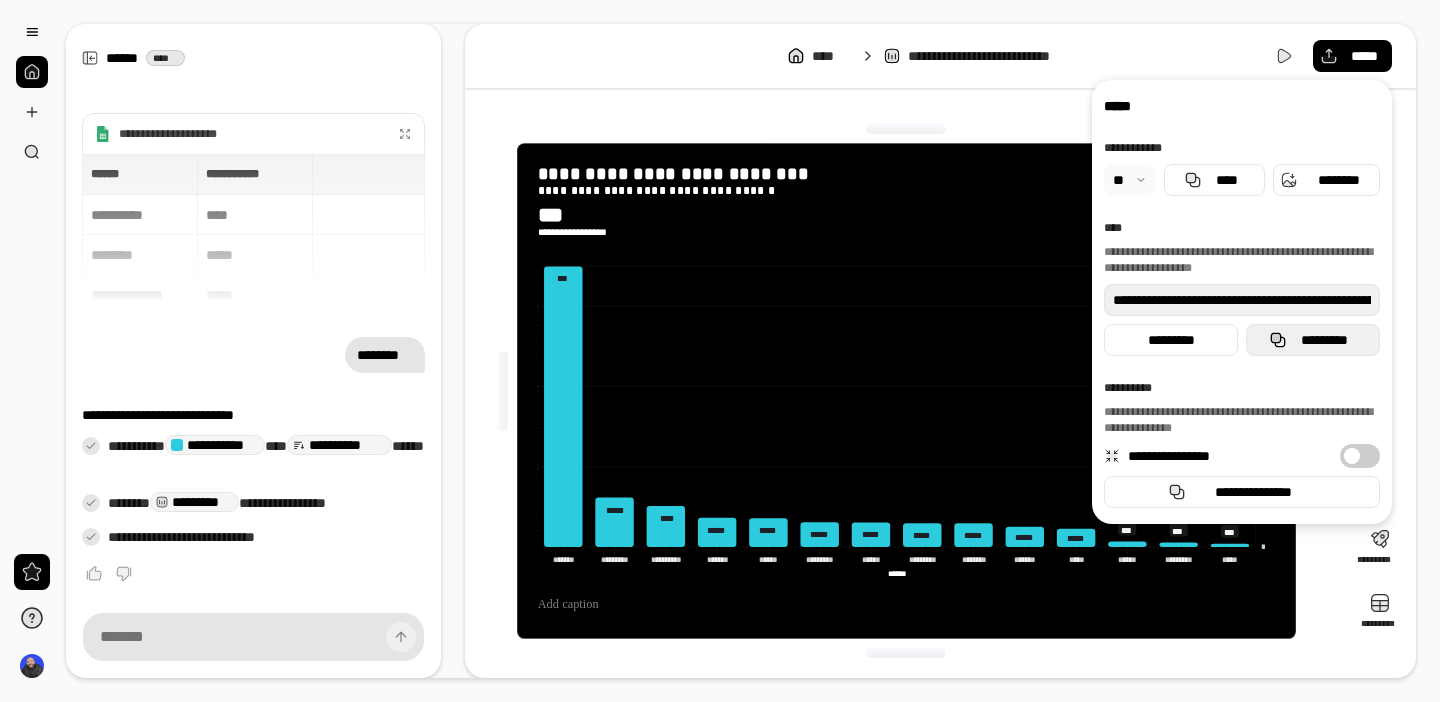 click on "*********" at bounding box center (1325, 340) 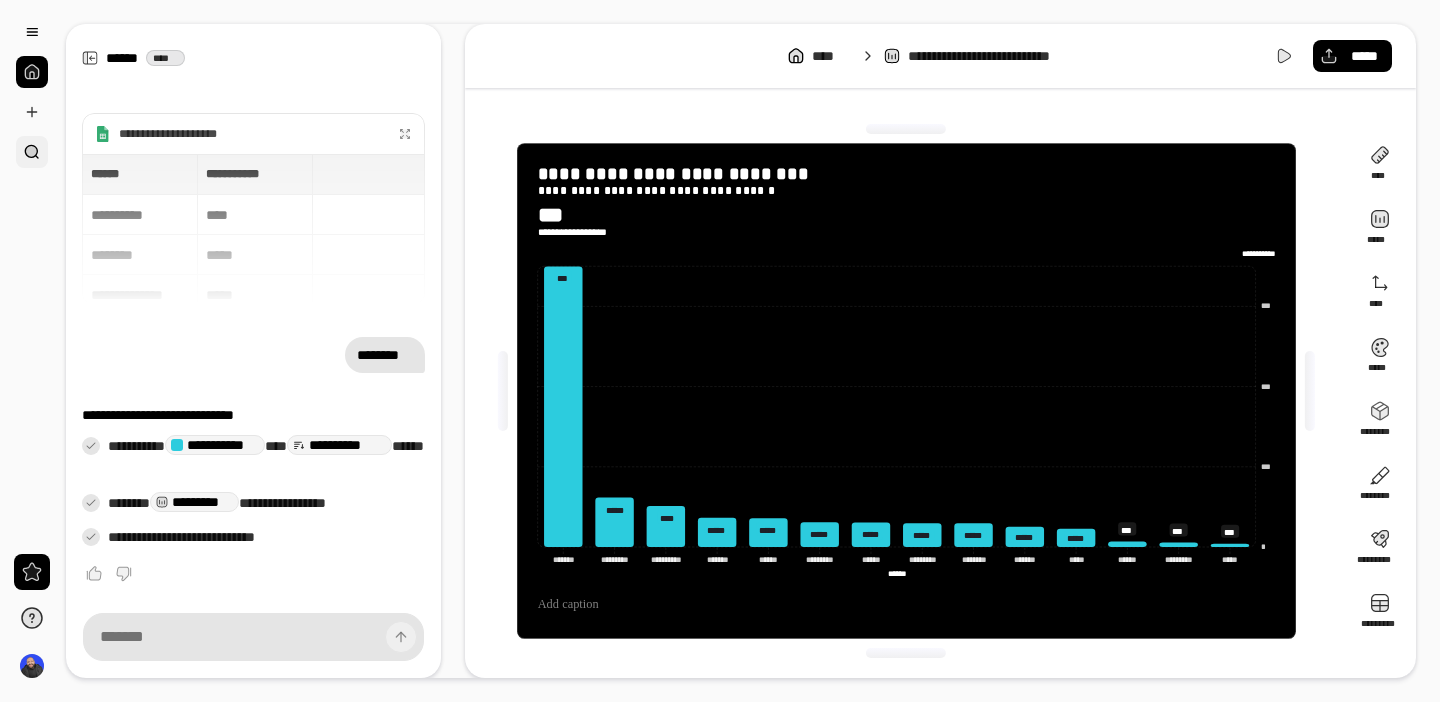 click at bounding box center (32, 152) 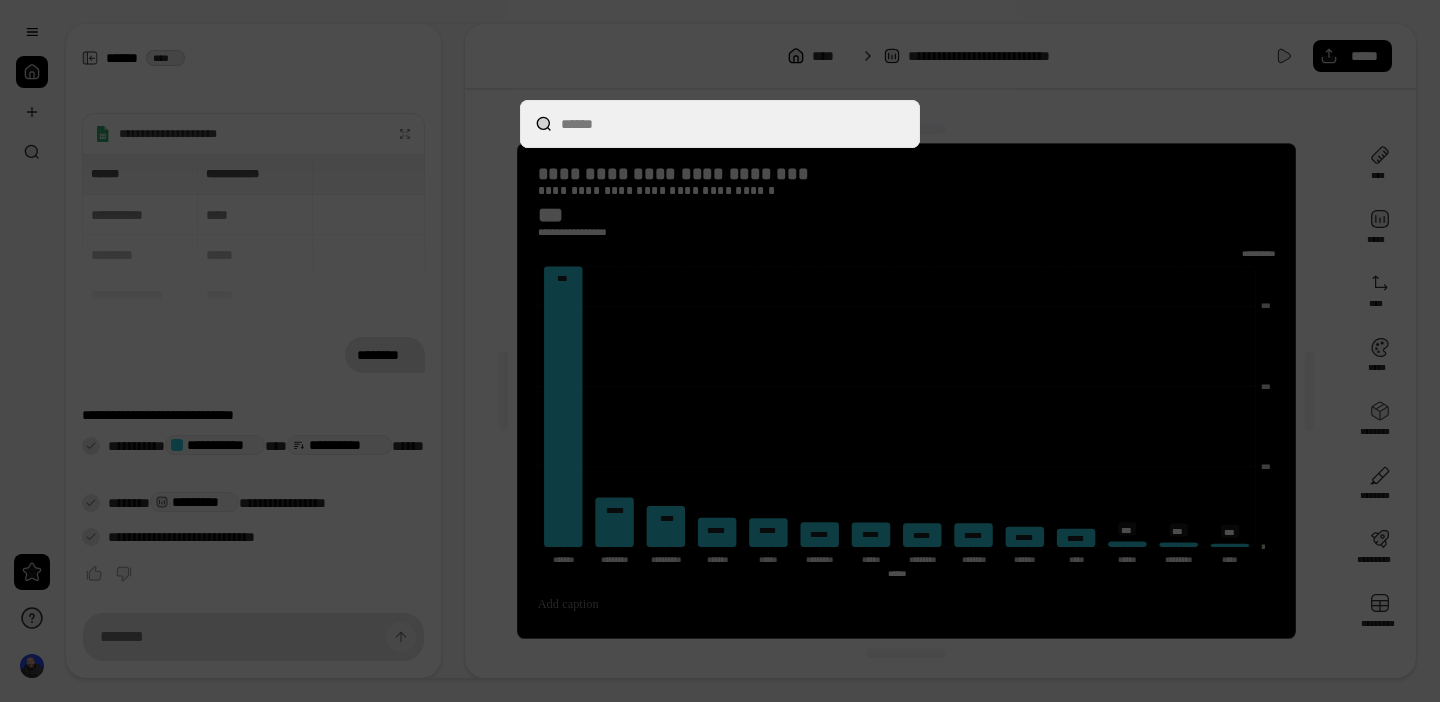 click at bounding box center (720, 124) 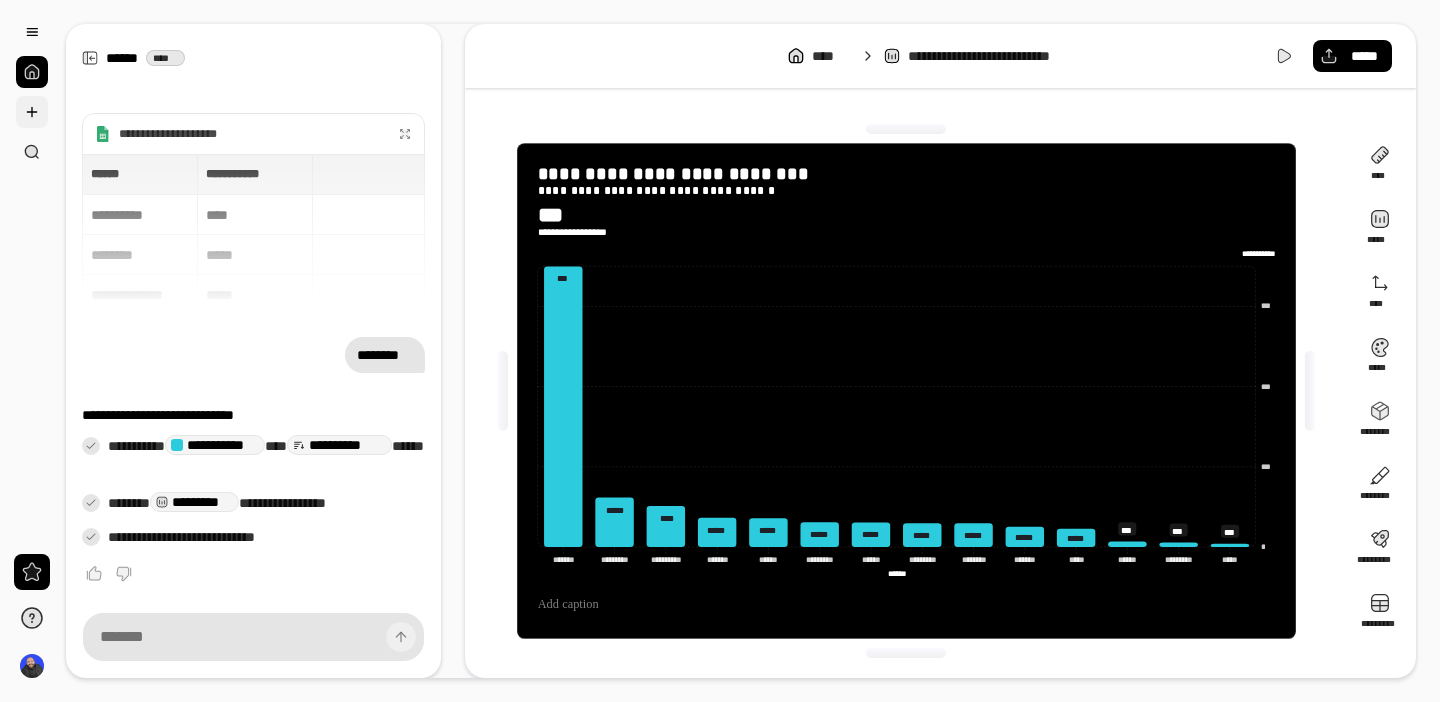 click at bounding box center (32, 112) 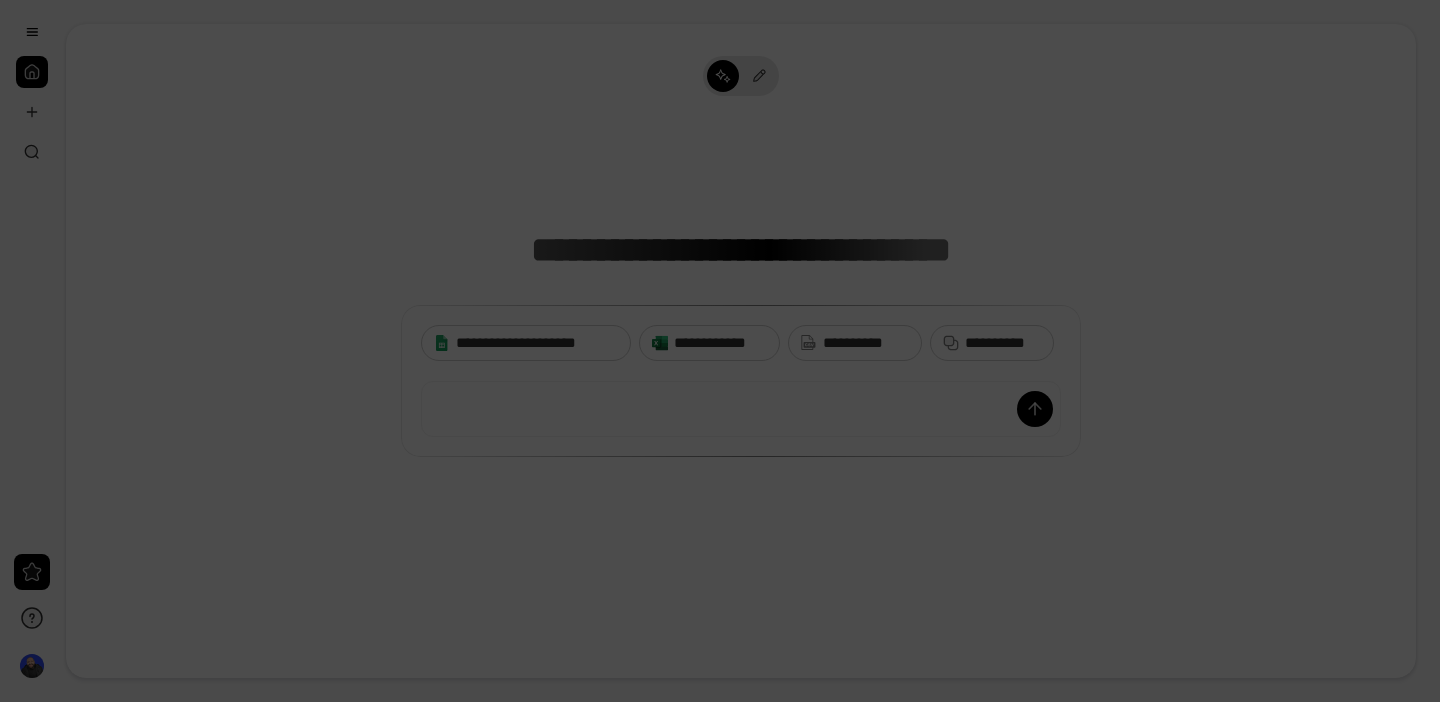 scroll, scrollTop: 0, scrollLeft: 516, axis: horizontal 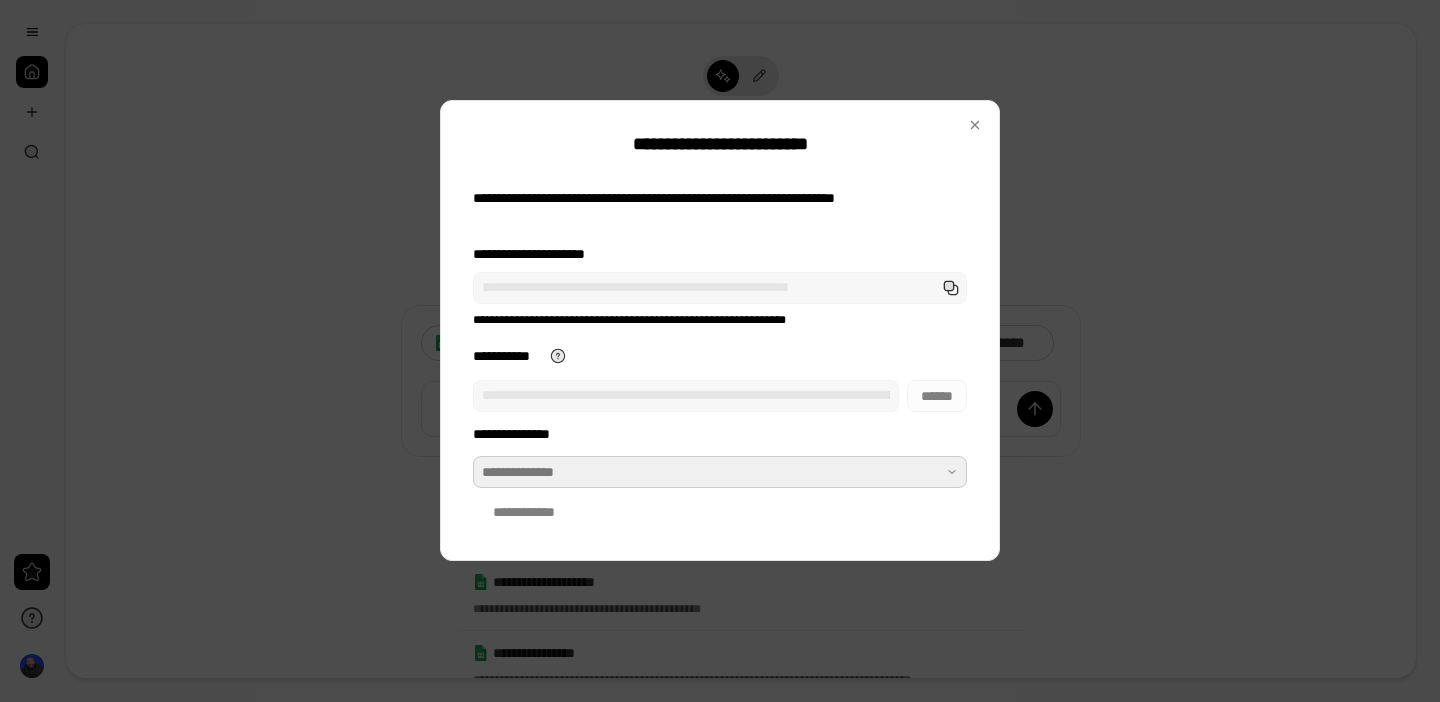 click at bounding box center (720, 472) 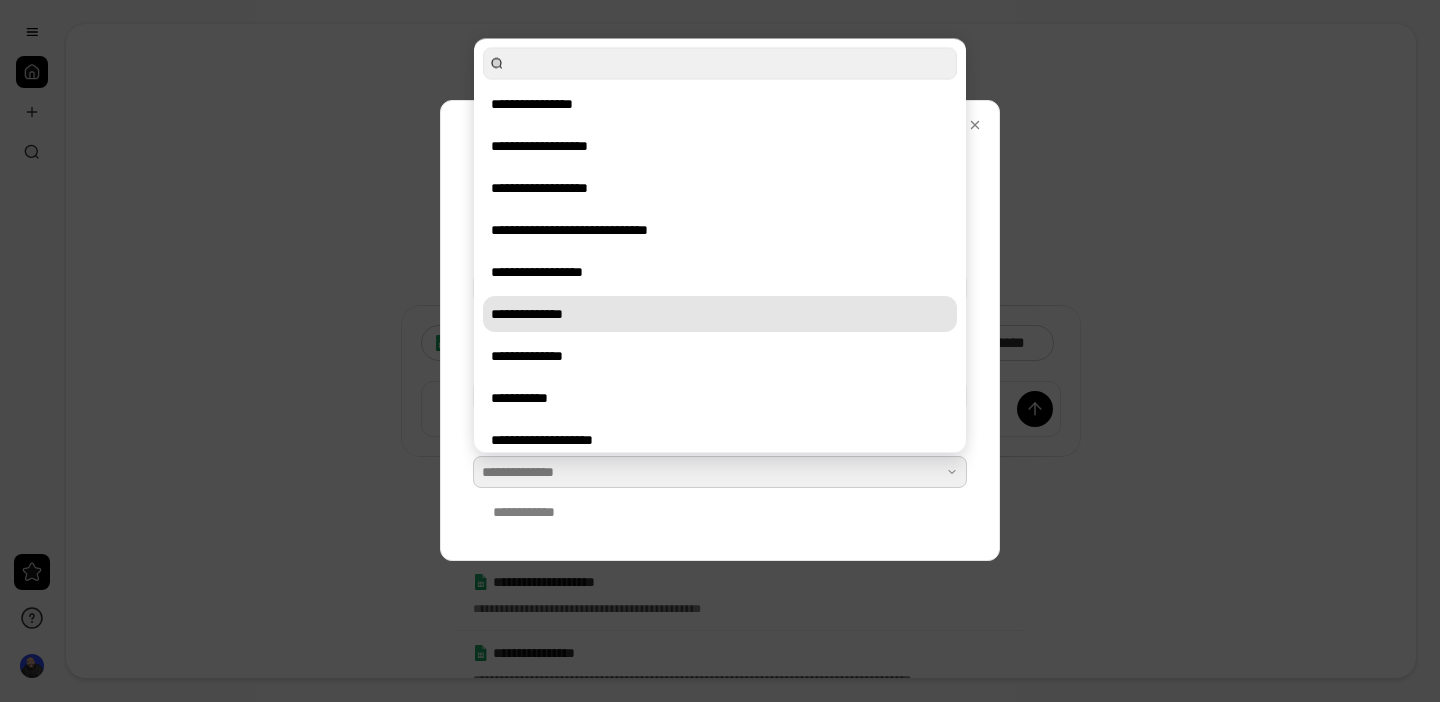 scroll, scrollTop: 60, scrollLeft: 0, axis: vertical 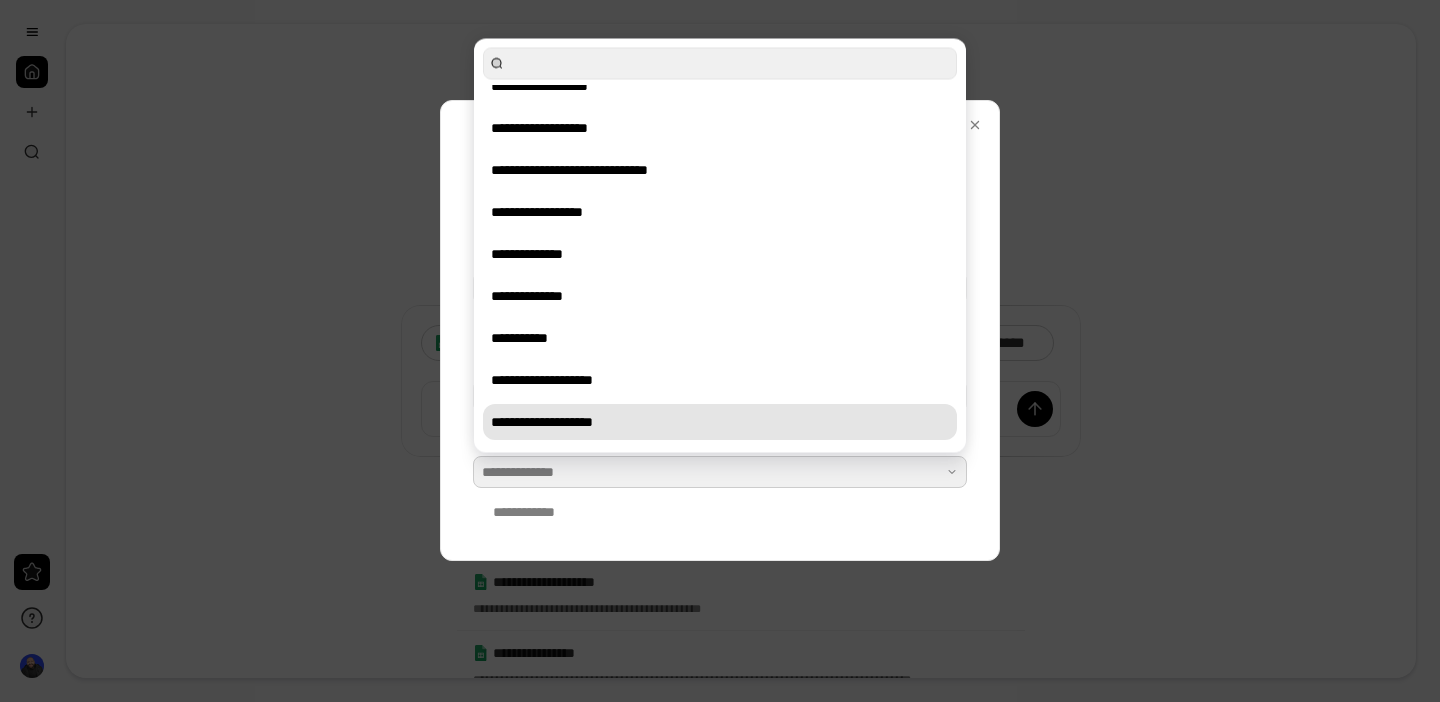 click on "**********" at bounding box center [720, 422] 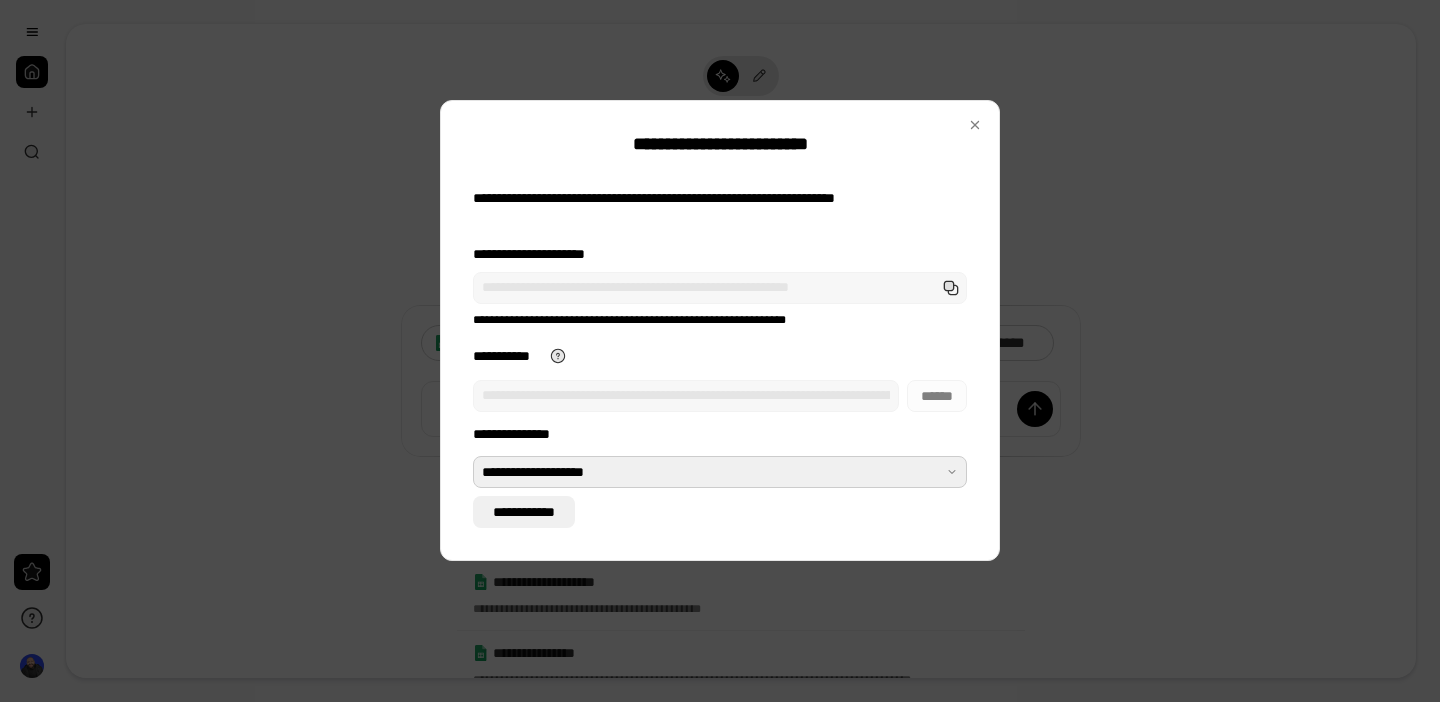 click on "**********" at bounding box center (524, 512) 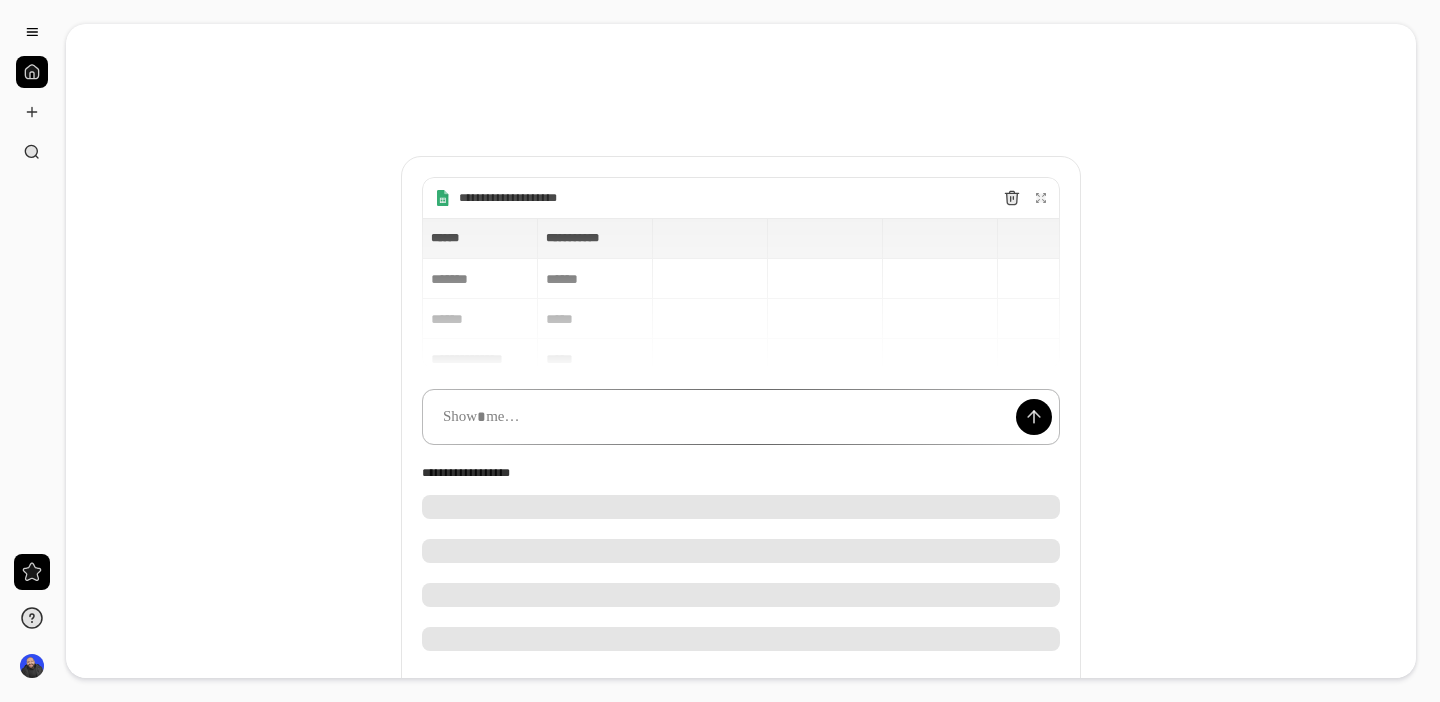 type 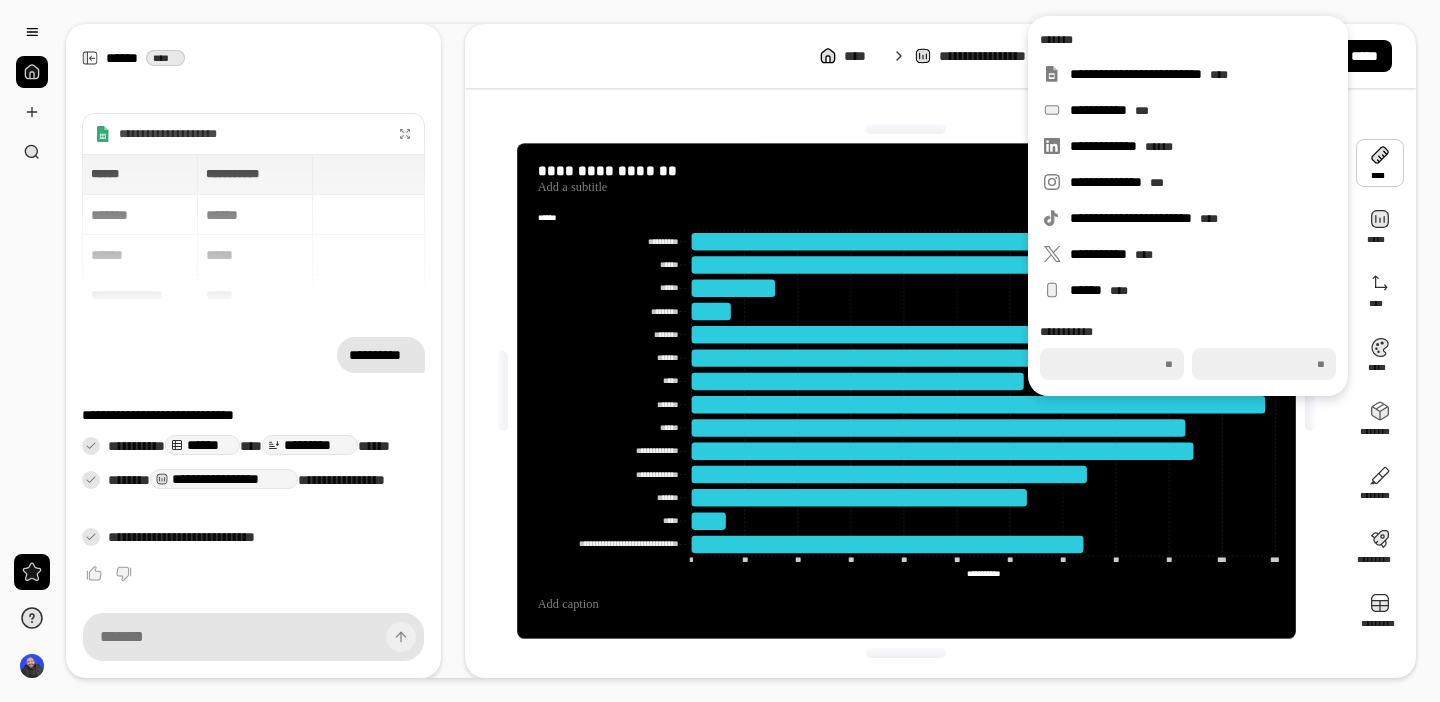click at bounding box center (1380, 163) 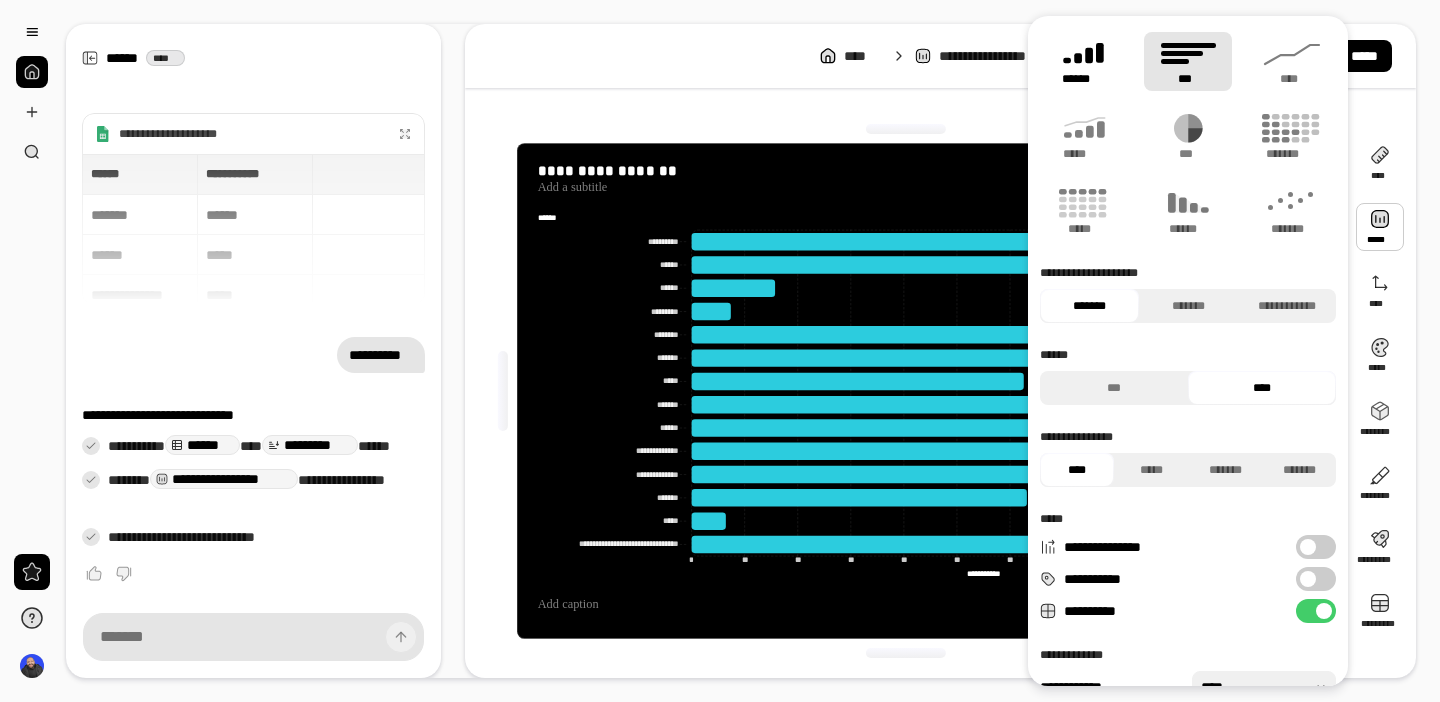 click 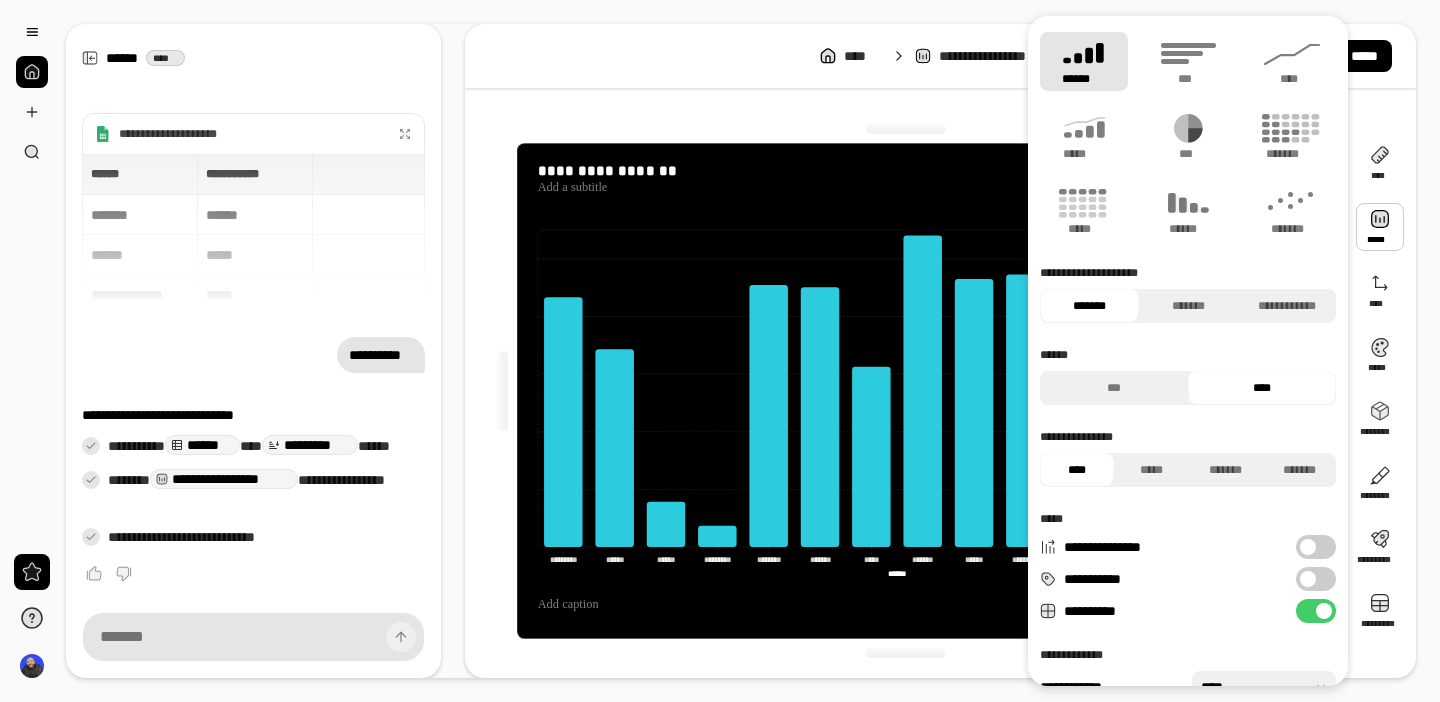 click at bounding box center [906, 129] 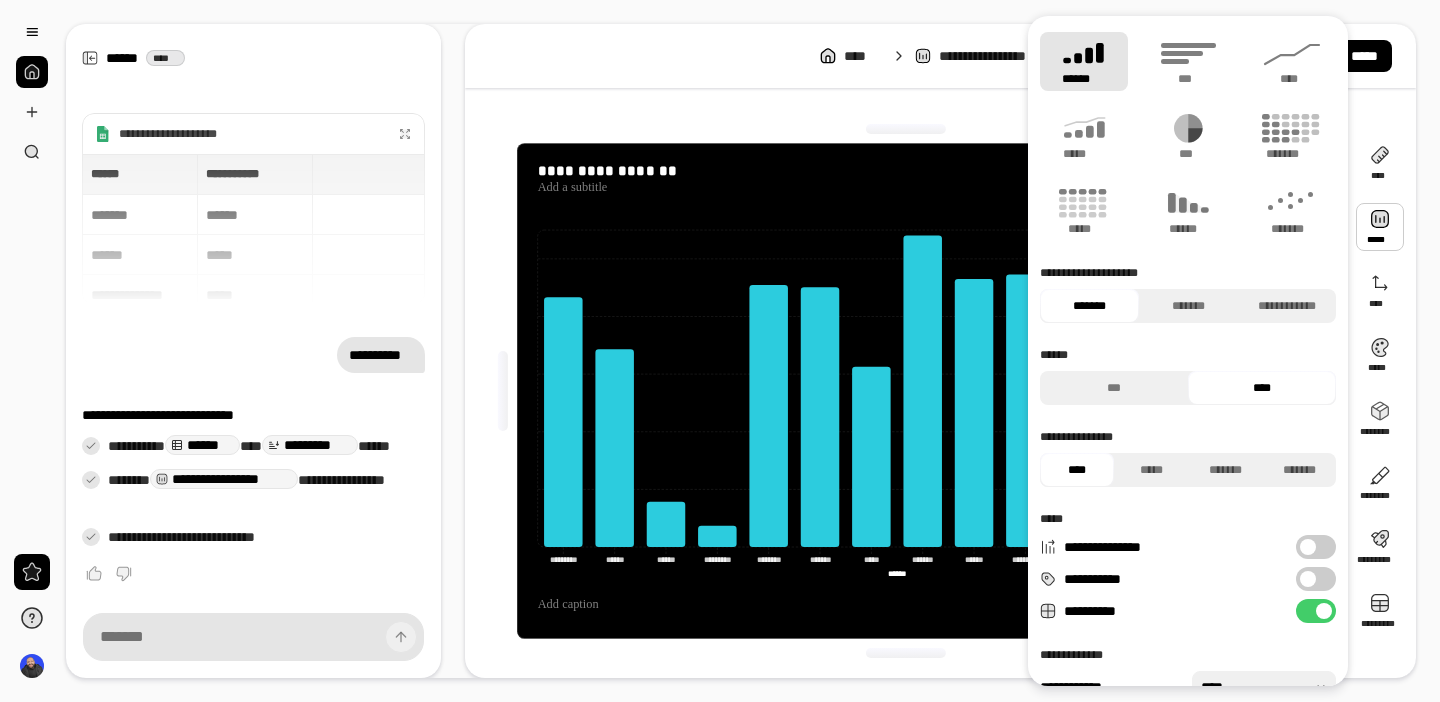 click at bounding box center (1380, 227) 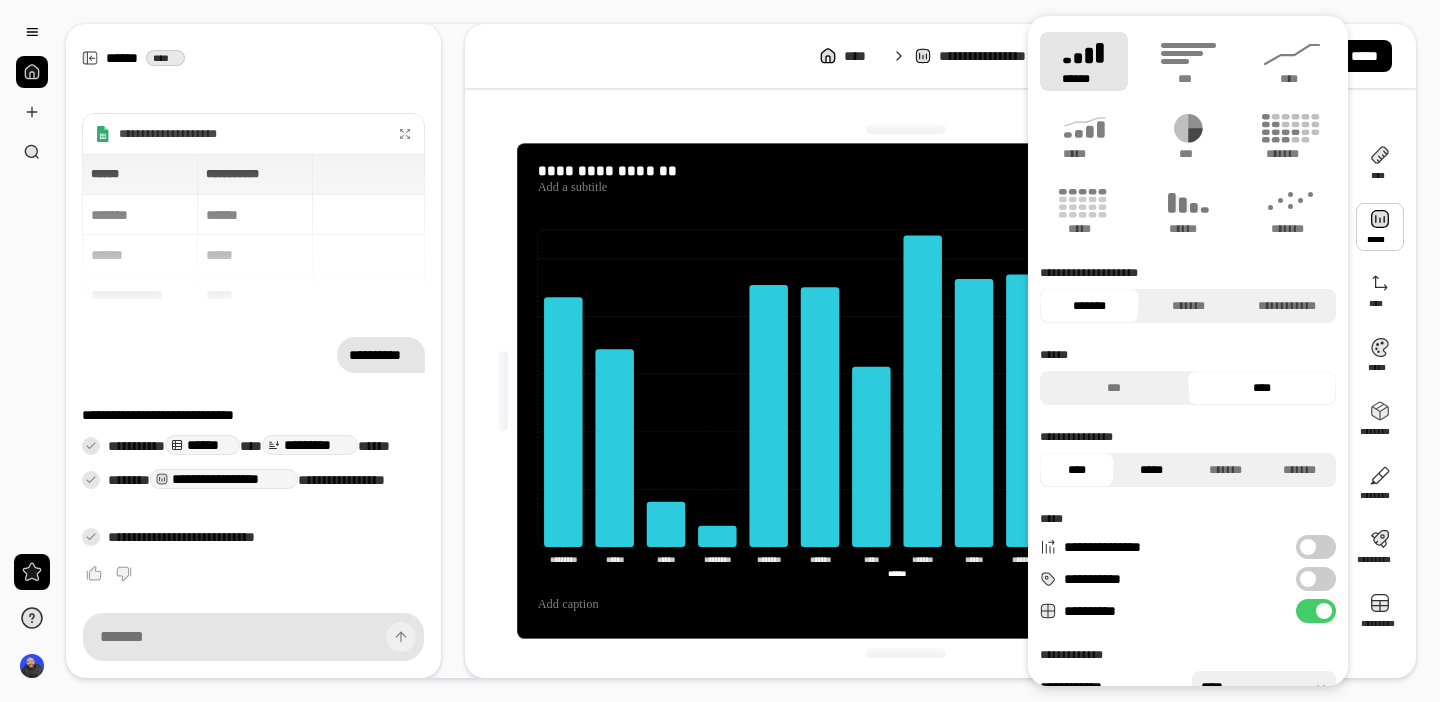 click on "*****" at bounding box center (1151, 470) 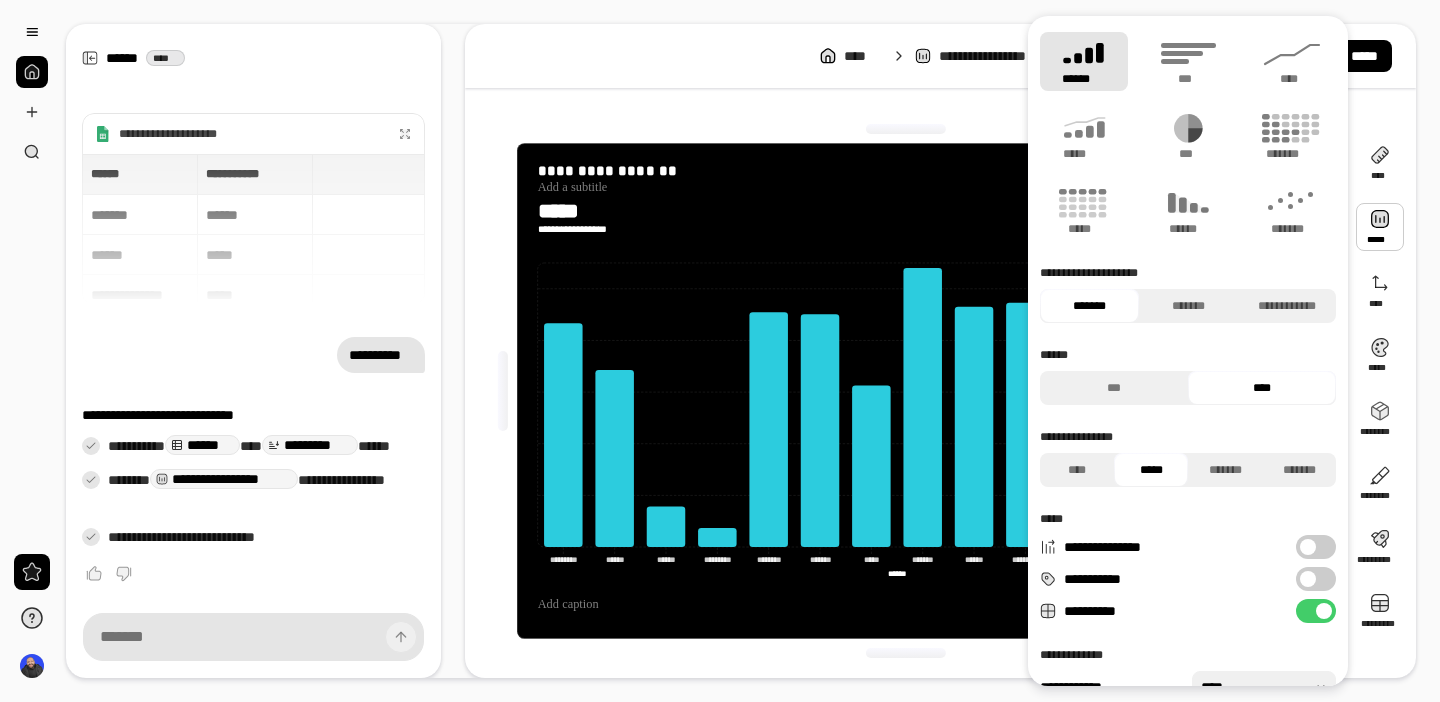 click on "**********" at bounding box center [1316, 579] 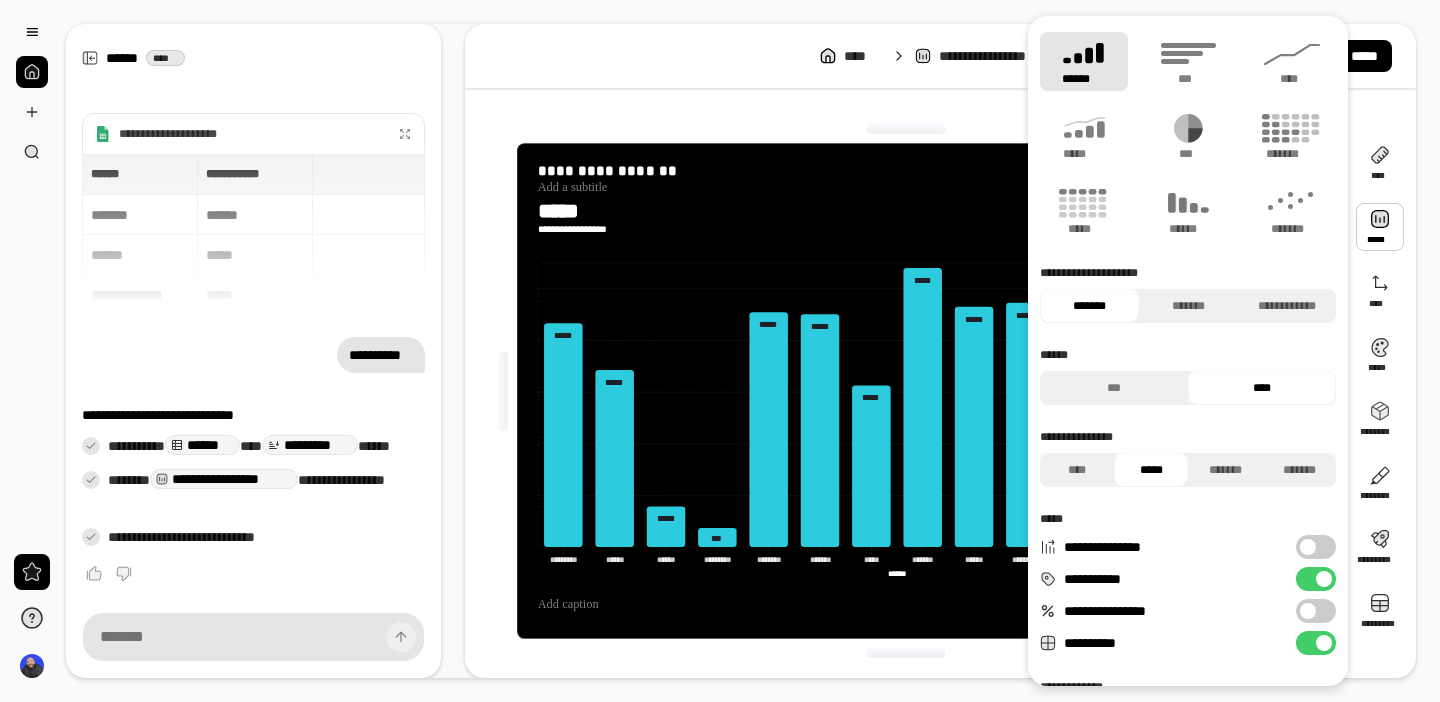 click at bounding box center [1380, 227] 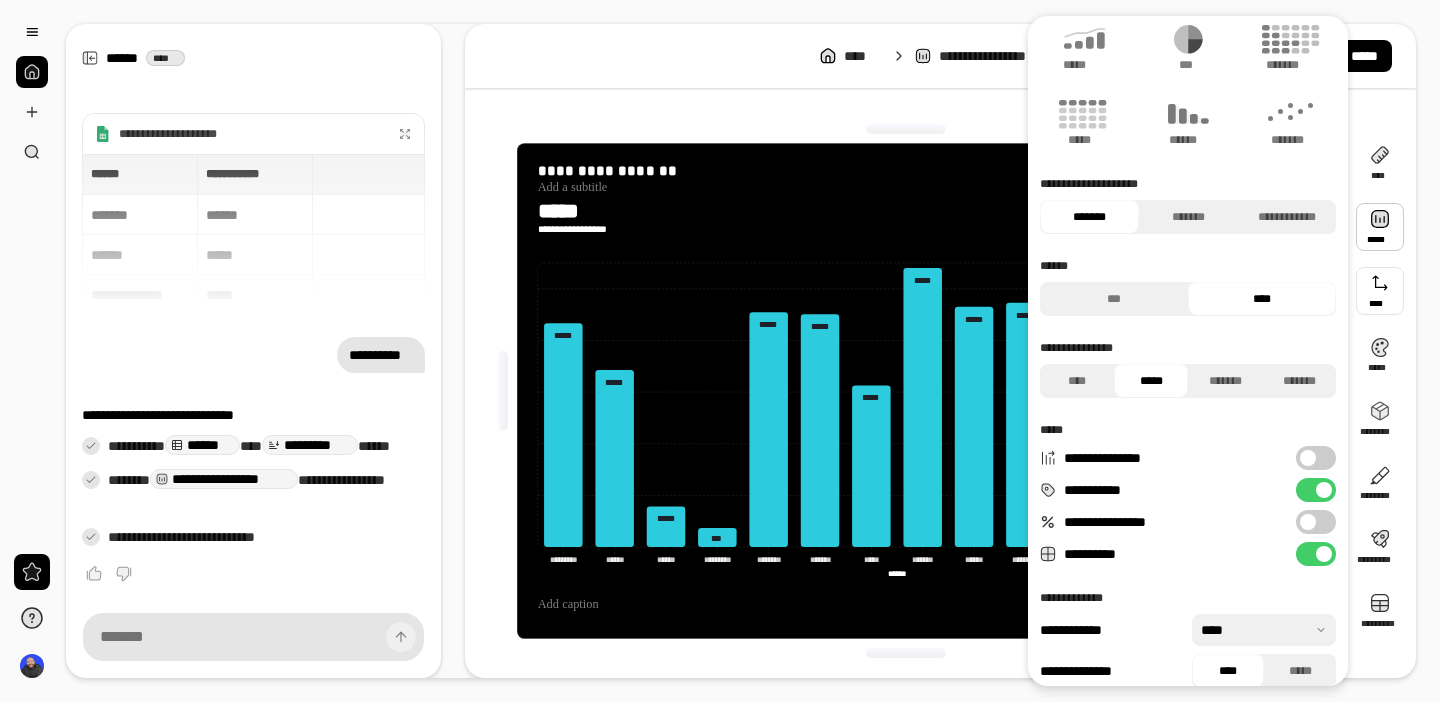 scroll, scrollTop: 107, scrollLeft: 0, axis: vertical 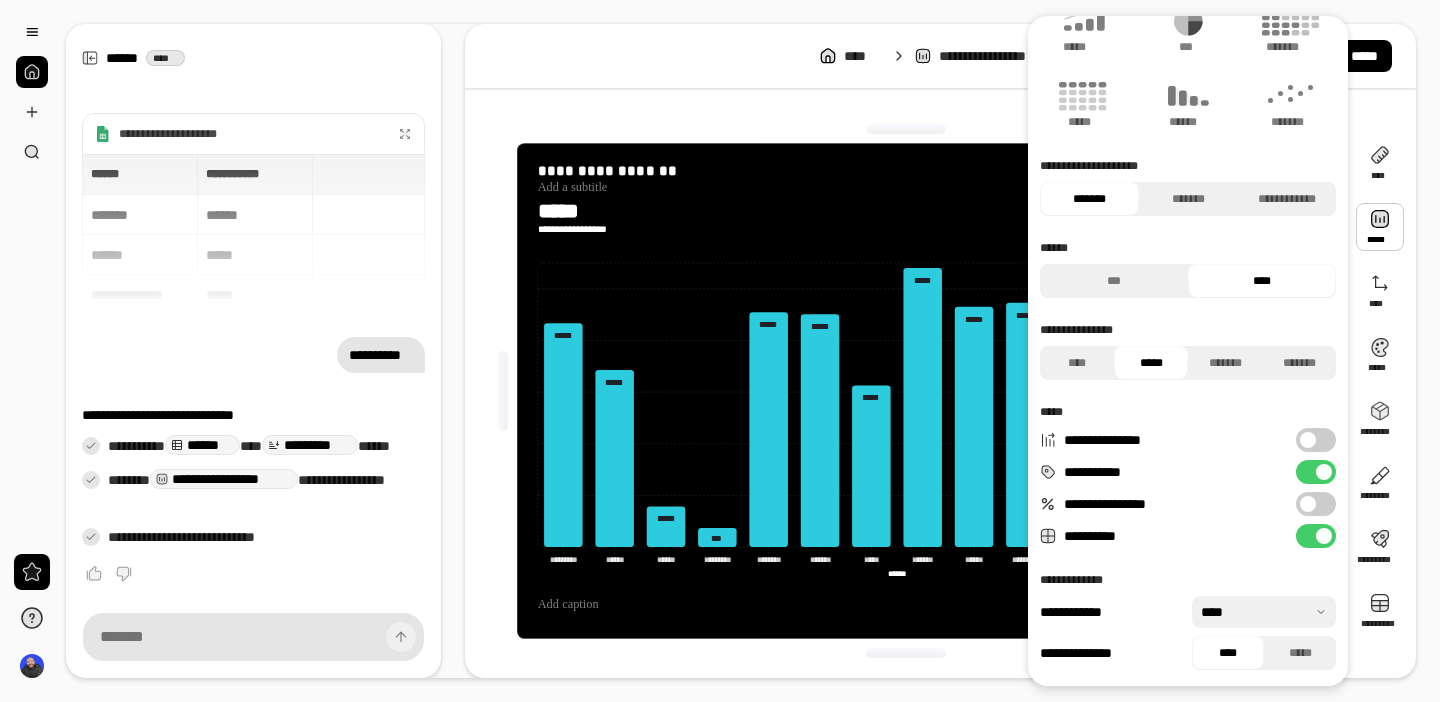 click on "**********" at bounding box center [1316, 440] 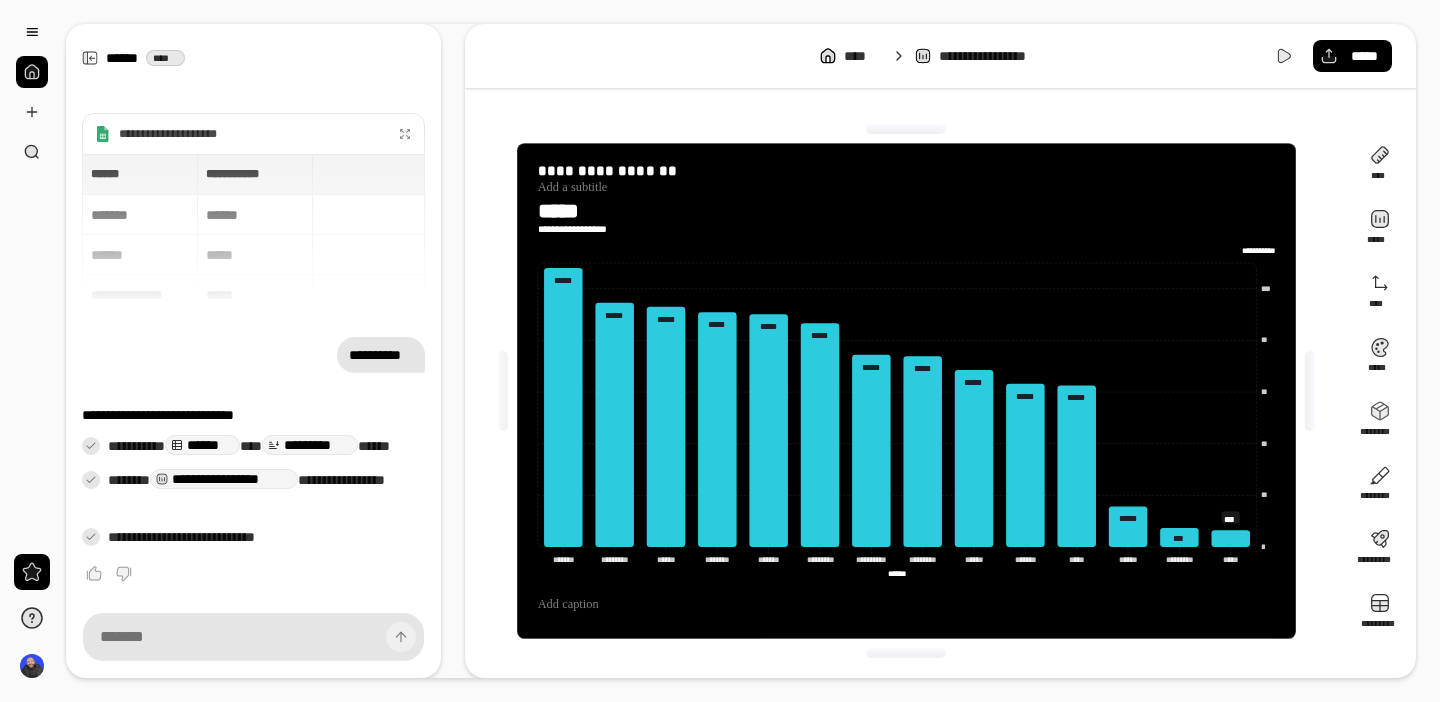 click on "**********" at bounding box center (906, 391) 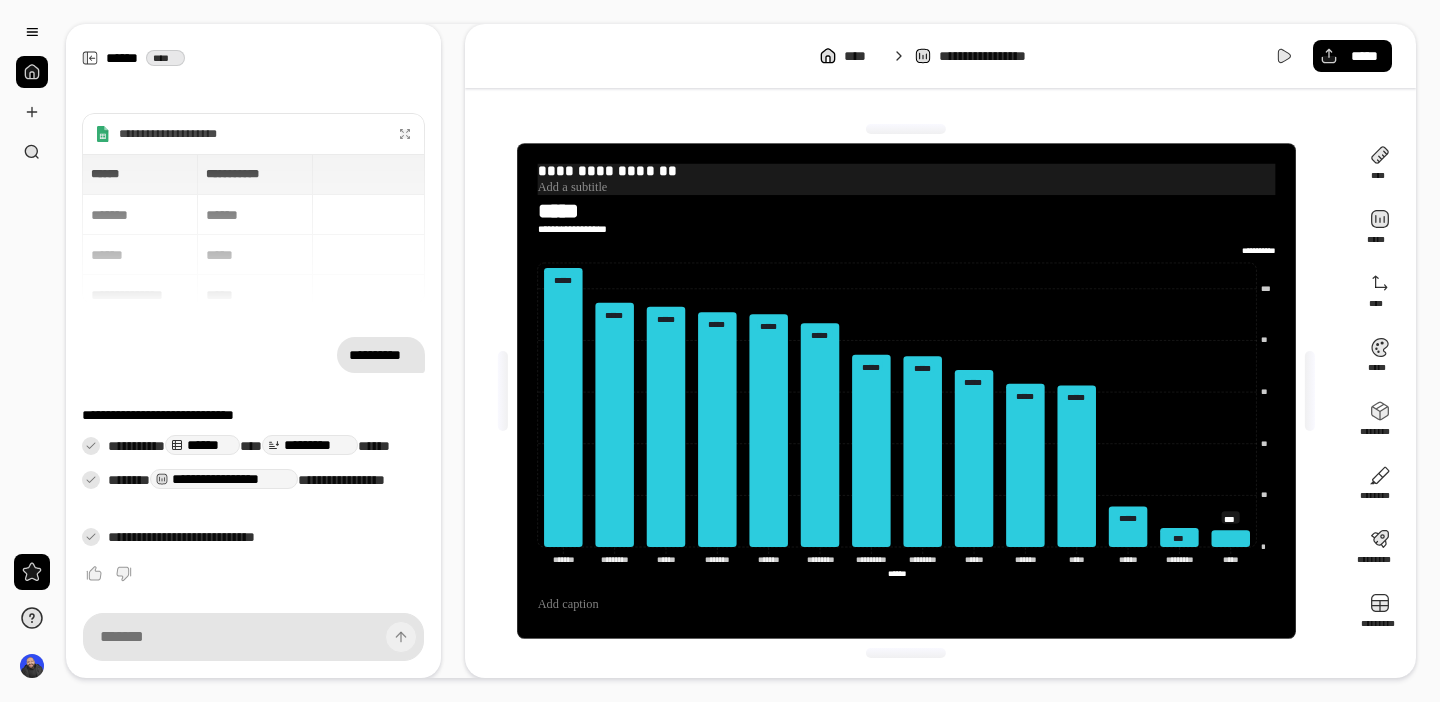 click on "**********" at bounding box center [906, 172] 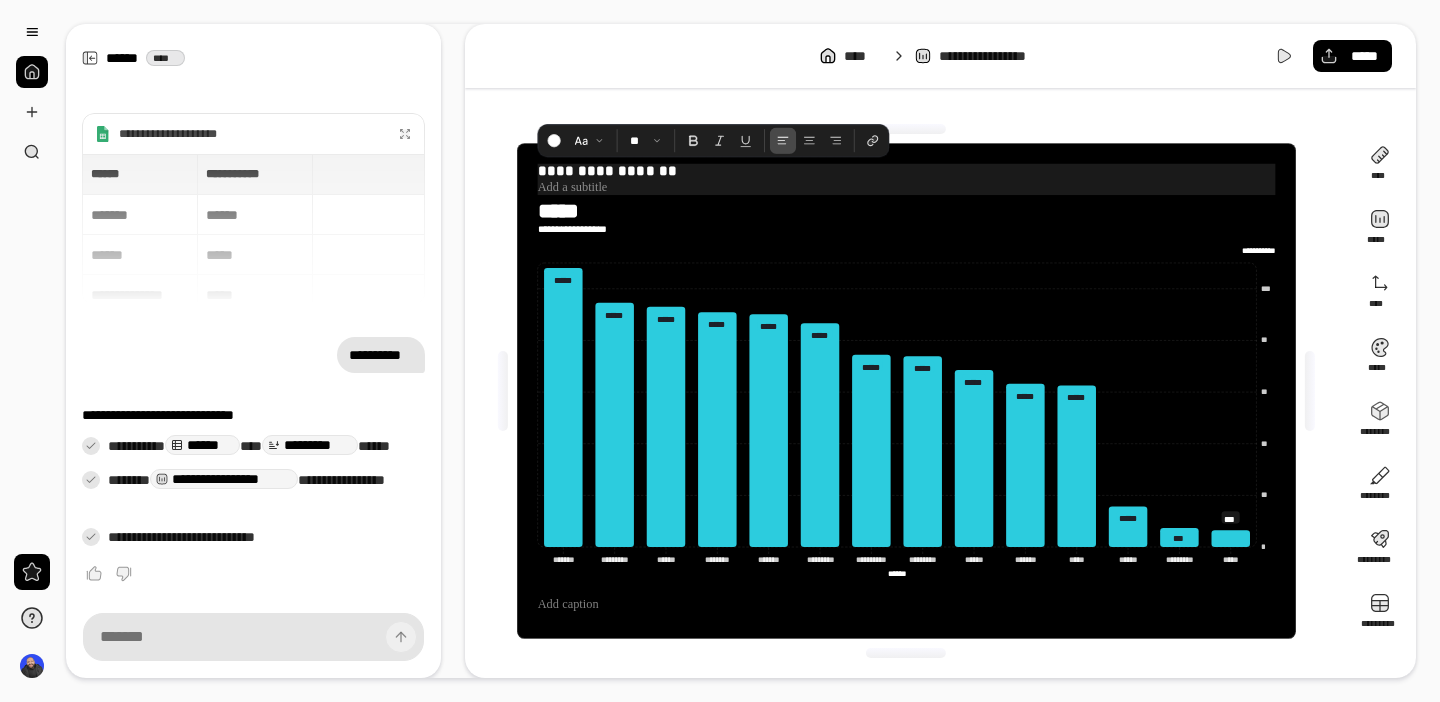 click at bounding box center (906, 129) 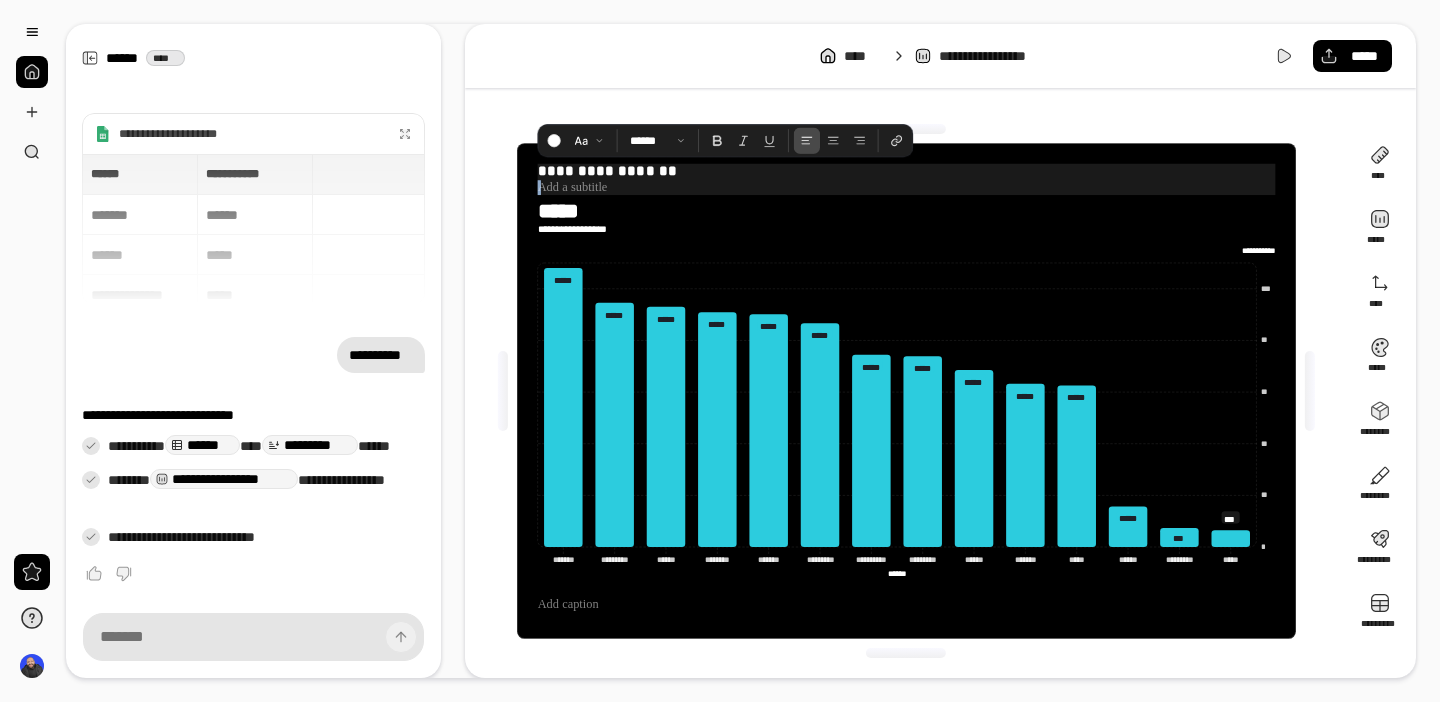 drag, startPoint x: 686, startPoint y: 169, endPoint x: 624, endPoint y: 198, distance: 68.44706 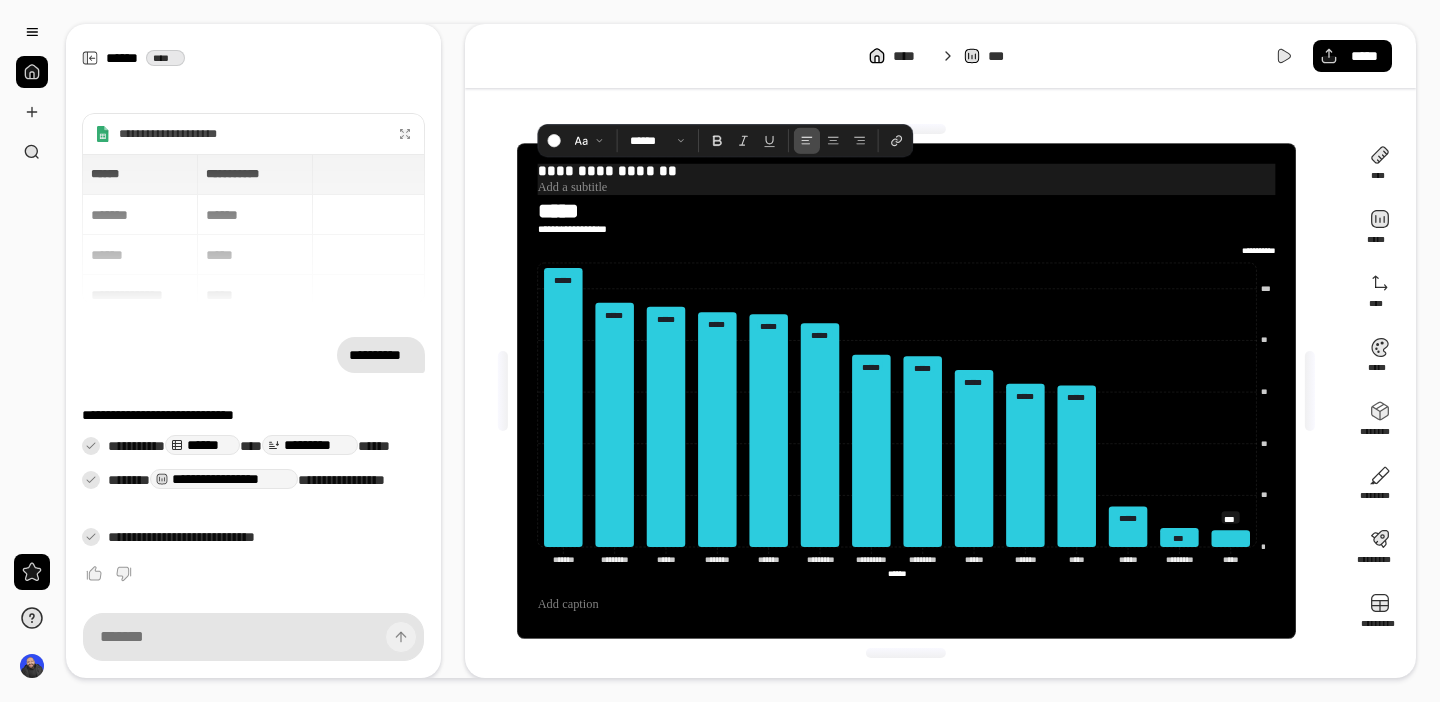 click on "**********" at bounding box center [906, 172] 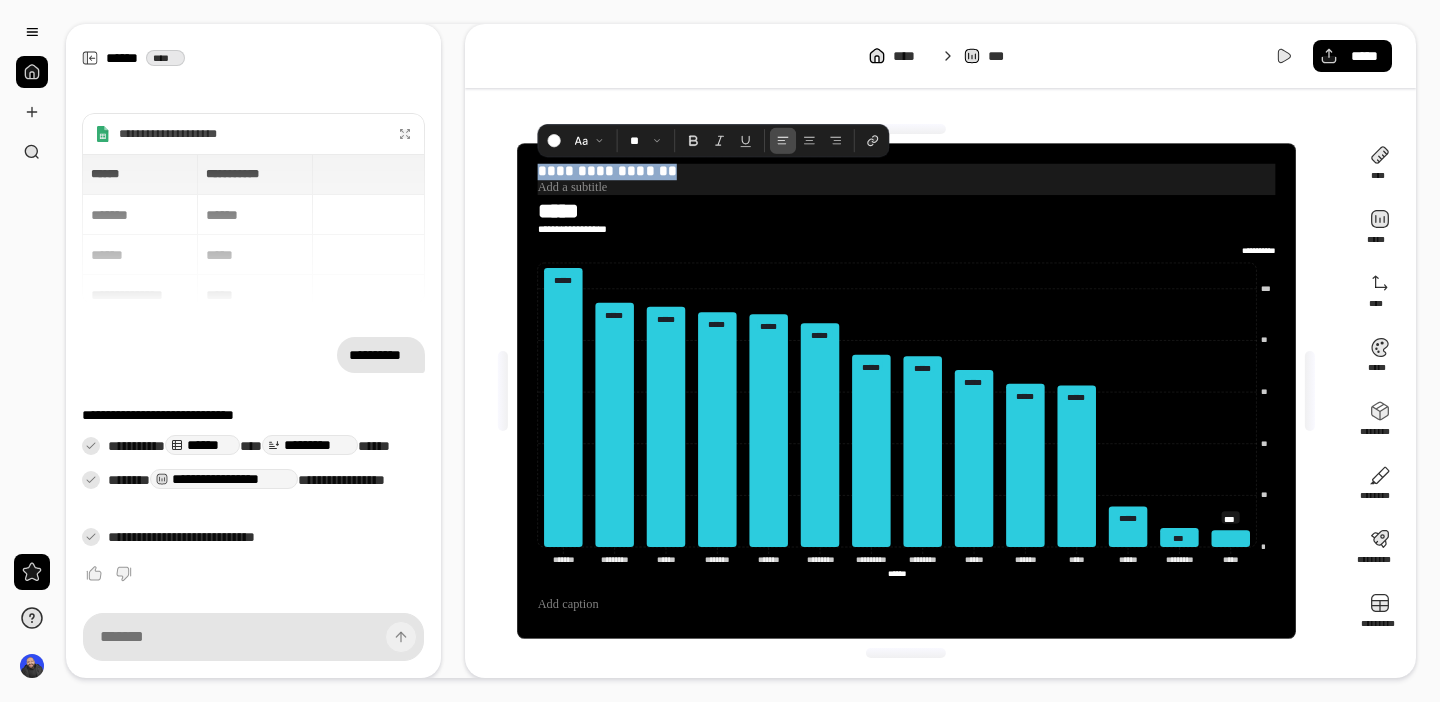 drag, startPoint x: 676, startPoint y: 174, endPoint x: 535, endPoint y: 179, distance: 141.08862 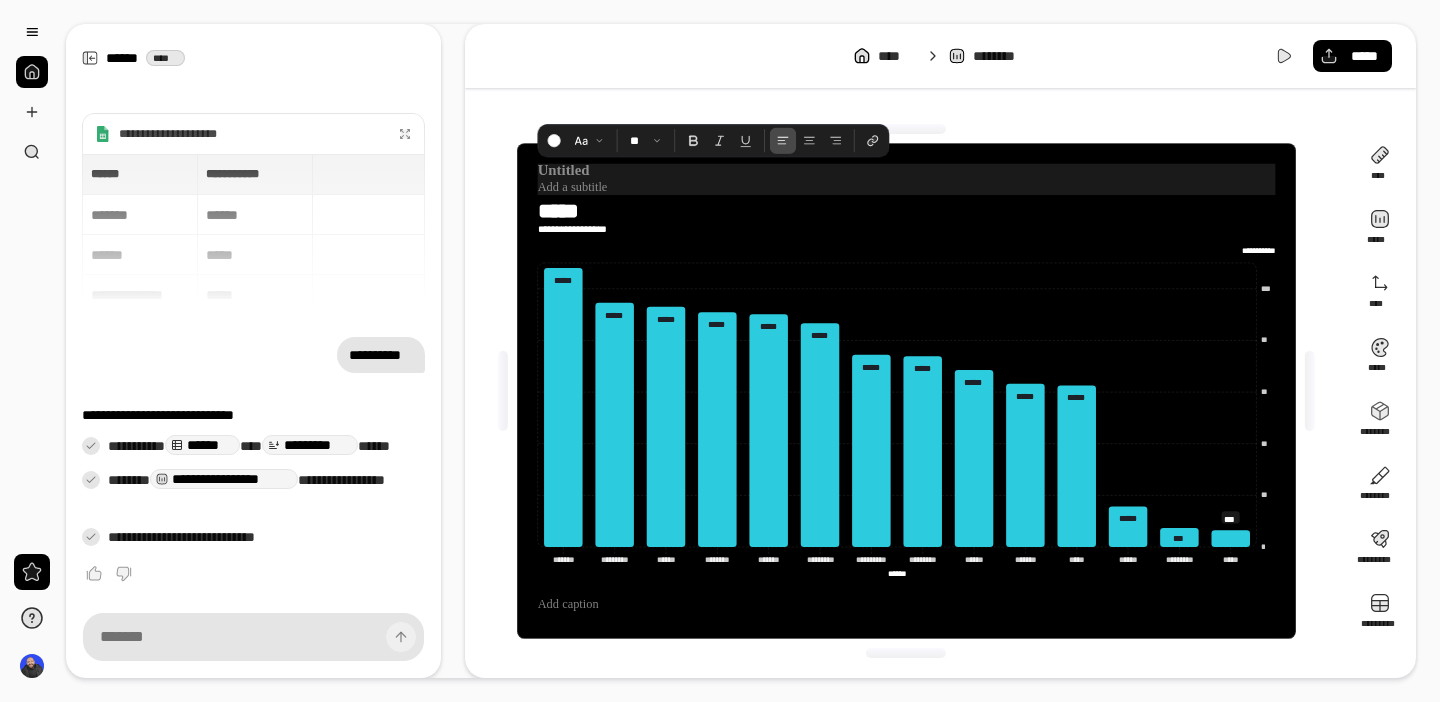 click at bounding box center [906, 172] 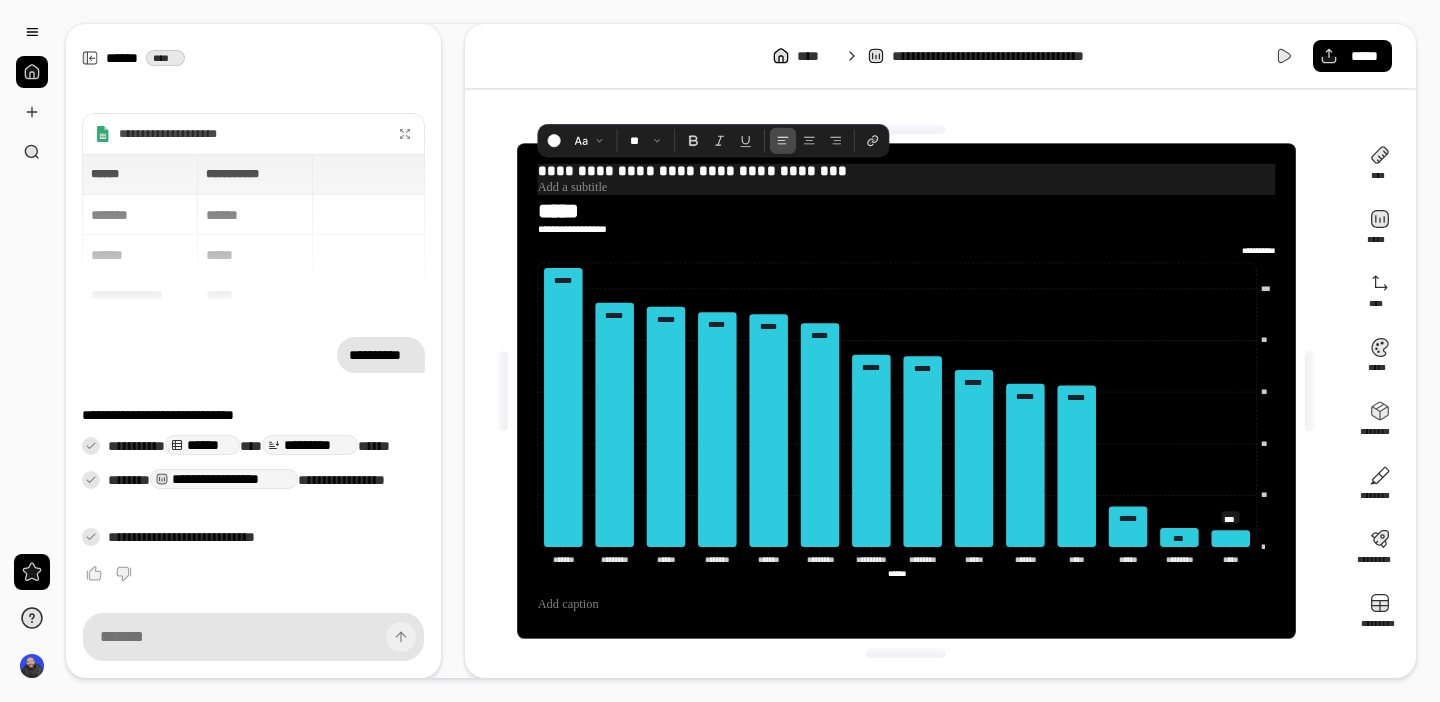 click at bounding box center [906, 187] 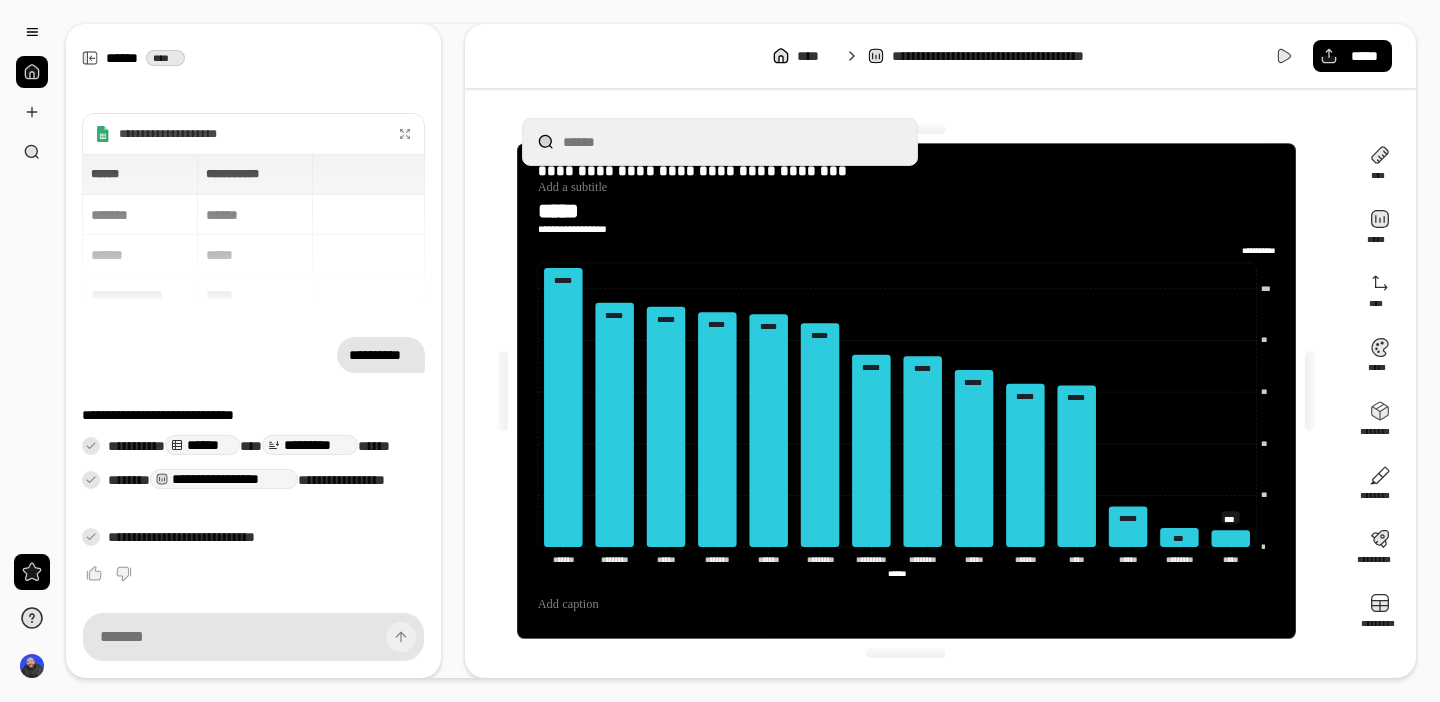 type on "*" 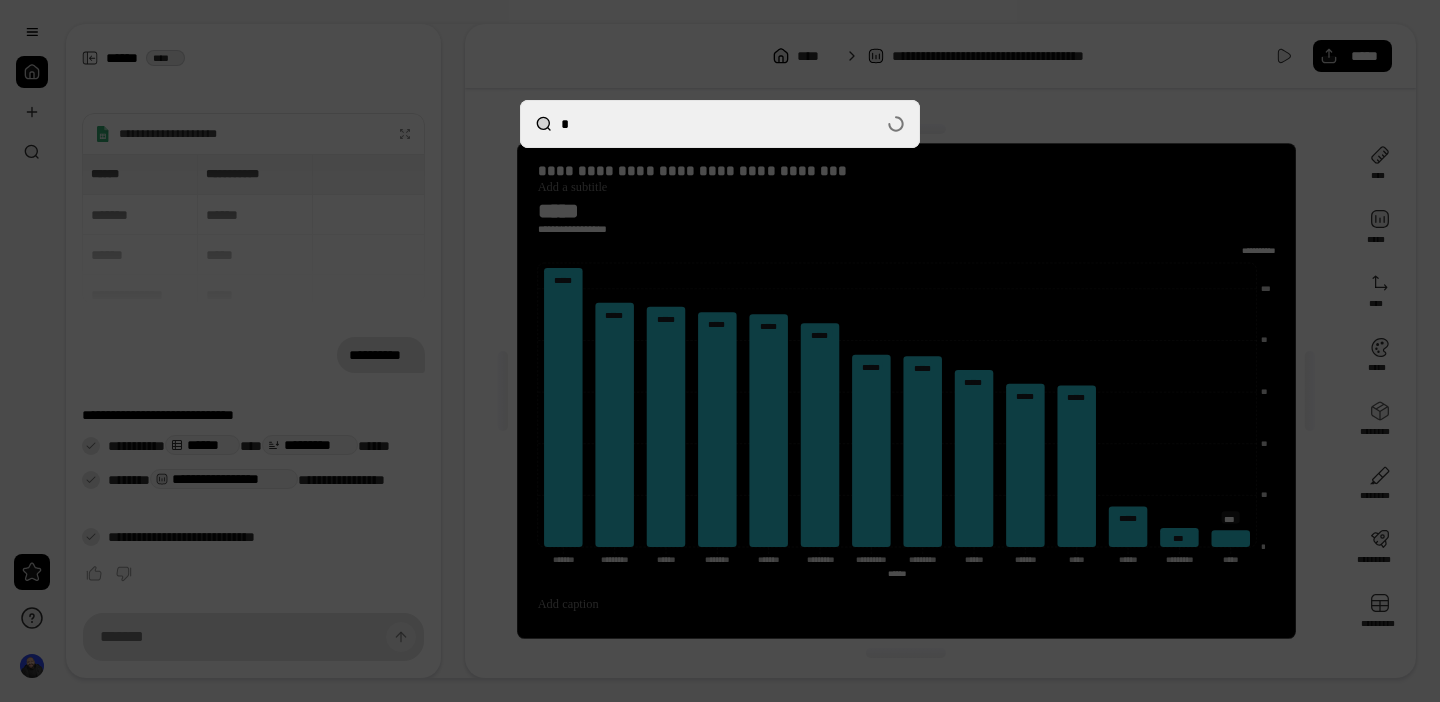 type 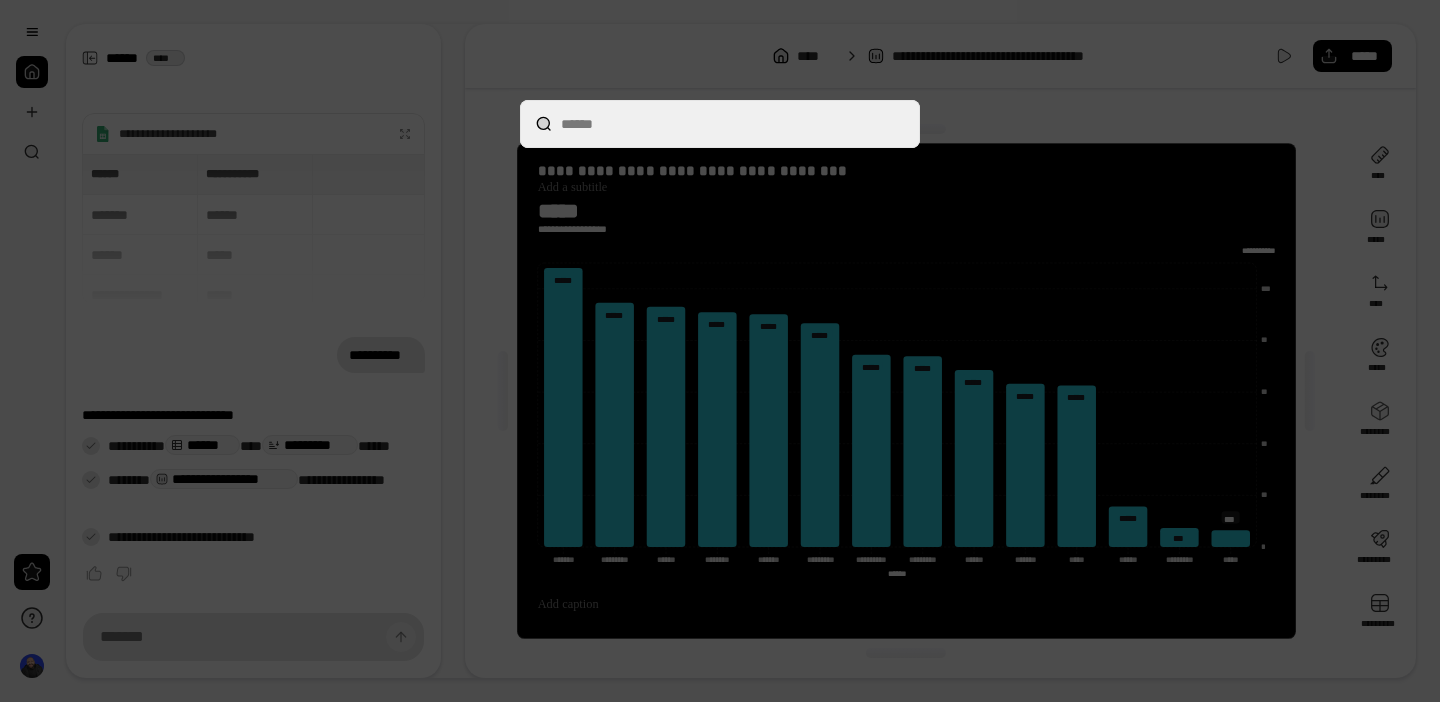 click at bounding box center (720, 351) 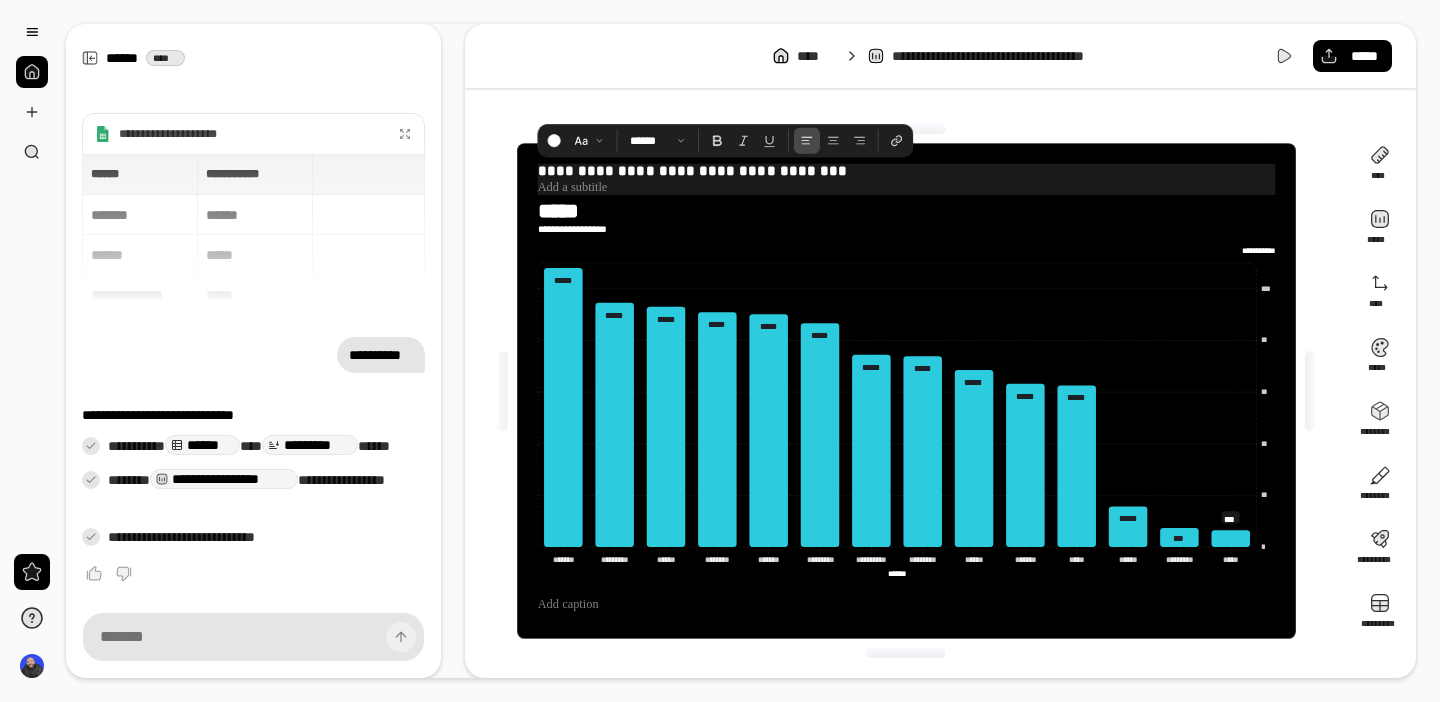 type 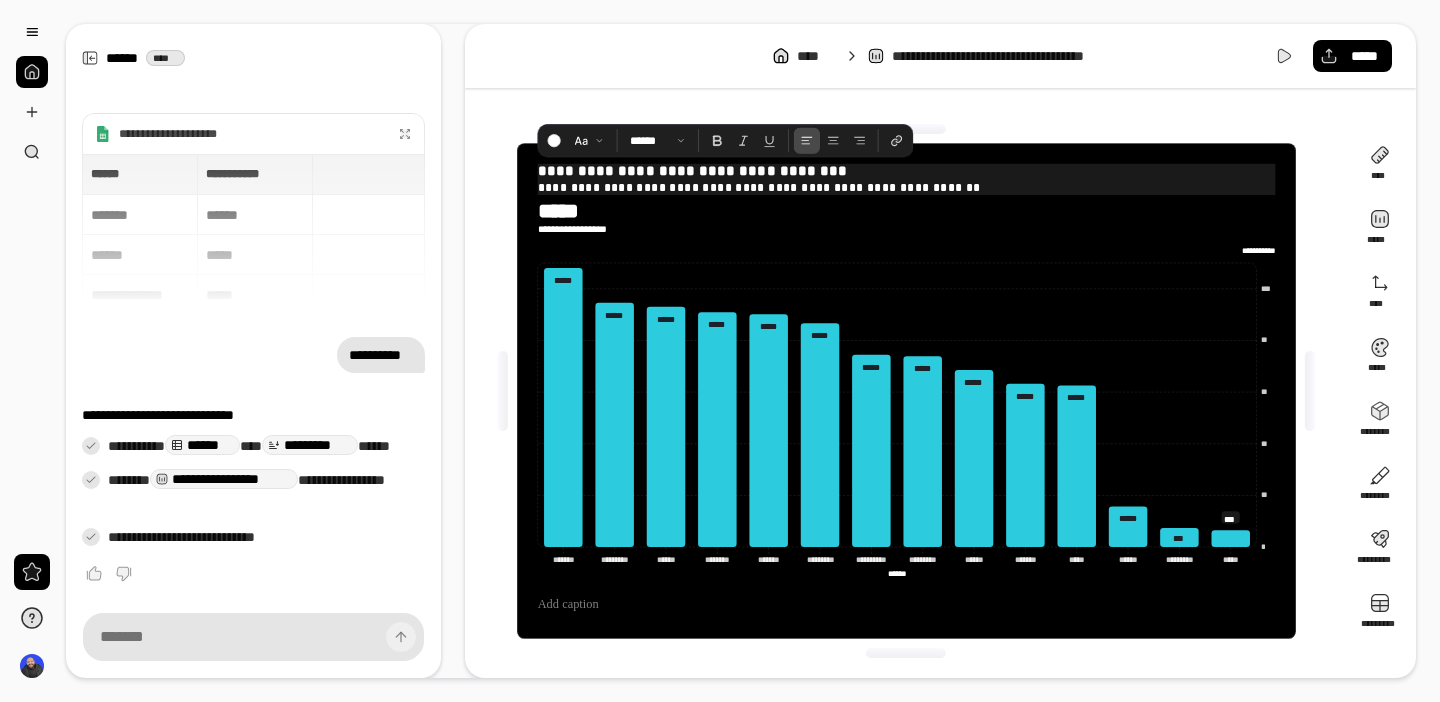 click on "**********" at bounding box center [906, 172] 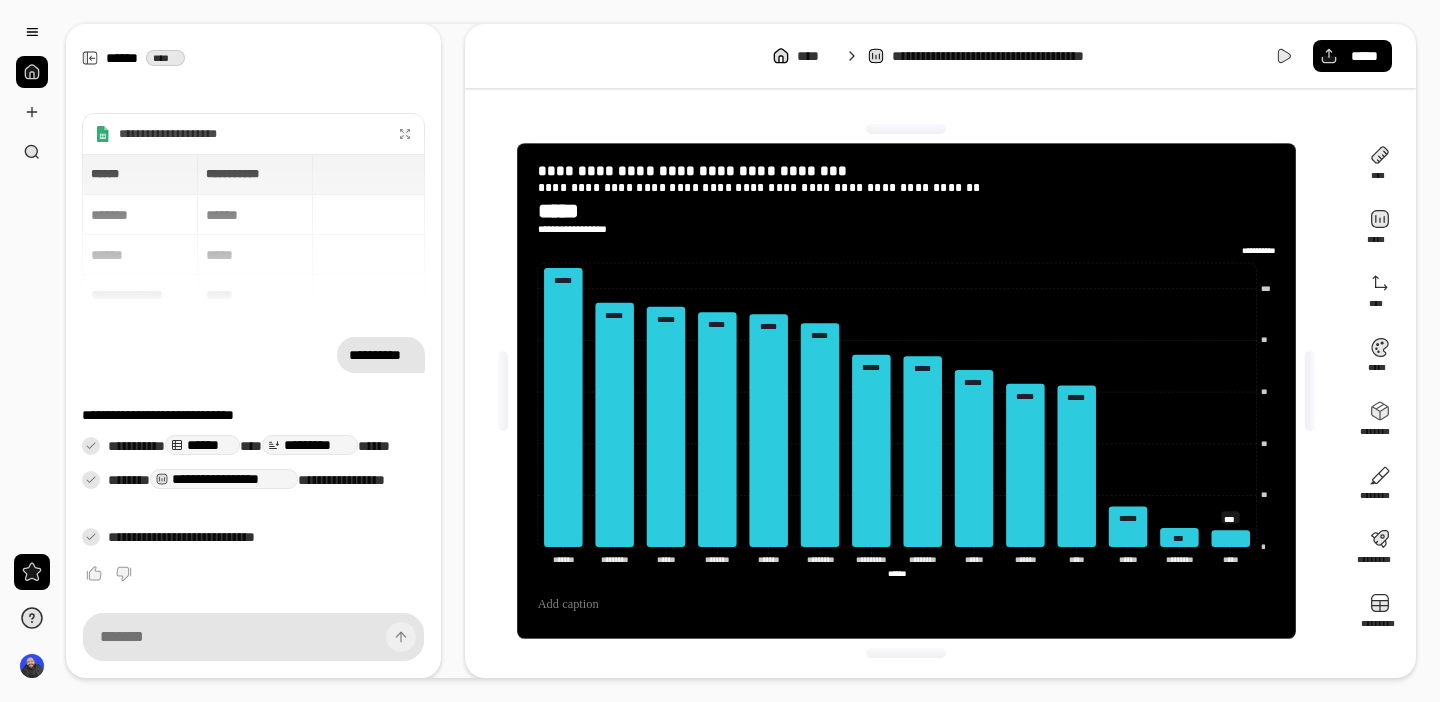 click on "[PHONE]" at bounding box center [906, 391] 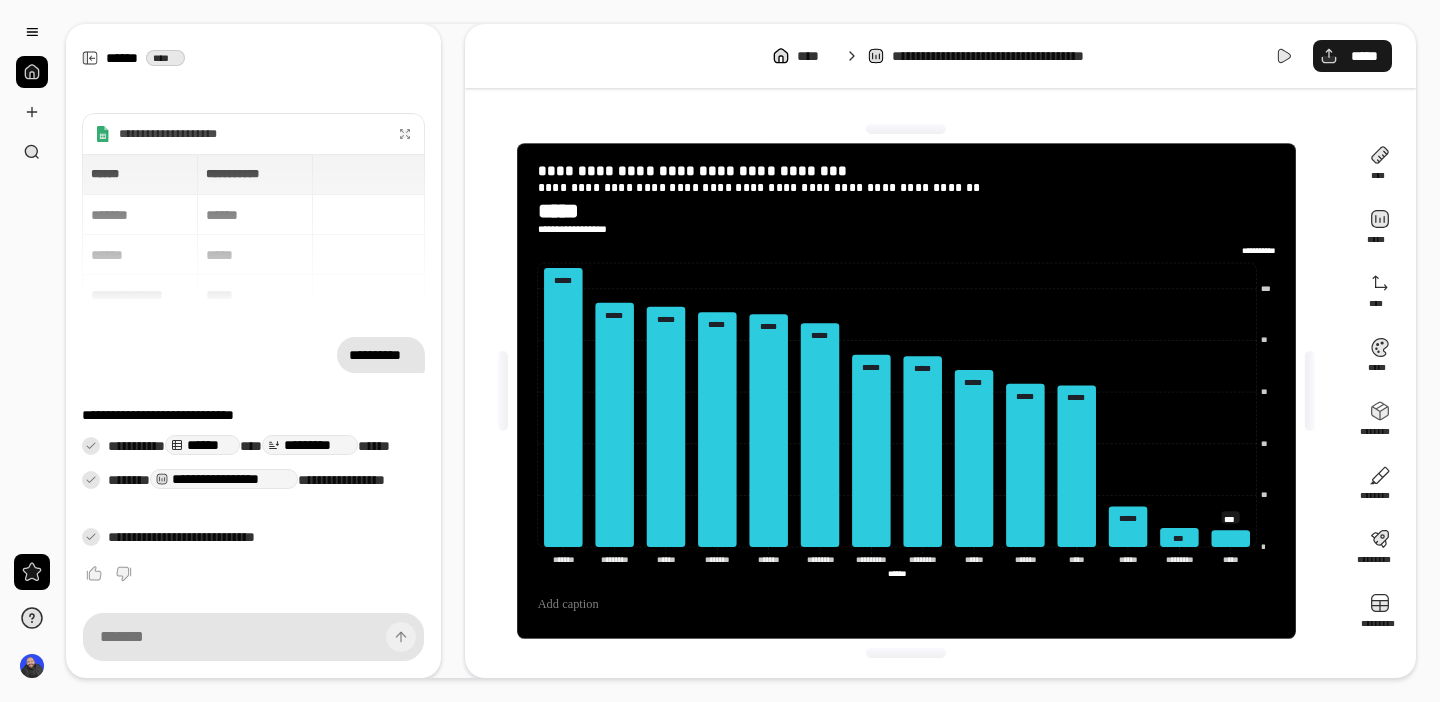 click on "*****" at bounding box center [1352, 56] 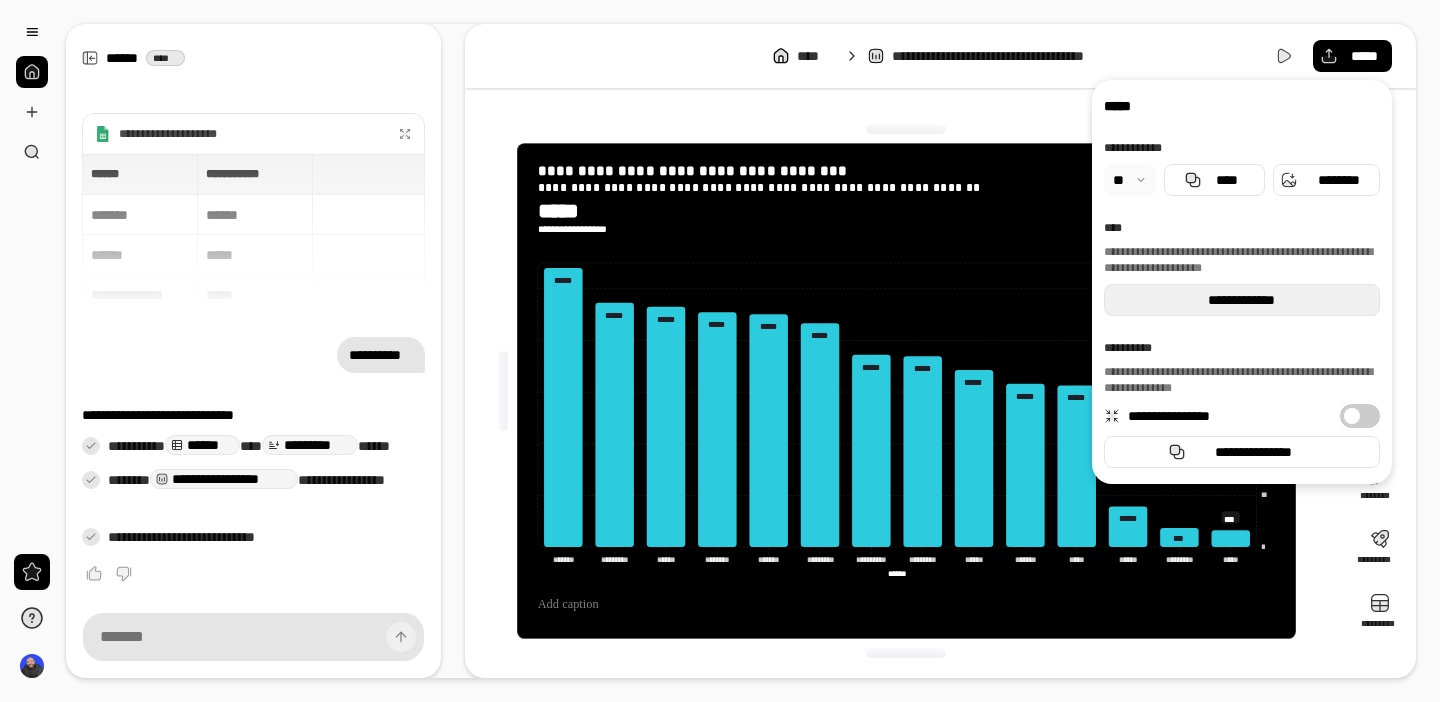 click on "**********" at bounding box center [1242, 300] 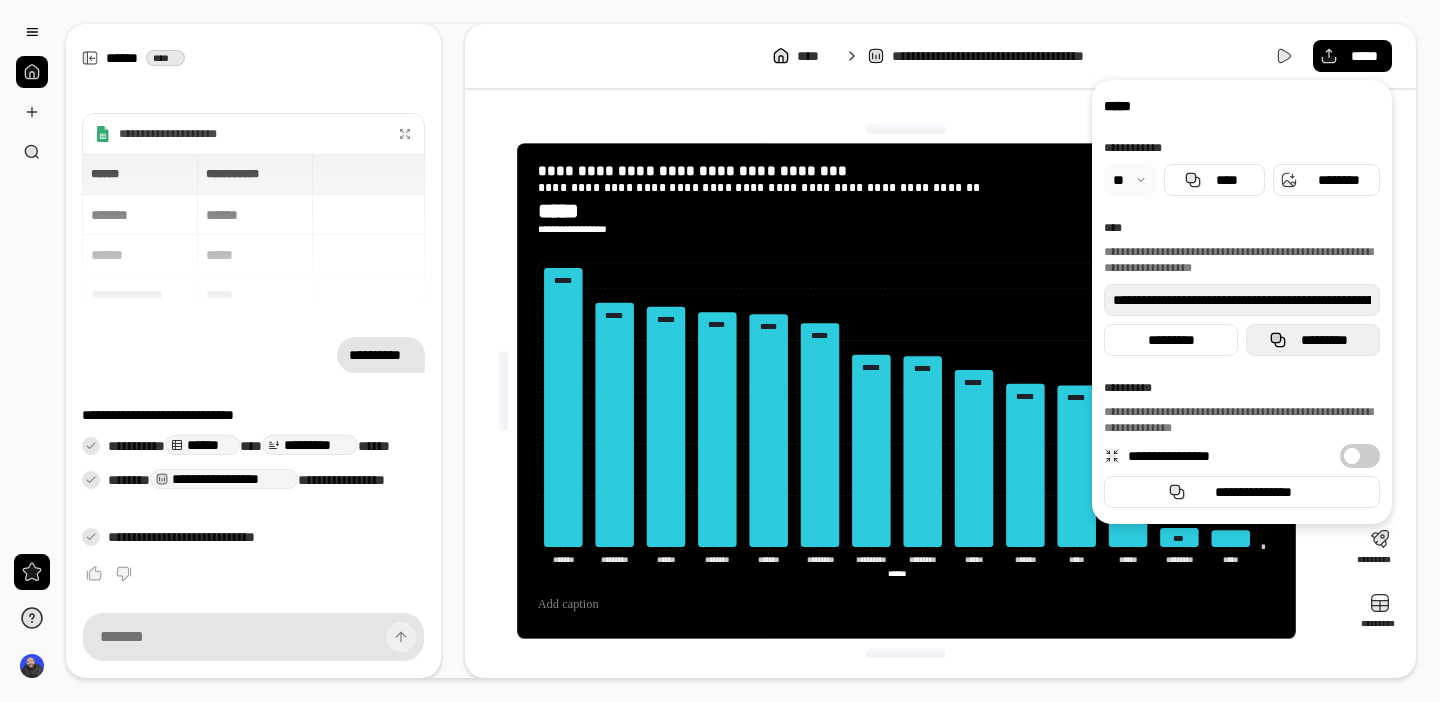 click on "*********" at bounding box center (1313, 340) 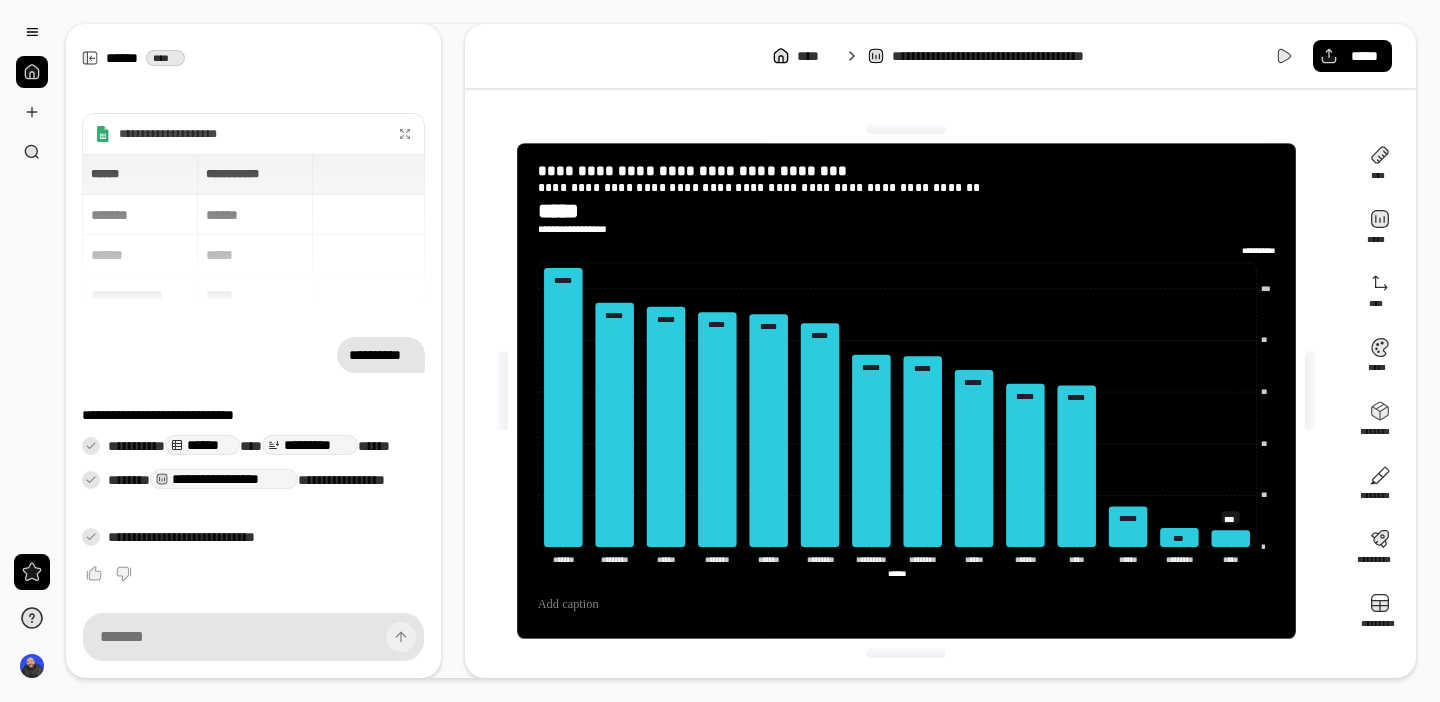 click on "****** ****" at bounding box center (253, 58) 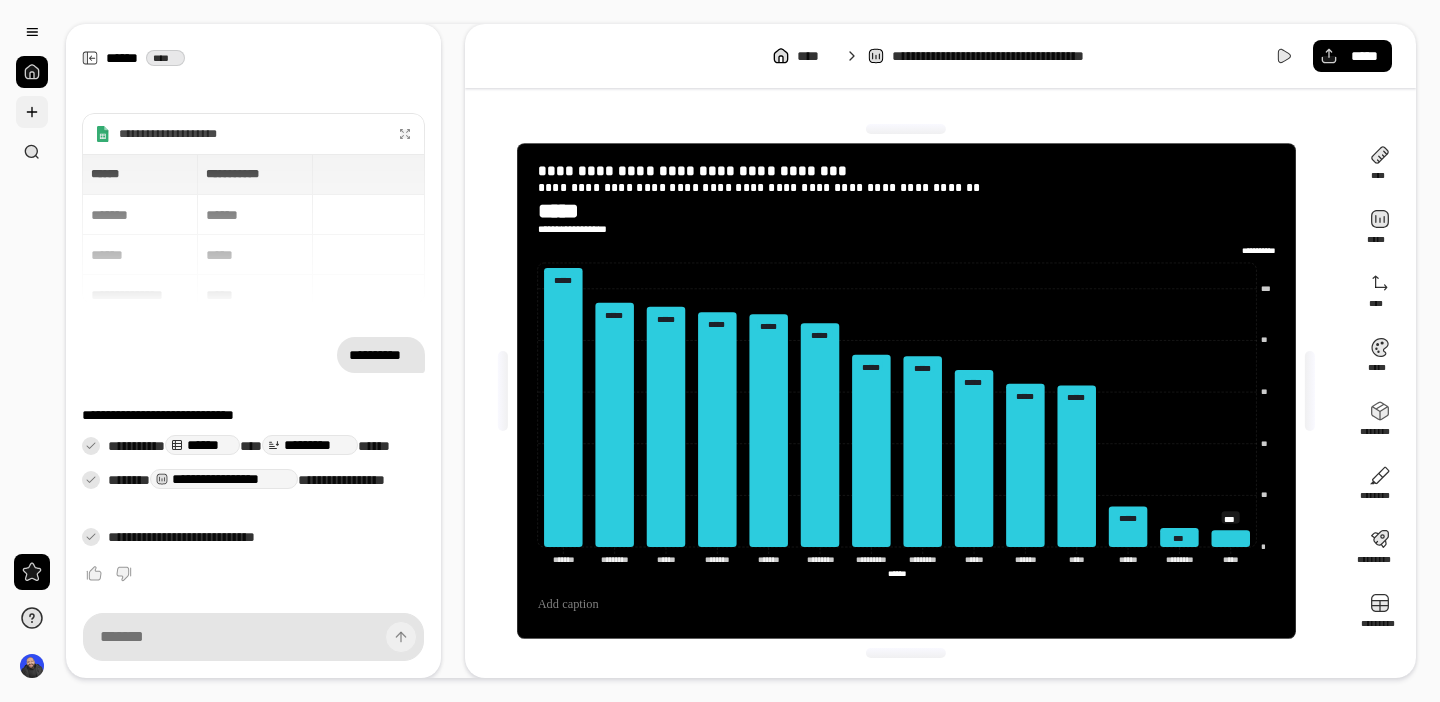 click at bounding box center (32, 112) 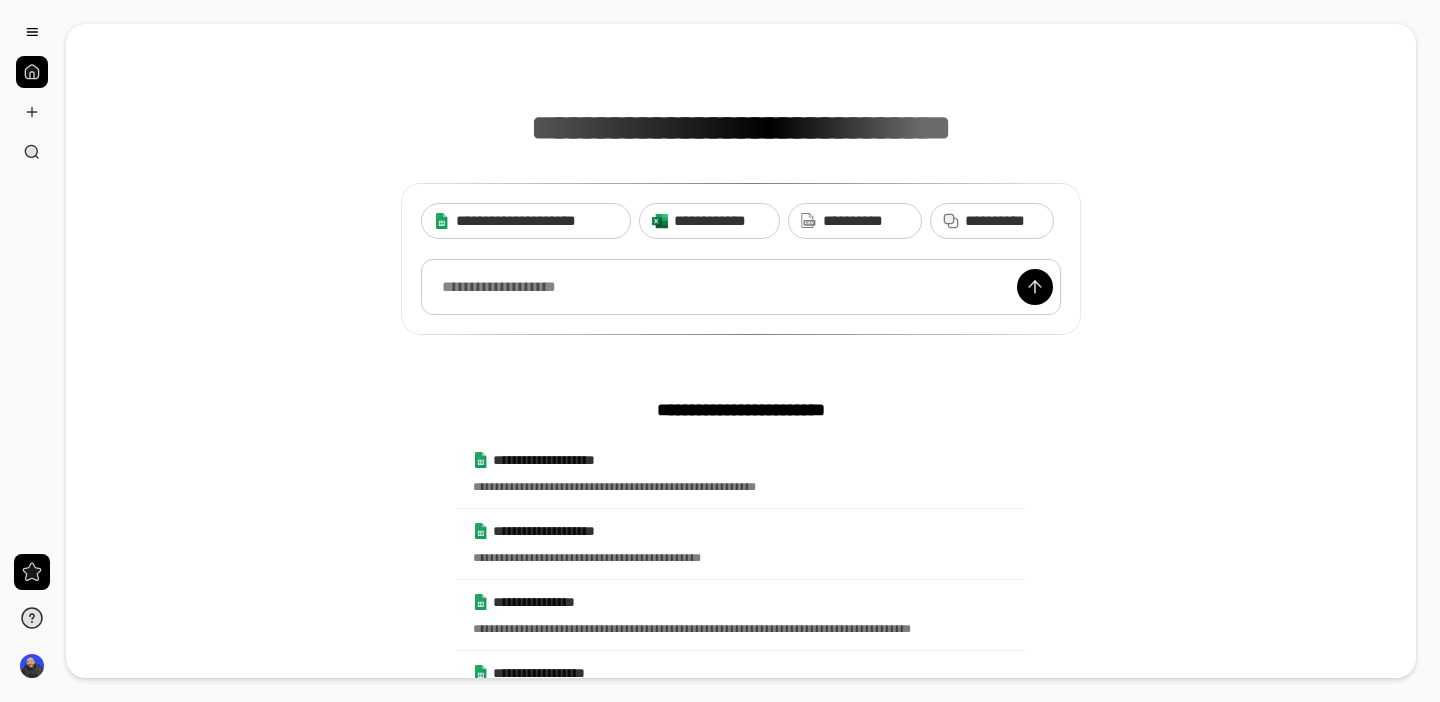 scroll, scrollTop: 129, scrollLeft: 0, axis: vertical 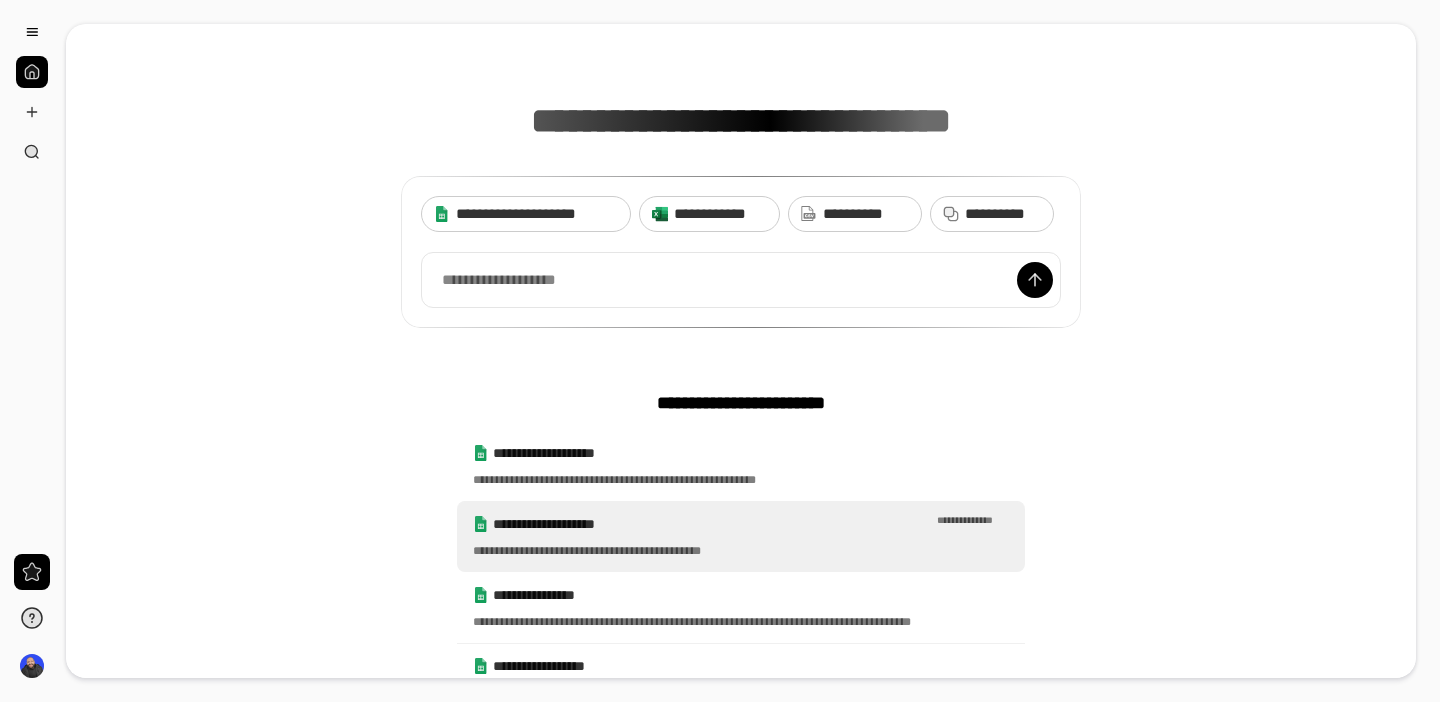 click on "**********" at bounding box center (741, 536) 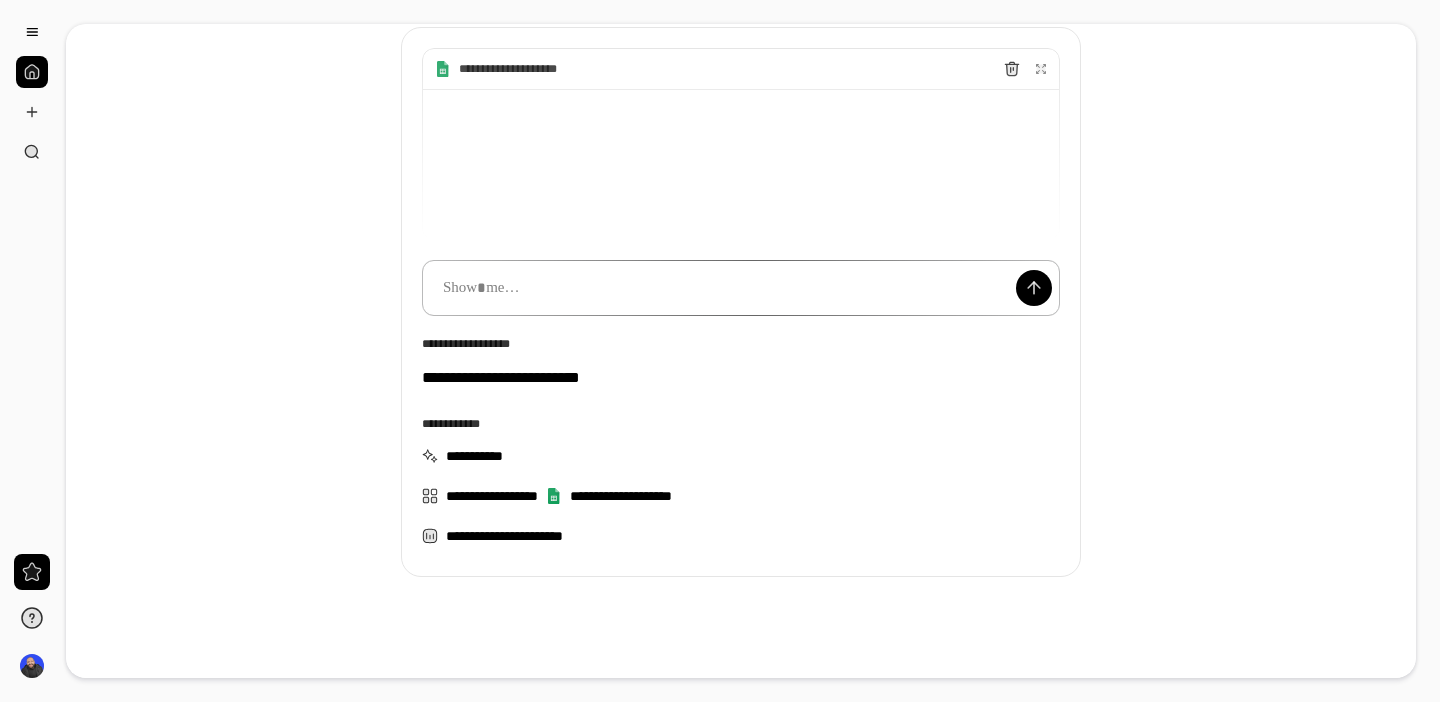 scroll, scrollTop: 0, scrollLeft: 0, axis: both 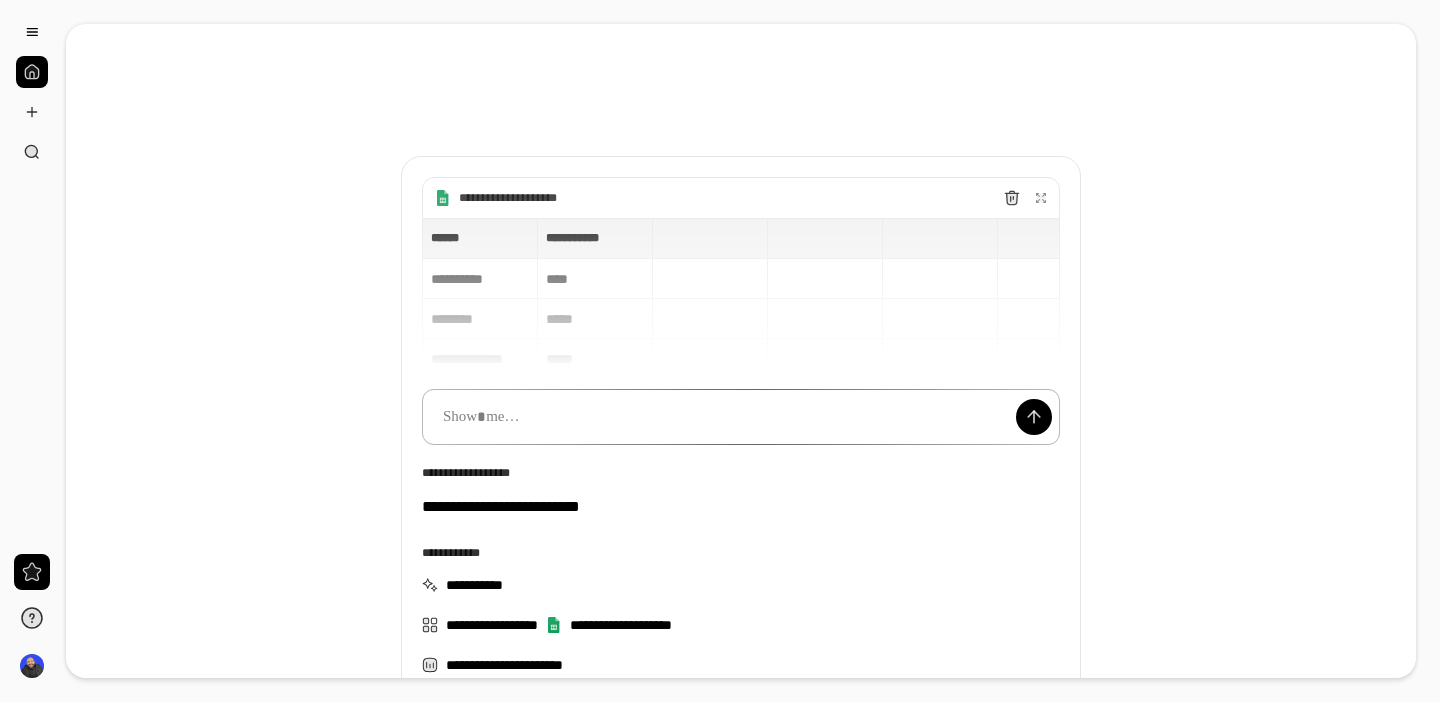 type 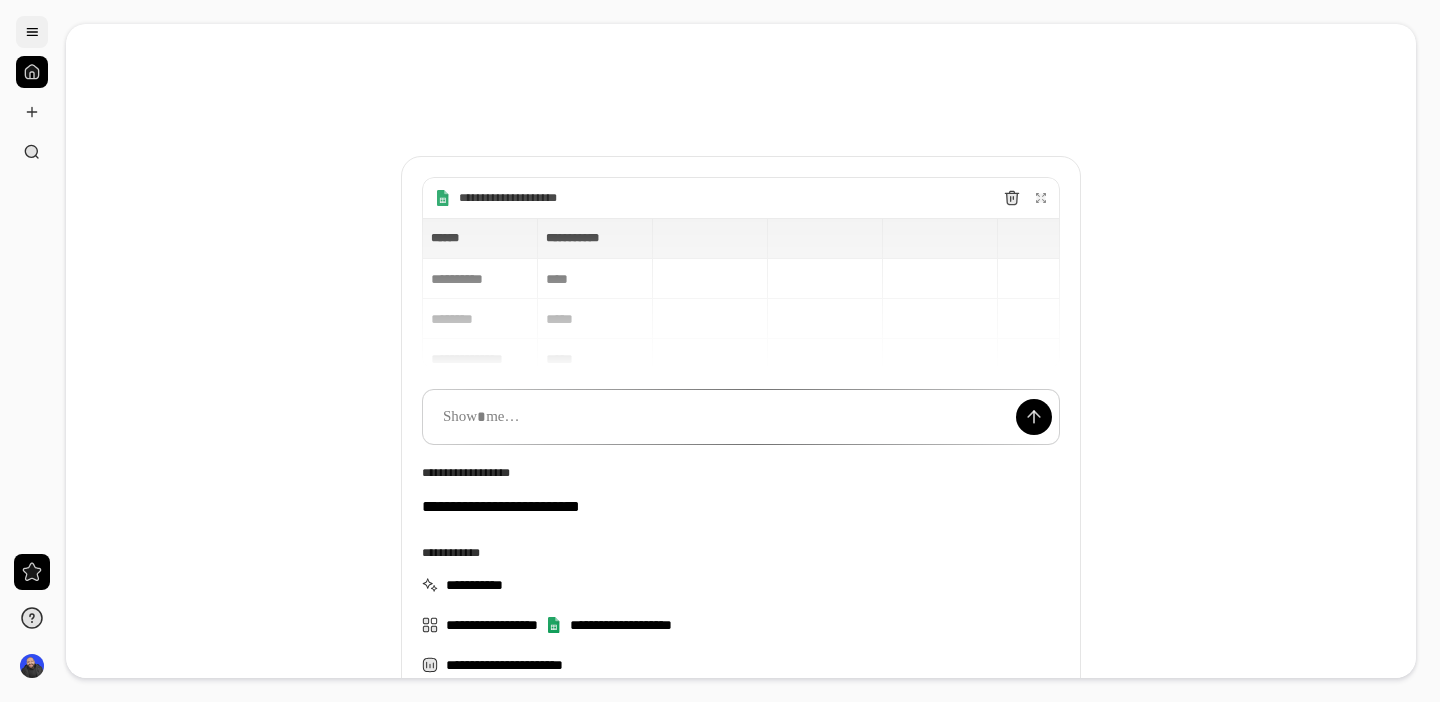 click at bounding box center (32, 32) 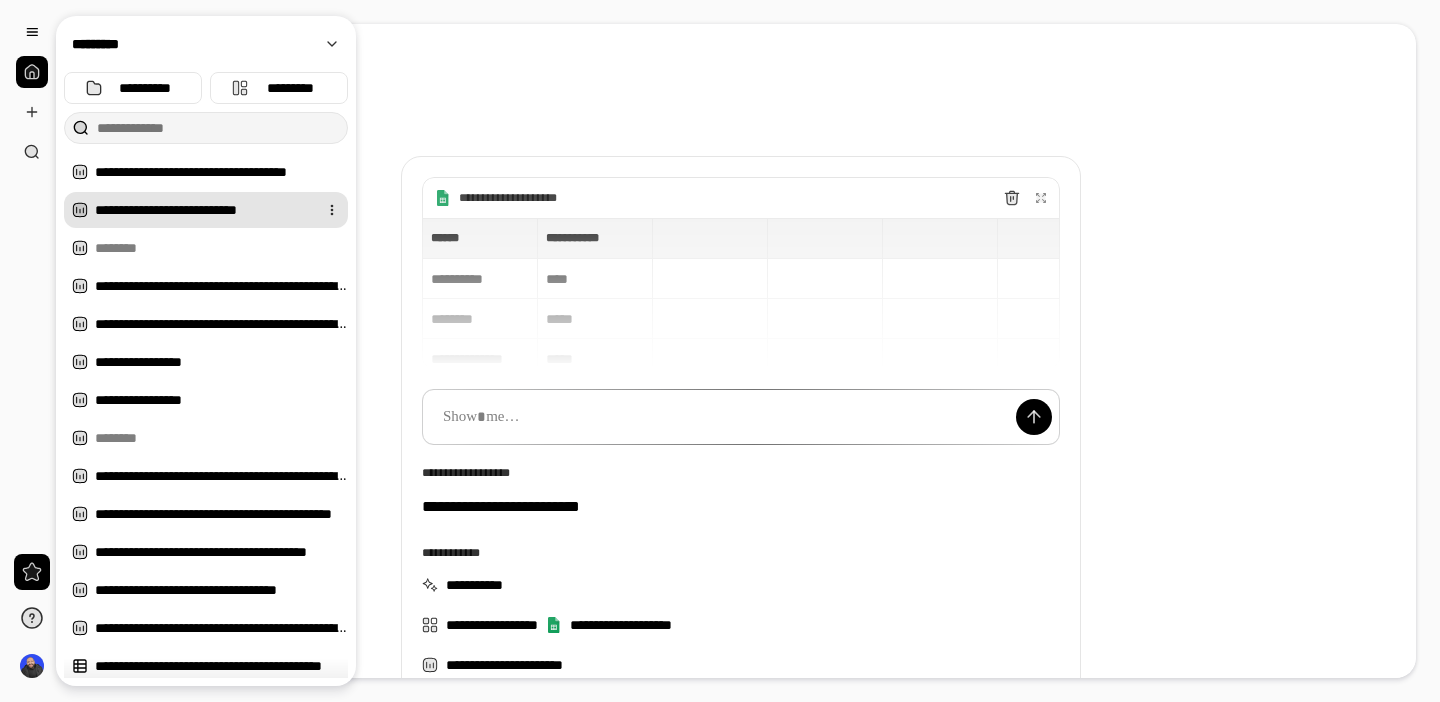 click on "**********" at bounding box center (202, 210) 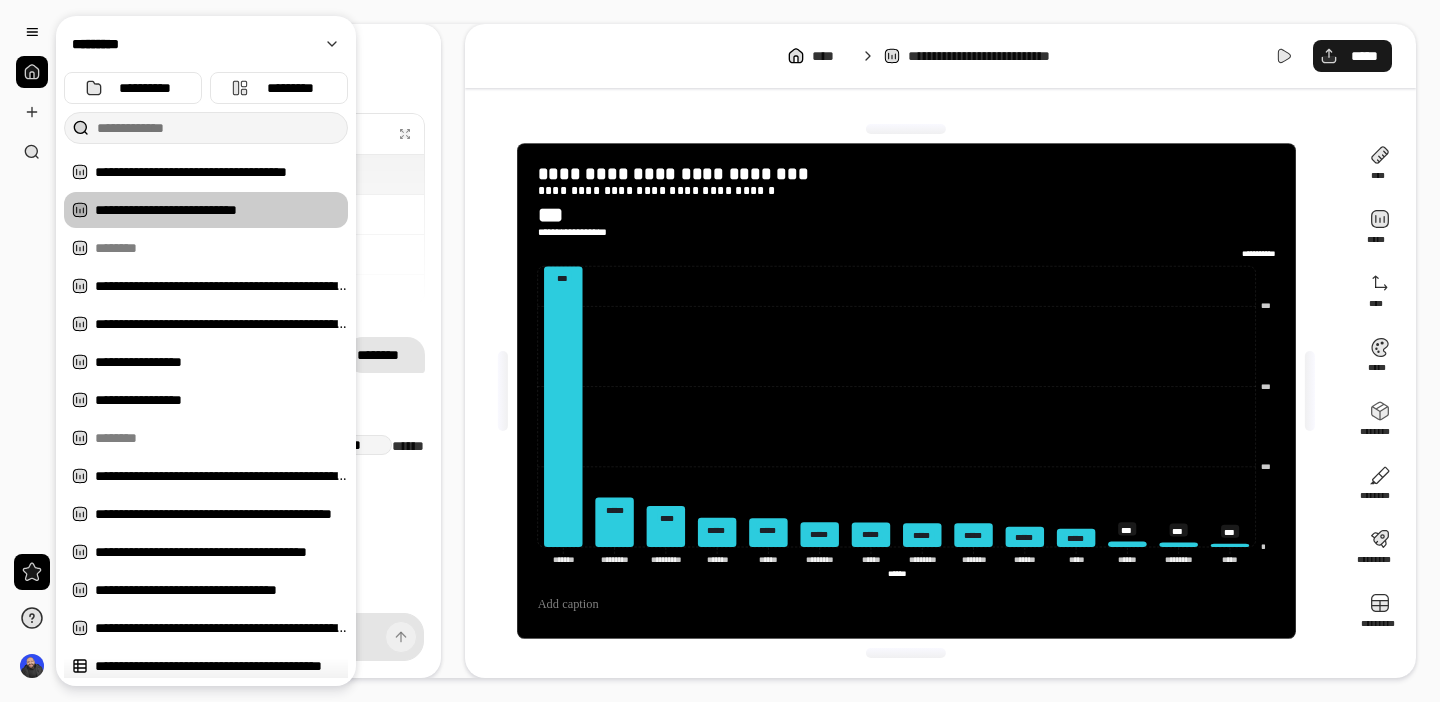 click on "*****" at bounding box center [1364, 56] 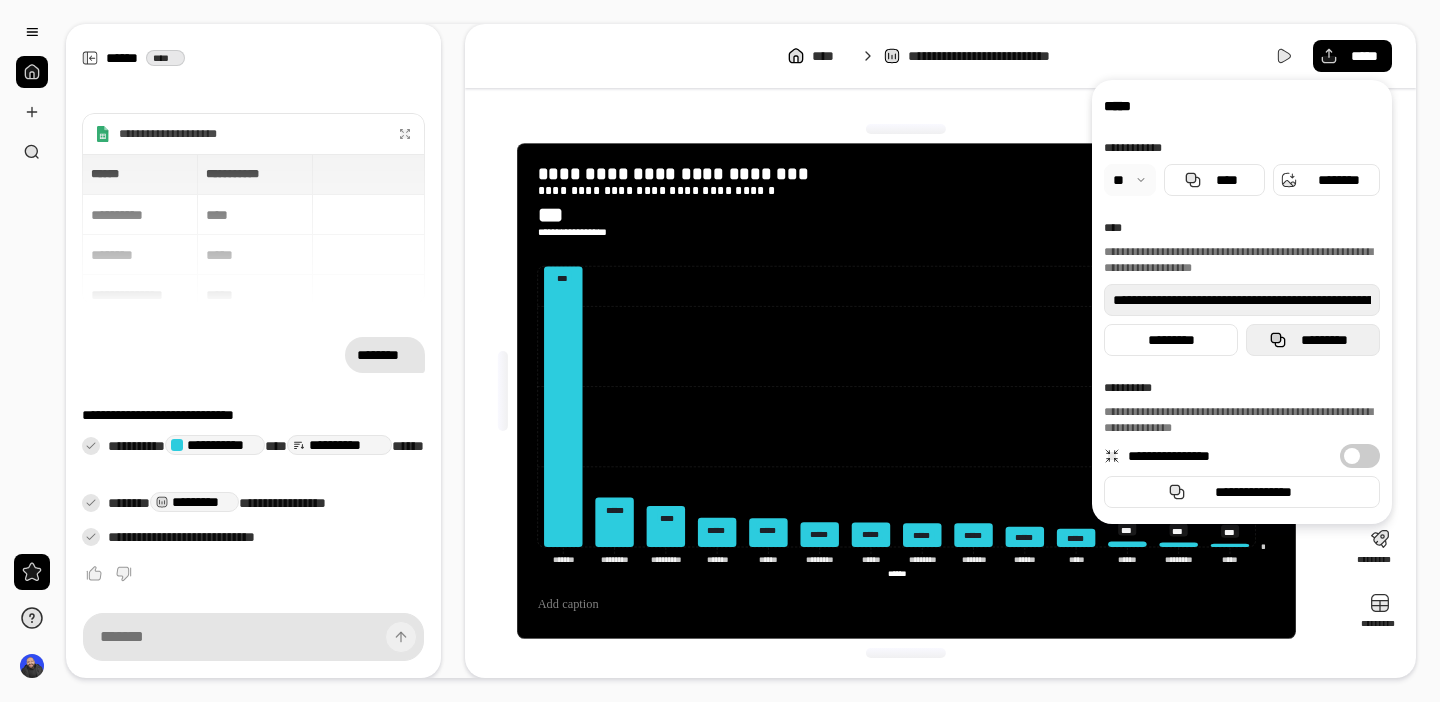 click on "*********" at bounding box center (1313, 340) 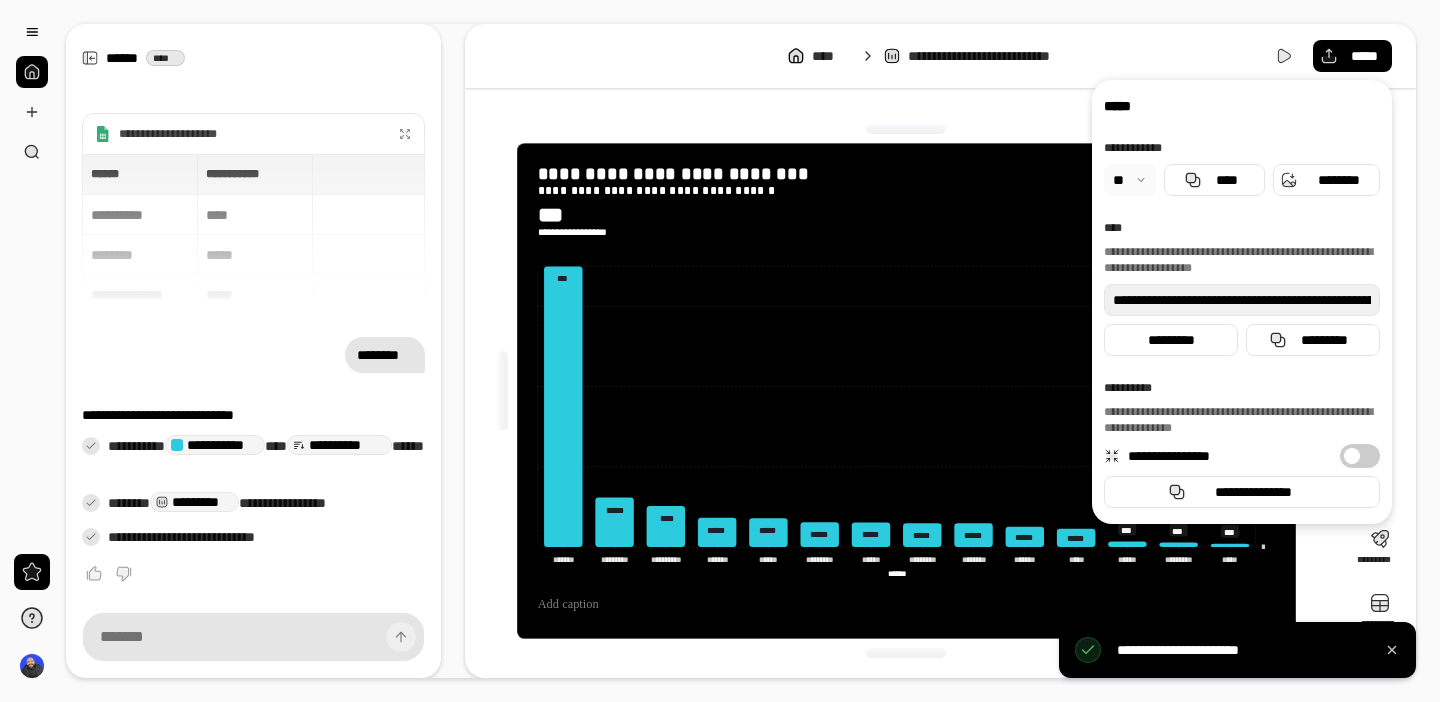 click on "**********" at bounding box center (1242, 302) 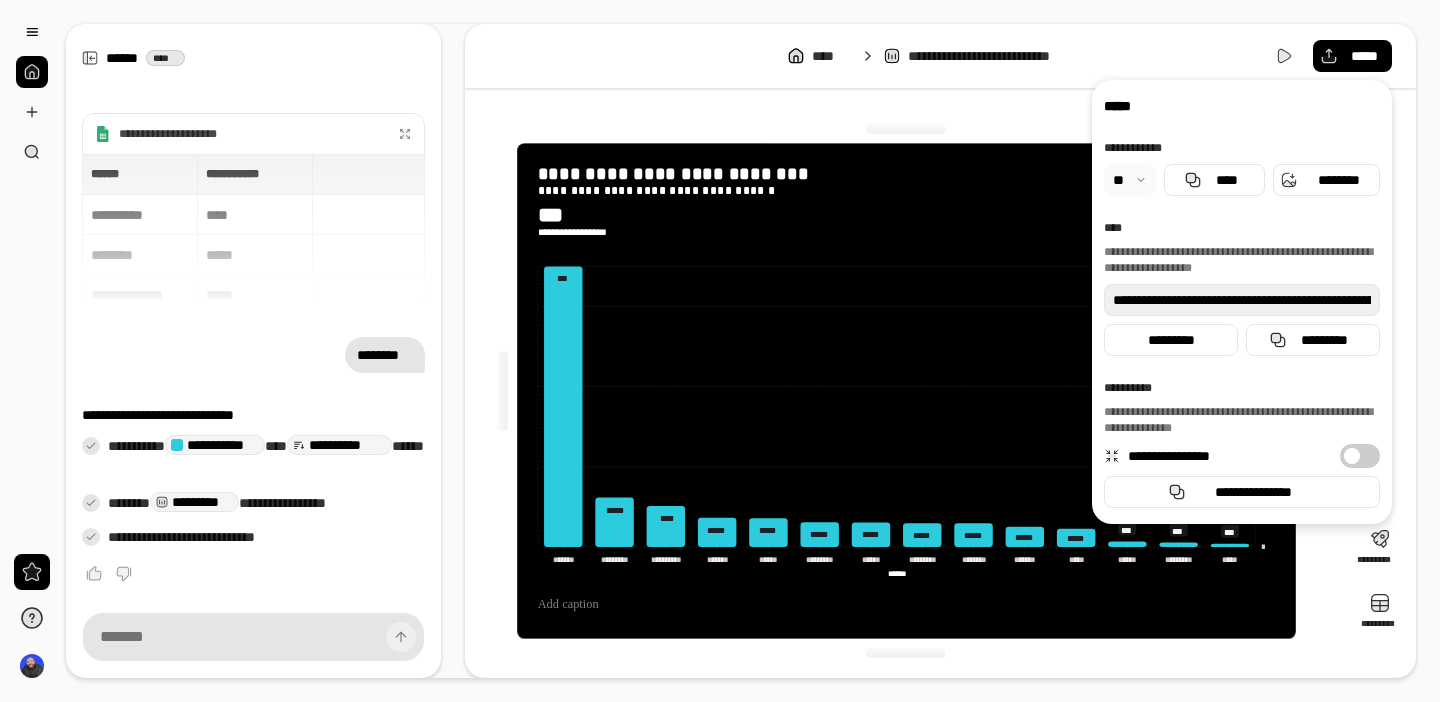 click on "**********" at bounding box center [906, 254] 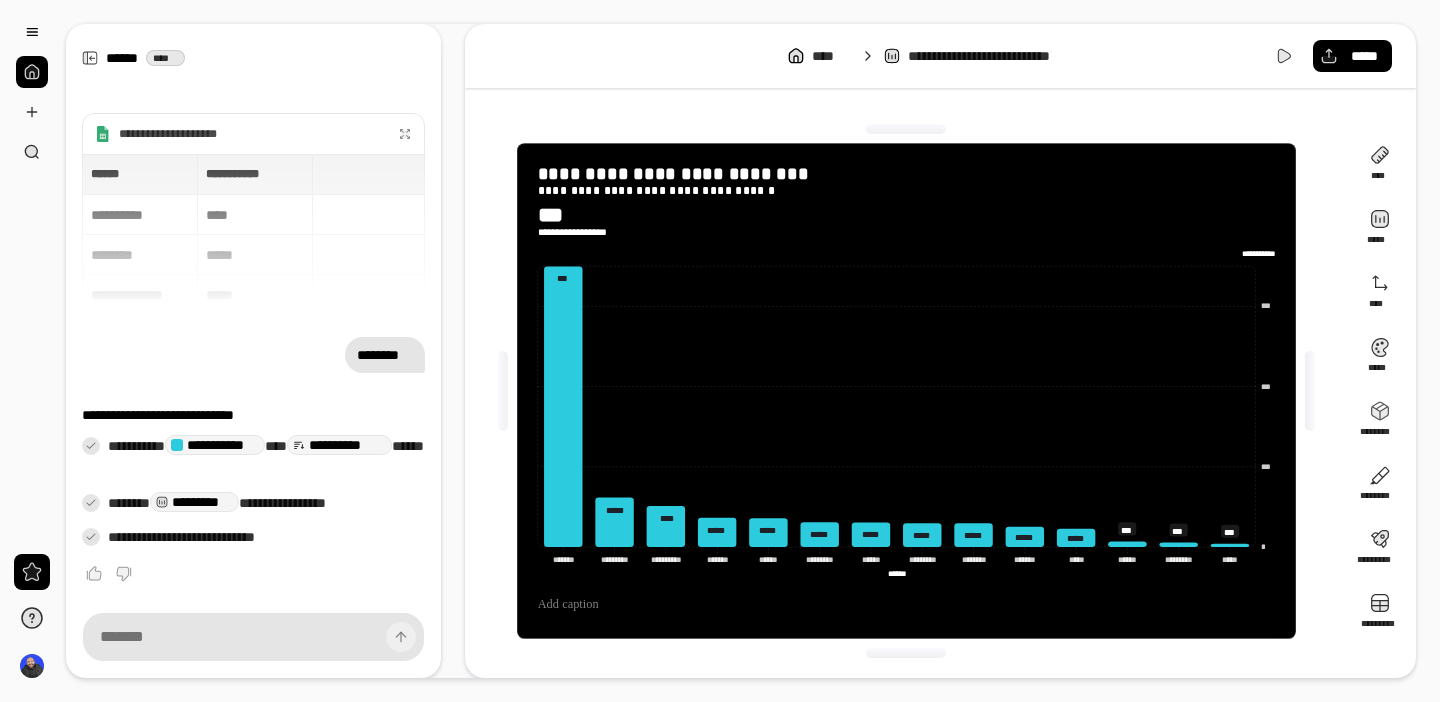 click on "[PHONE]" 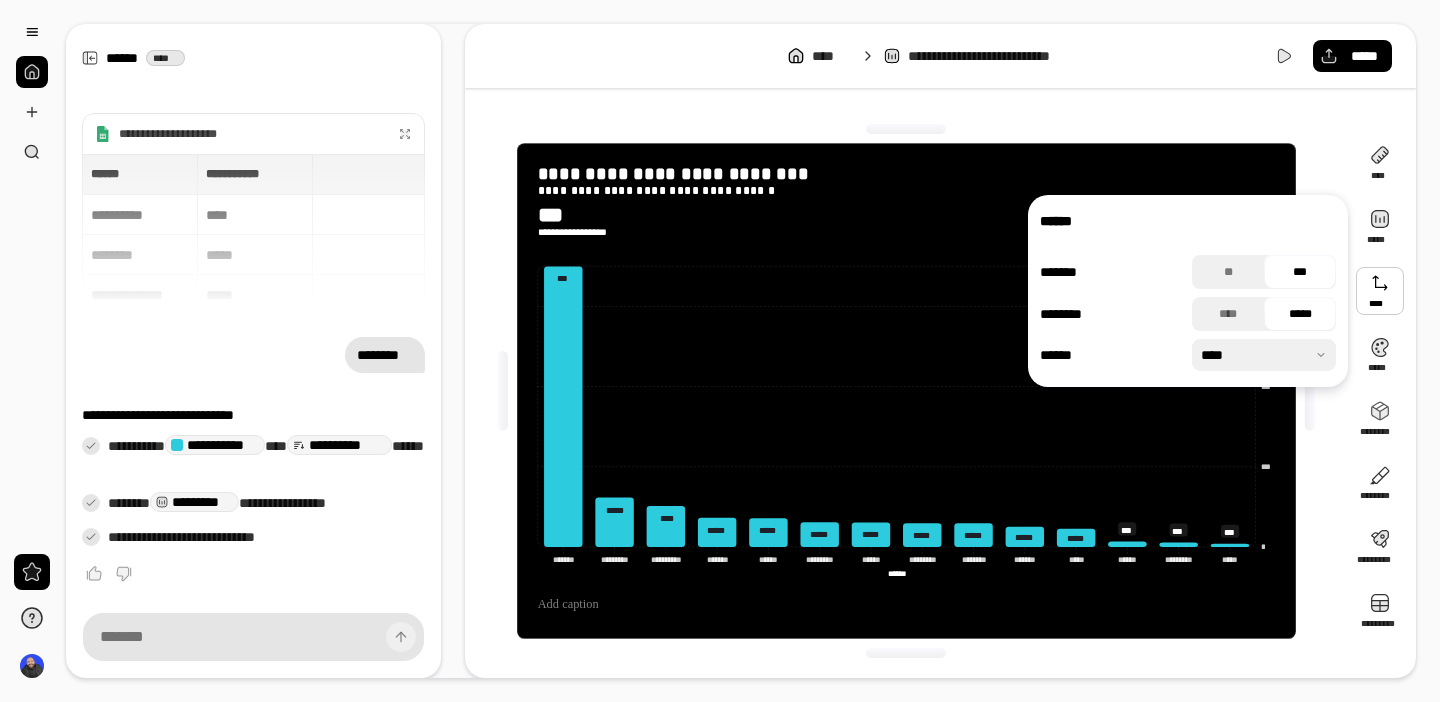 click at bounding box center (1380, 291) 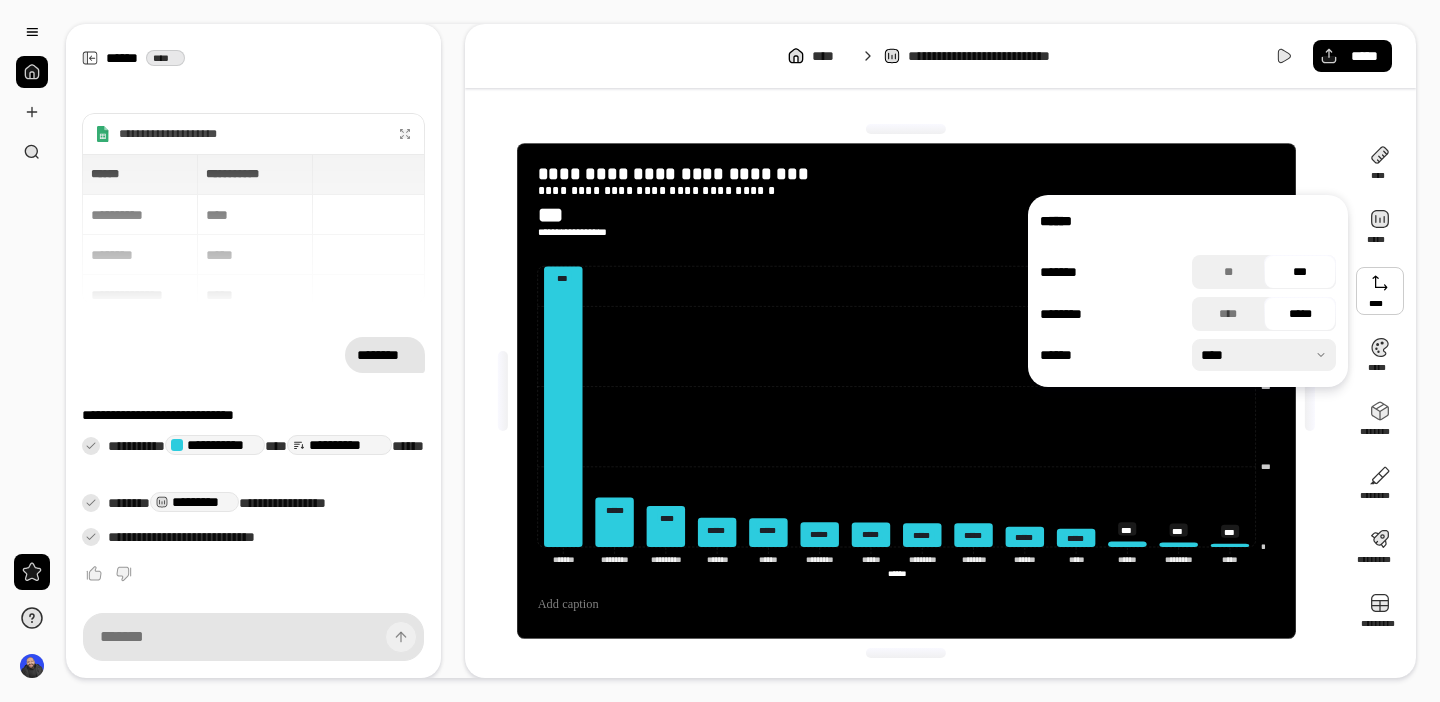 click at bounding box center (1264, 355) 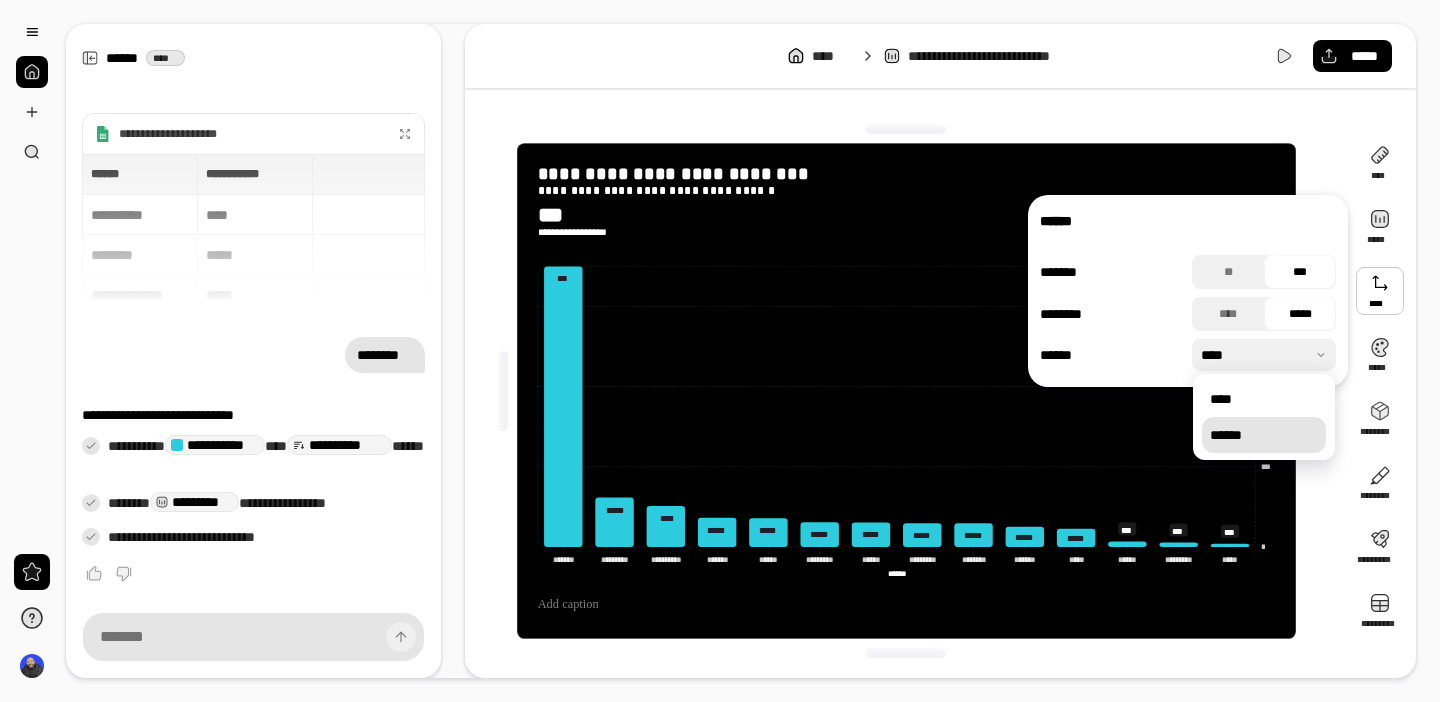 click on "******" at bounding box center [1264, 435] 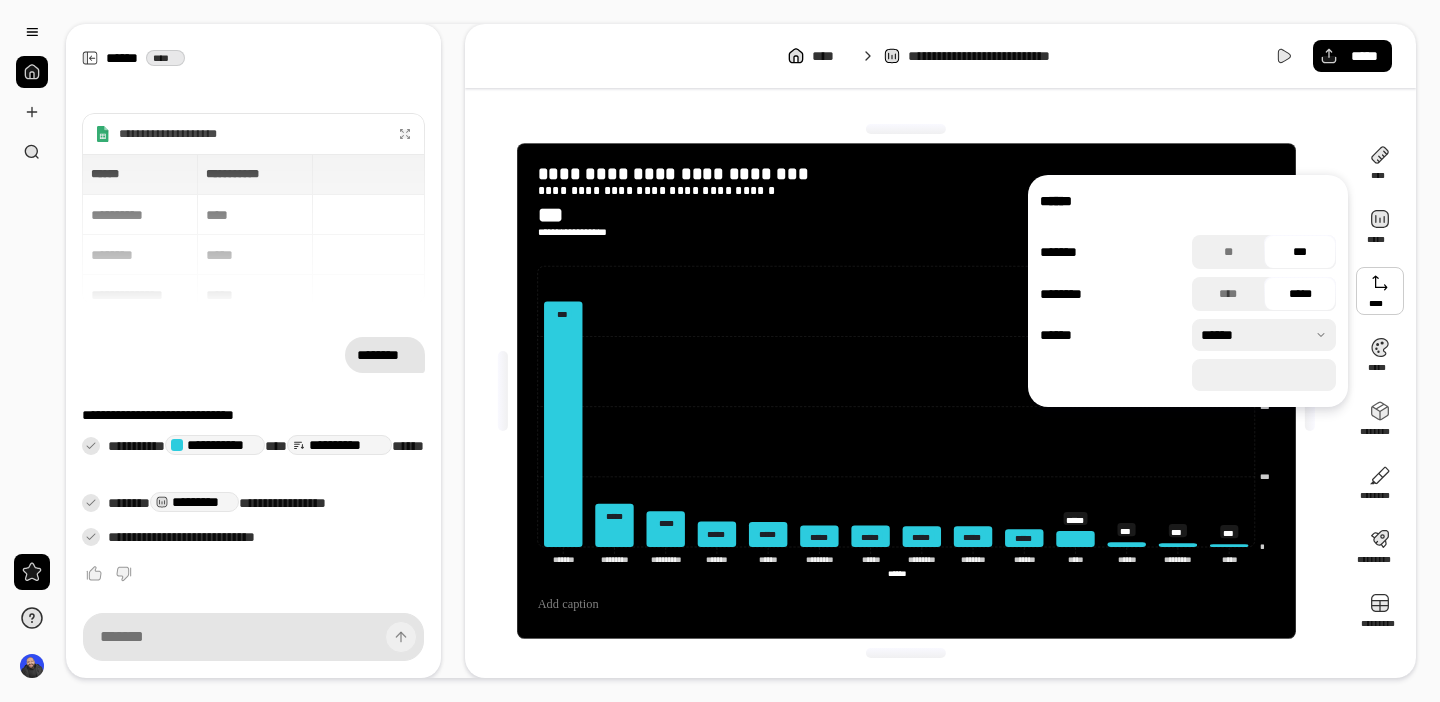 click on "*****" at bounding box center (1264, 375) 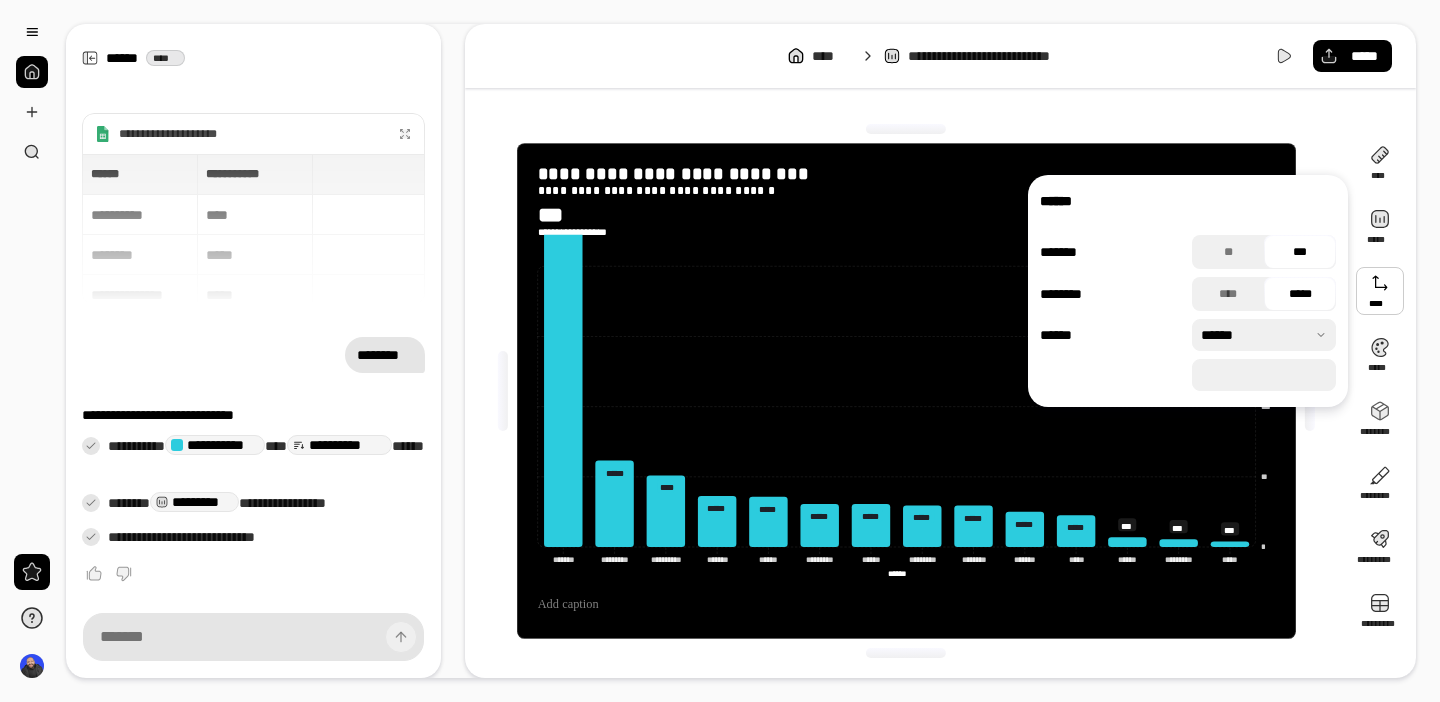 click on "*****" at bounding box center (1264, 375) 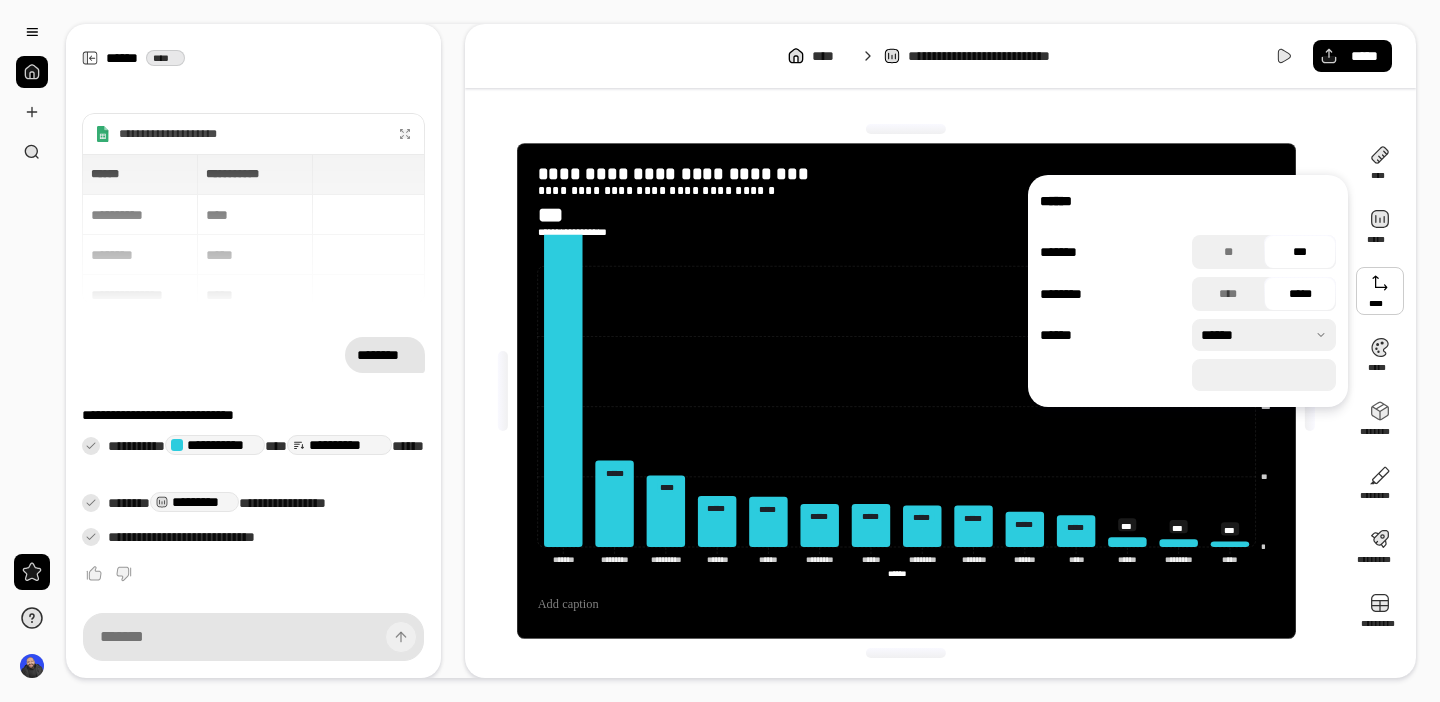 type on "*****" 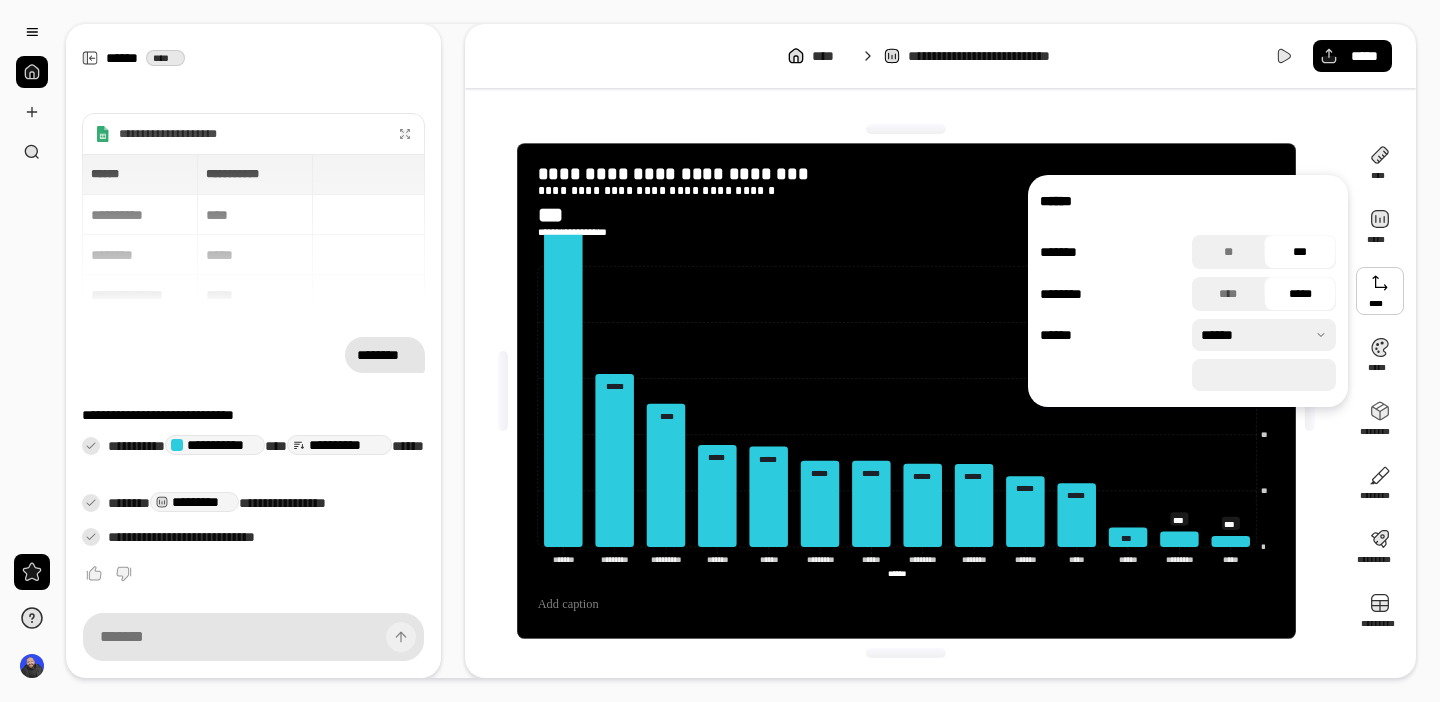 click on "**********" at bounding box center (906, 254) 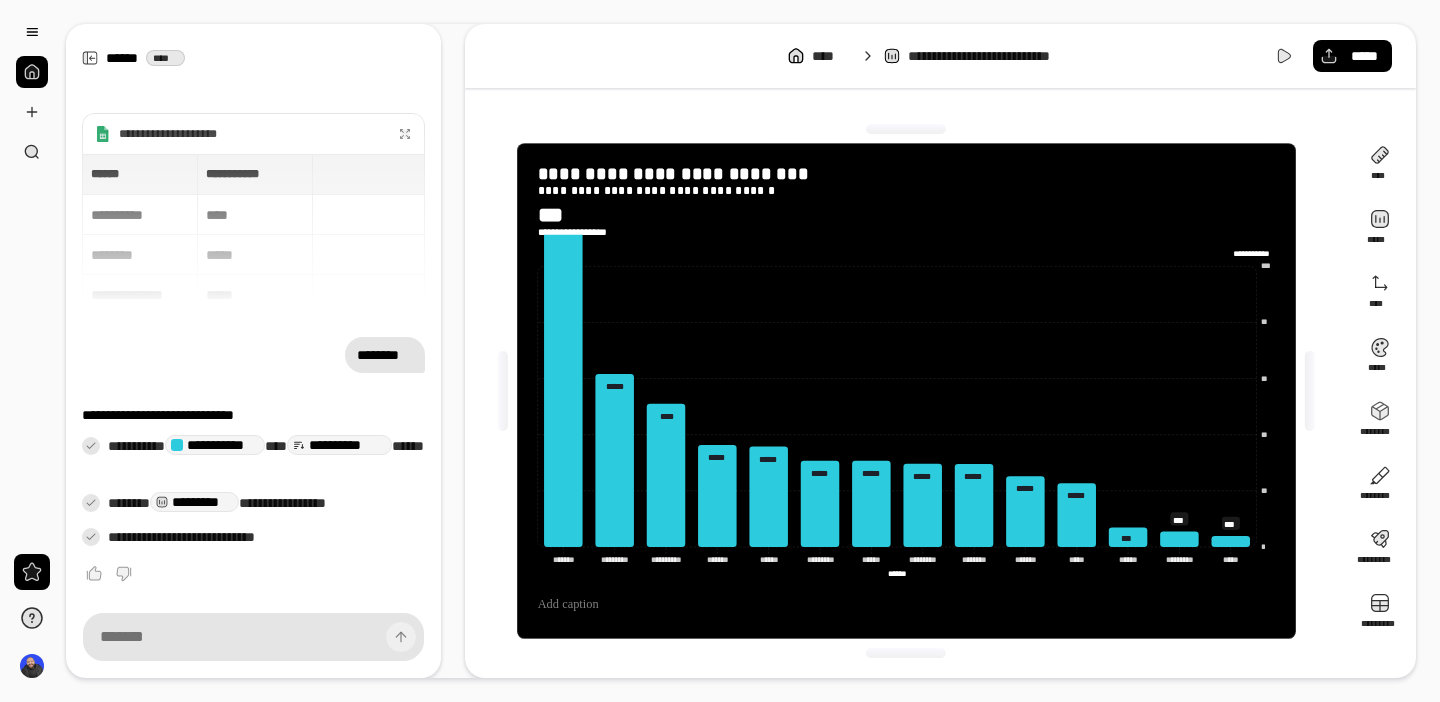 click on "**********" at bounding box center [1254, 254] 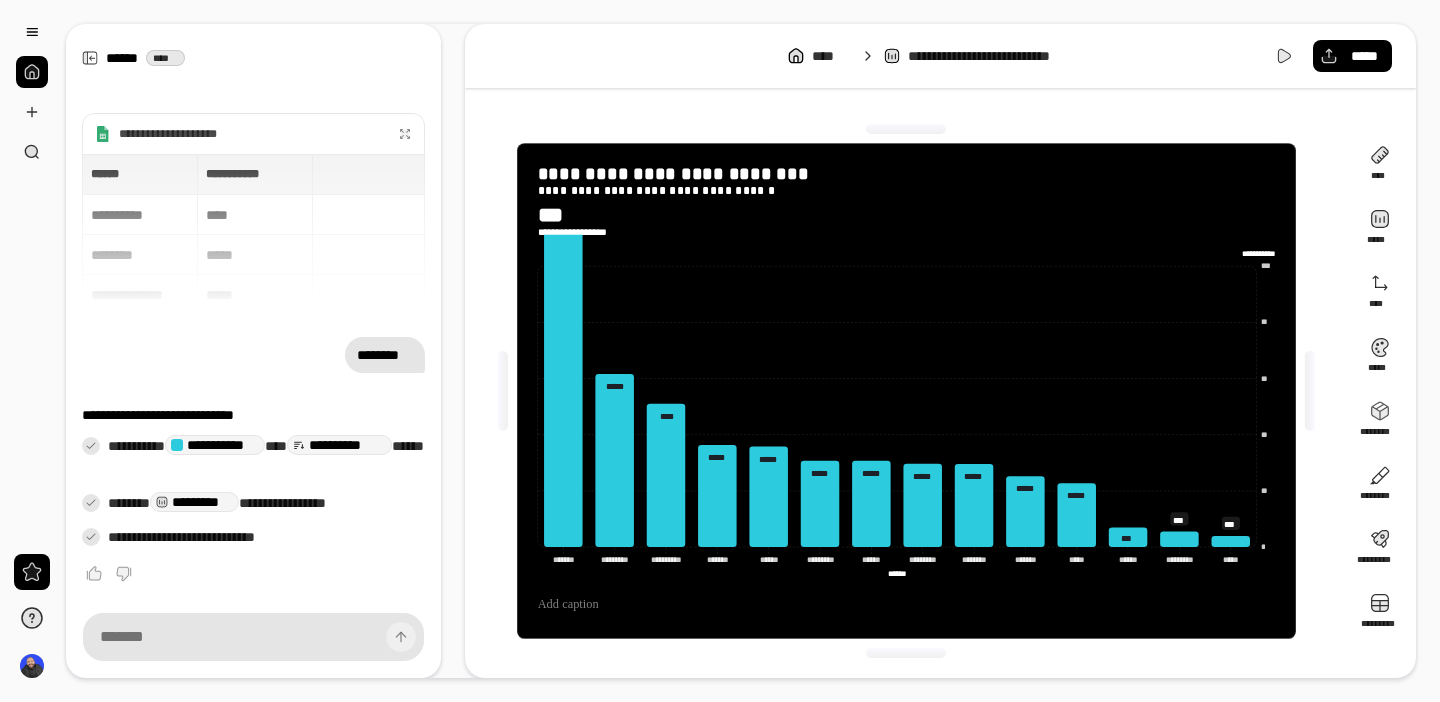 click on "**********" at bounding box center [906, 254] 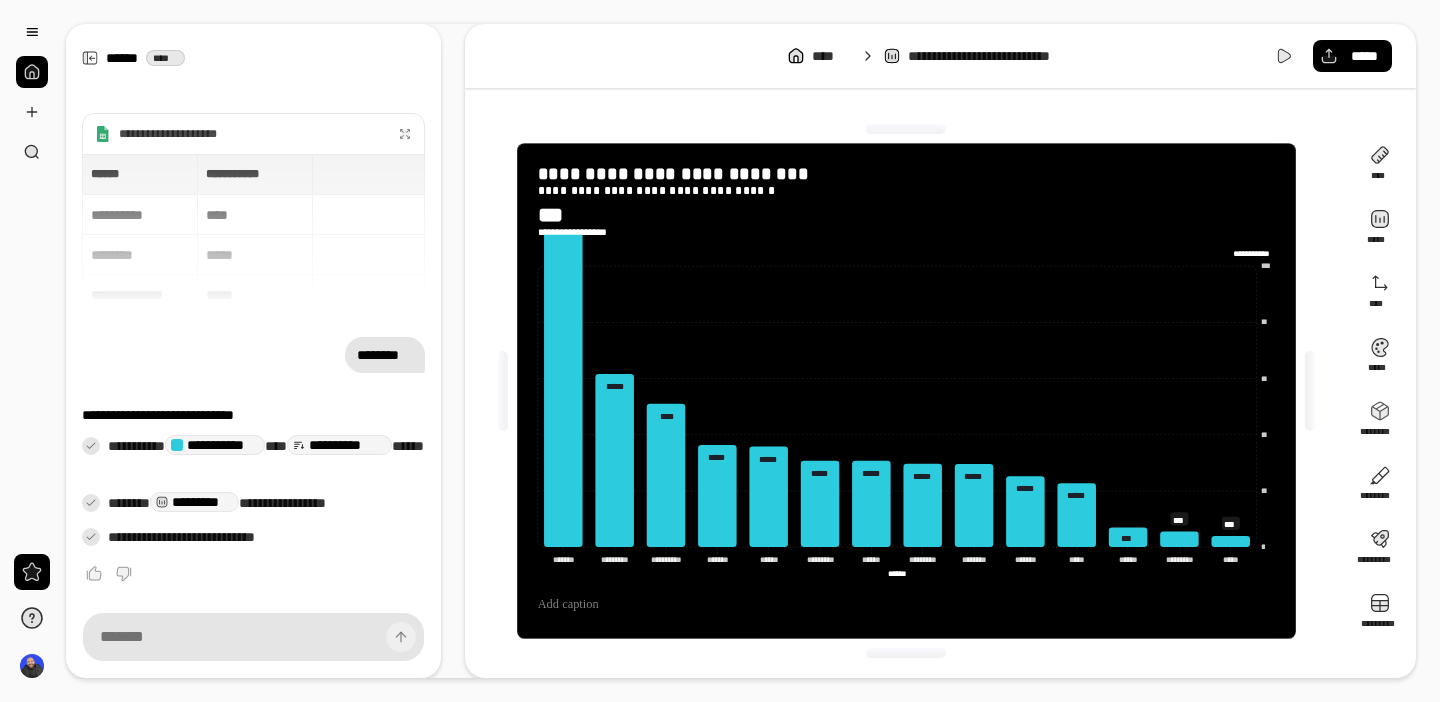 click on "**********" at bounding box center (906, 254) 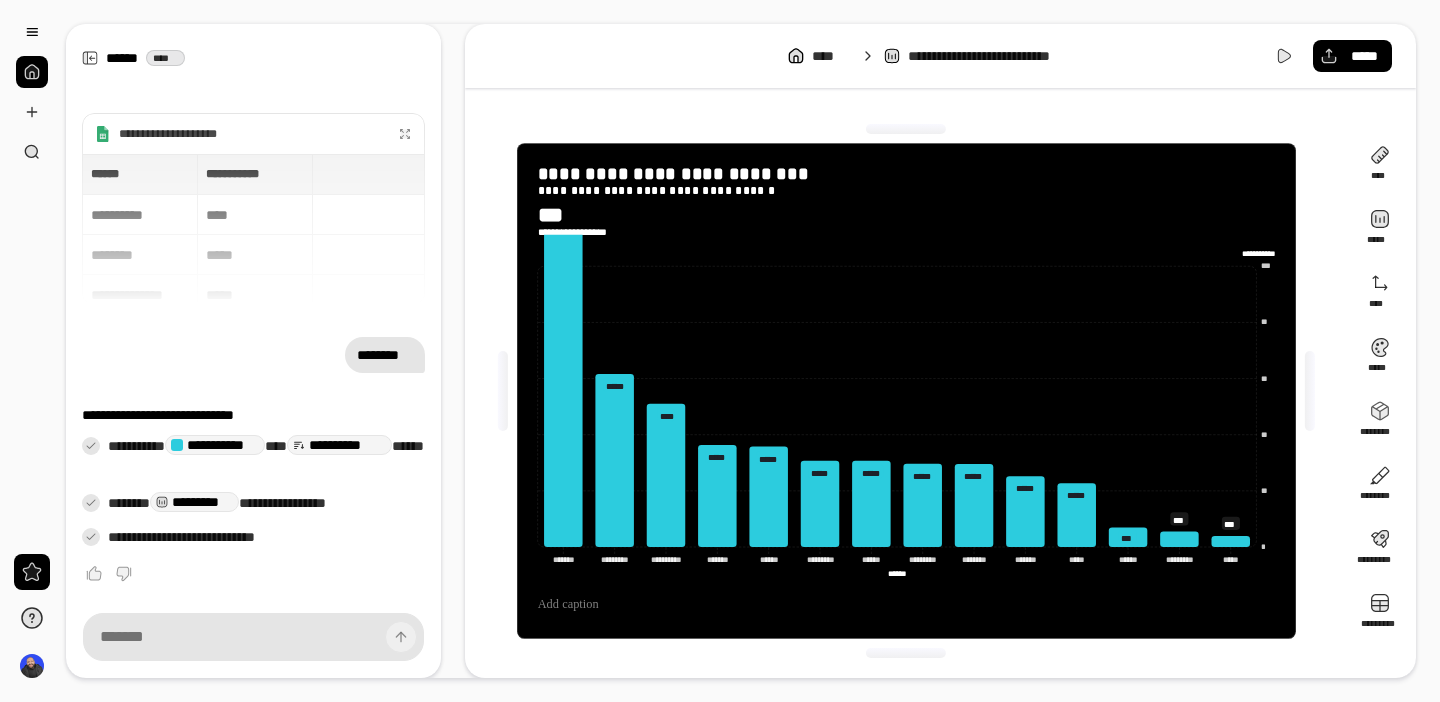 click on "**********" at bounding box center (575, 233) 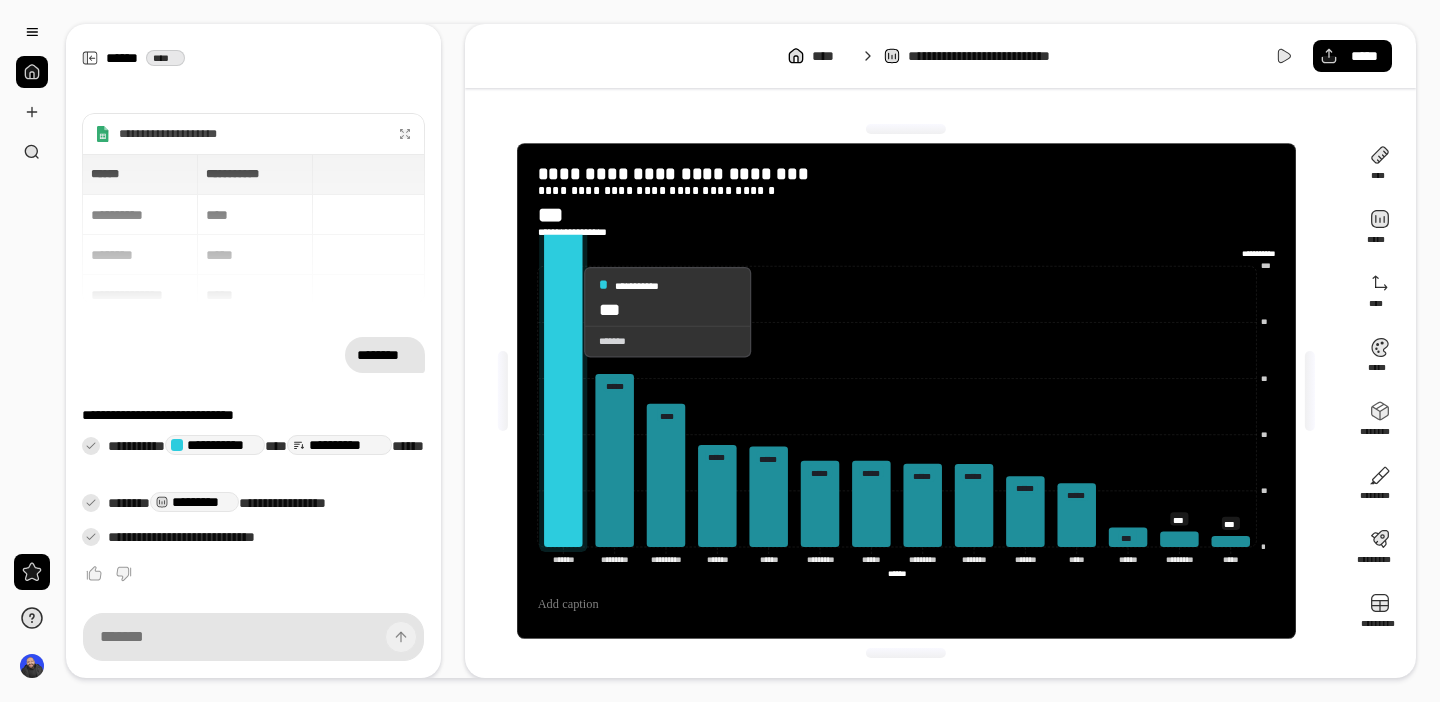 drag, startPoint x: 565, startPoint y: 241, endPoint x: 565, endPoint y: 282, distance: 41 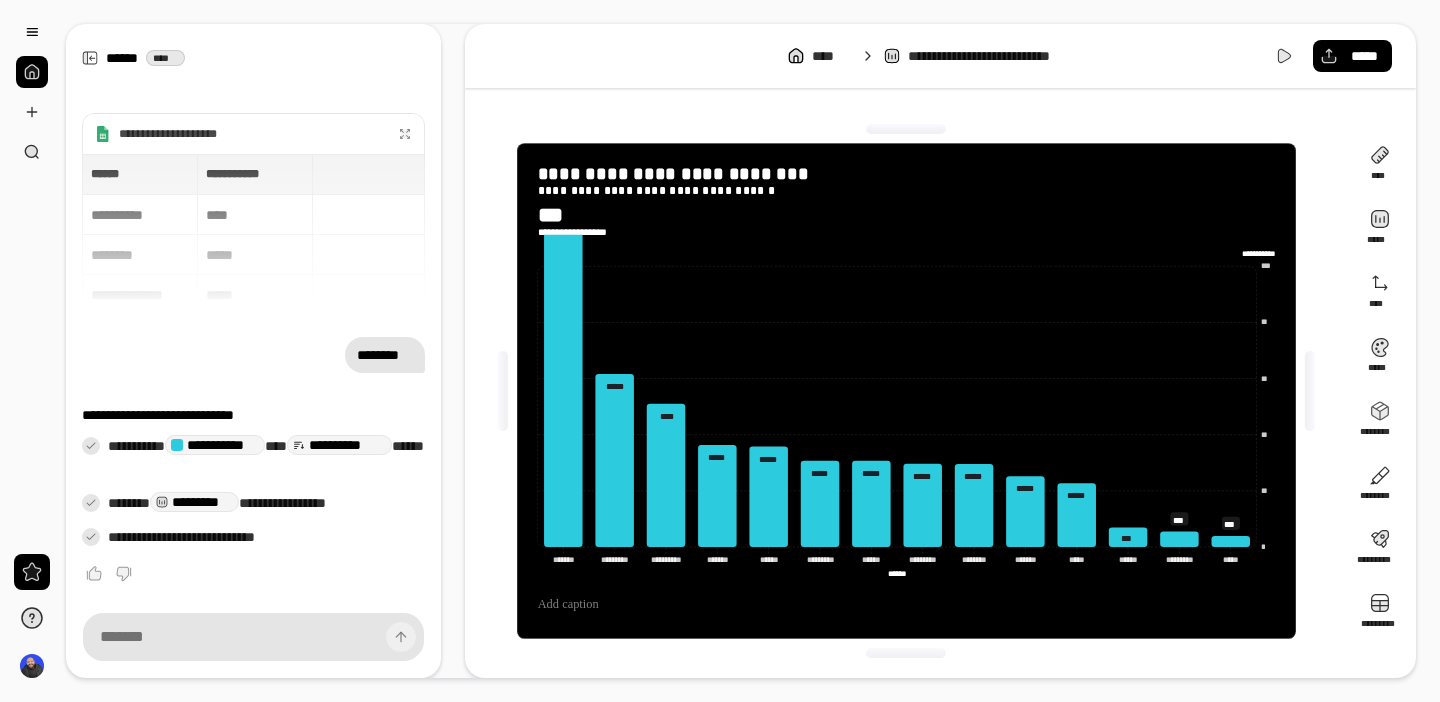 click on "**********" at bounding box center (575, 233) 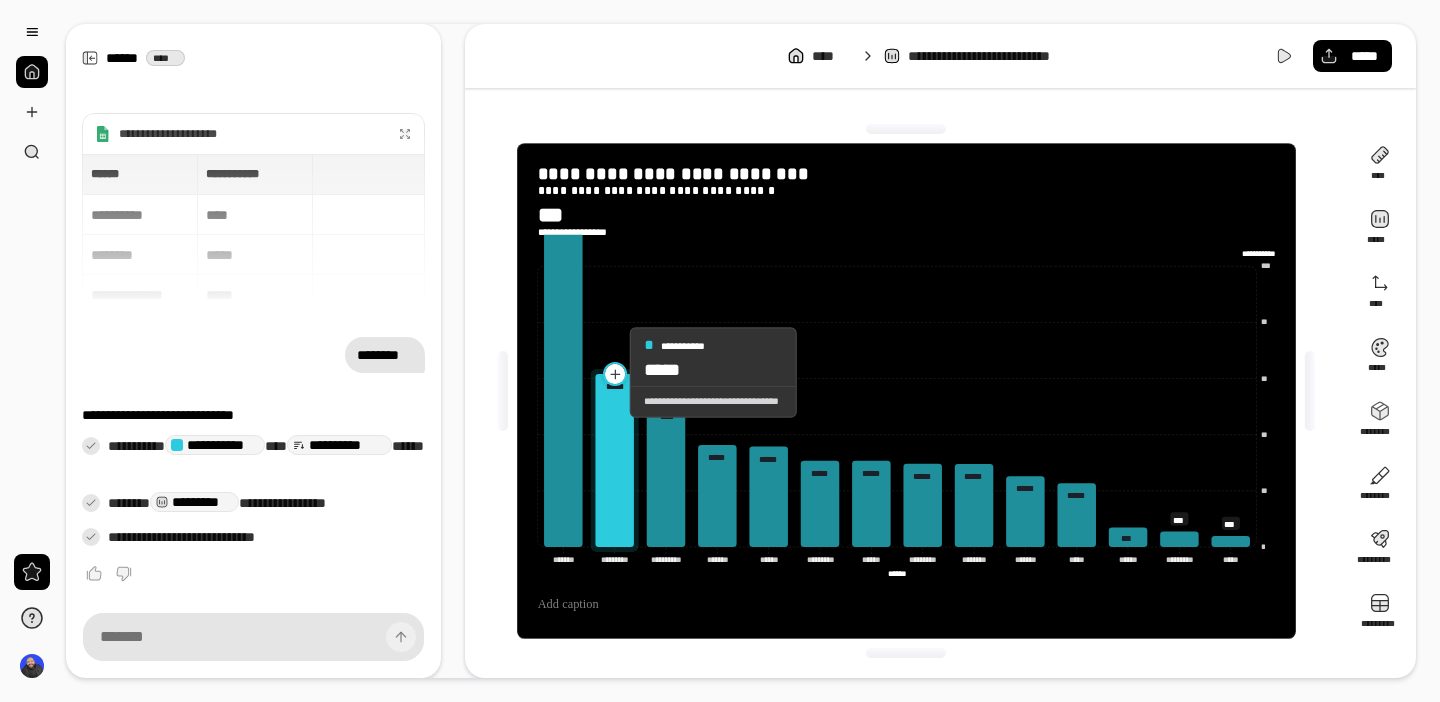 click 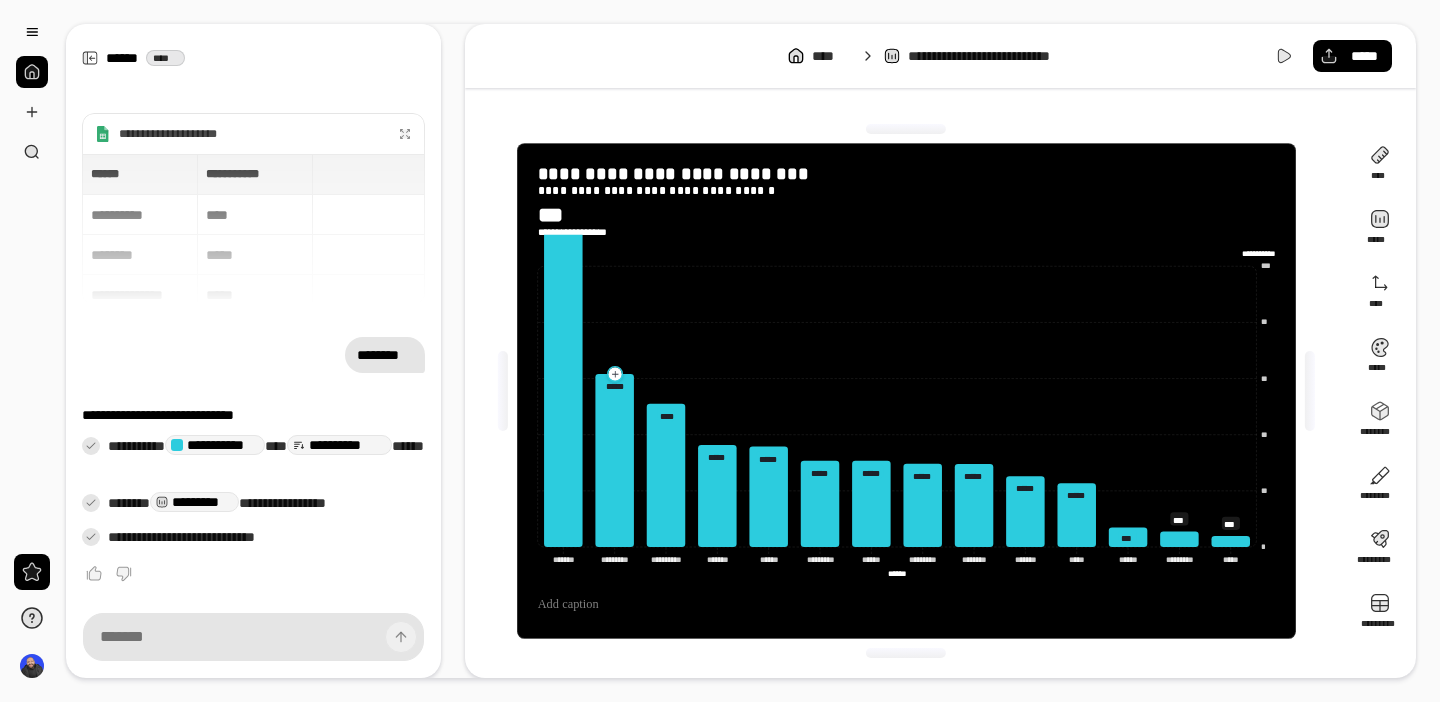 click on "**********" at bounding box center (575, 233) 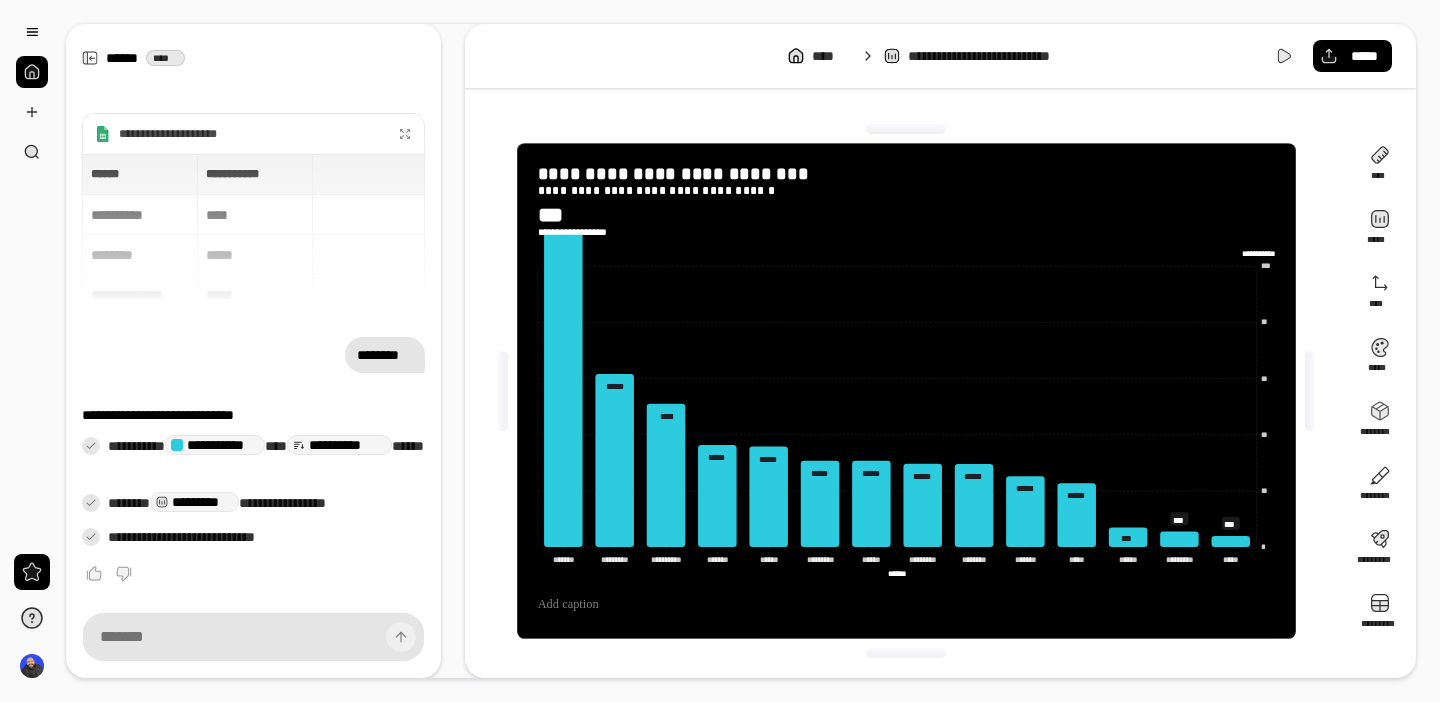 click 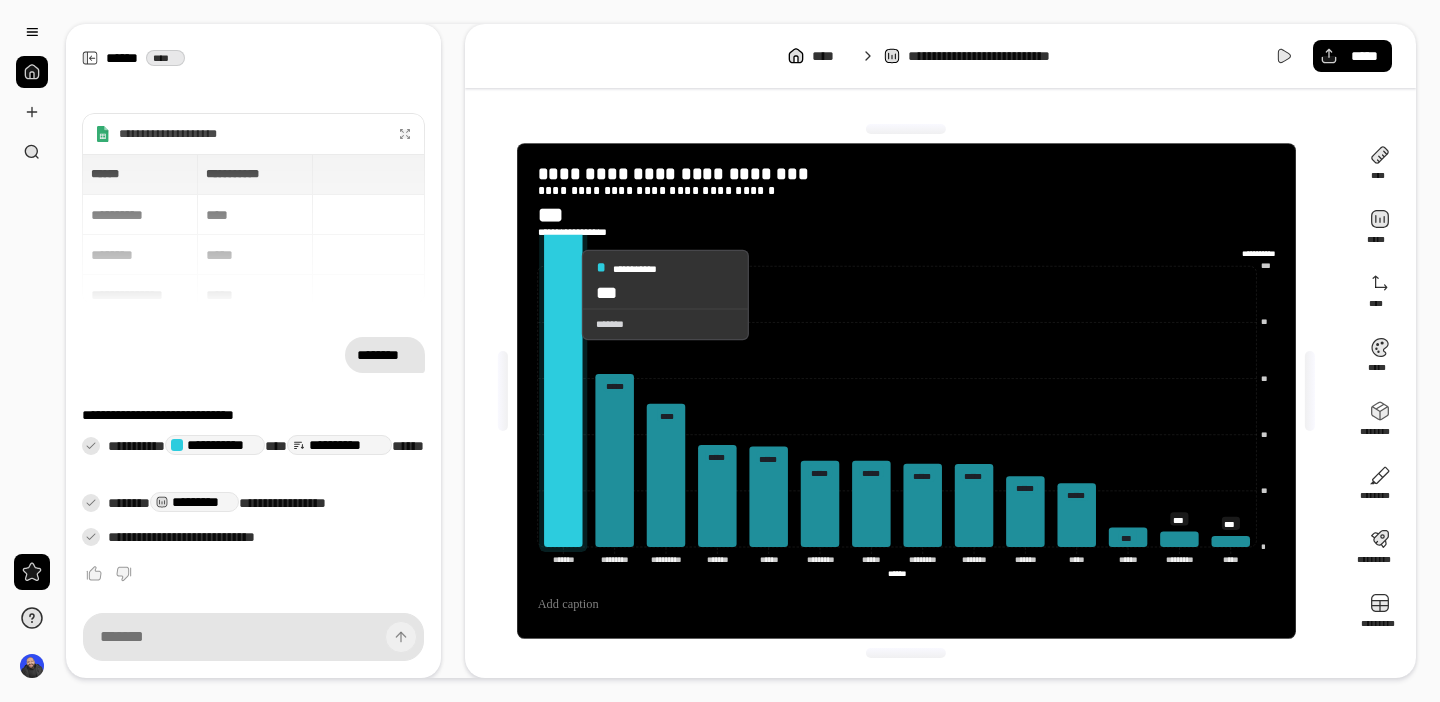 click 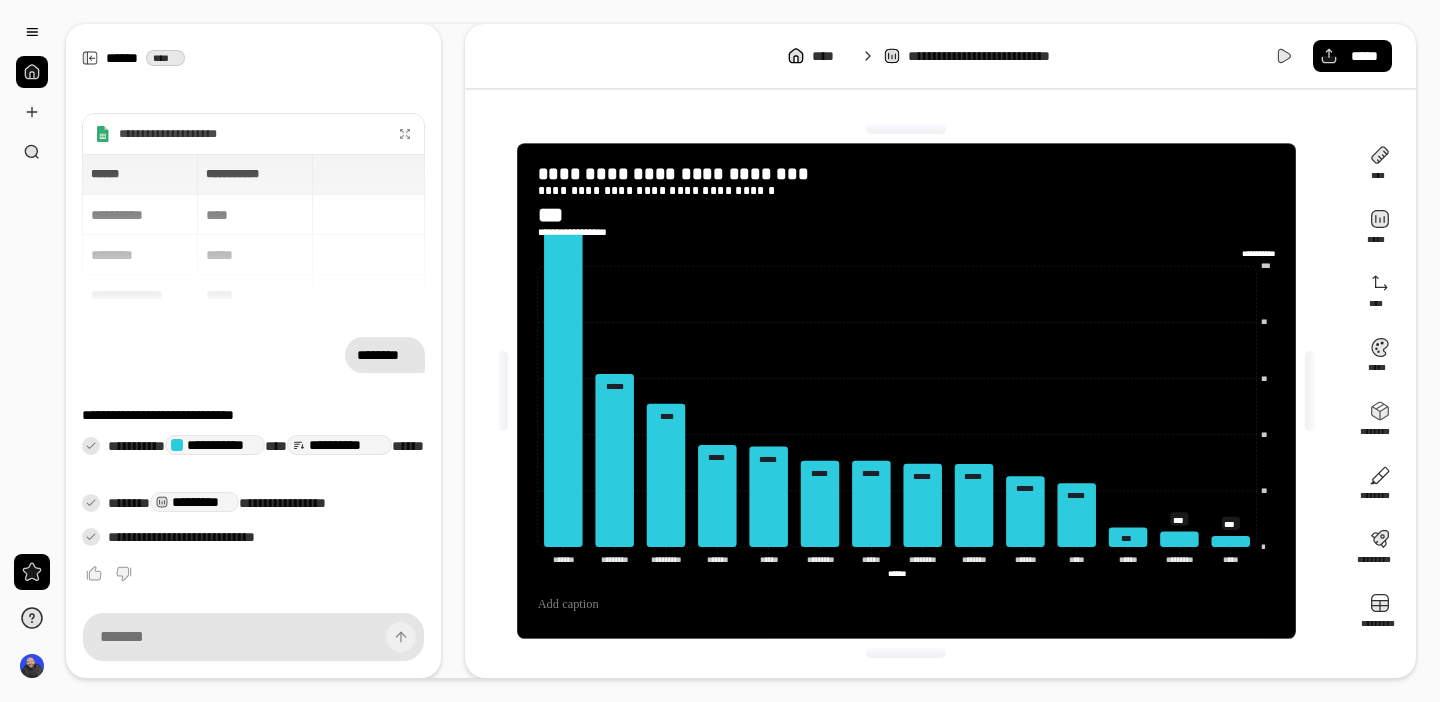 click on "**********" at bounding box center (906, 391) 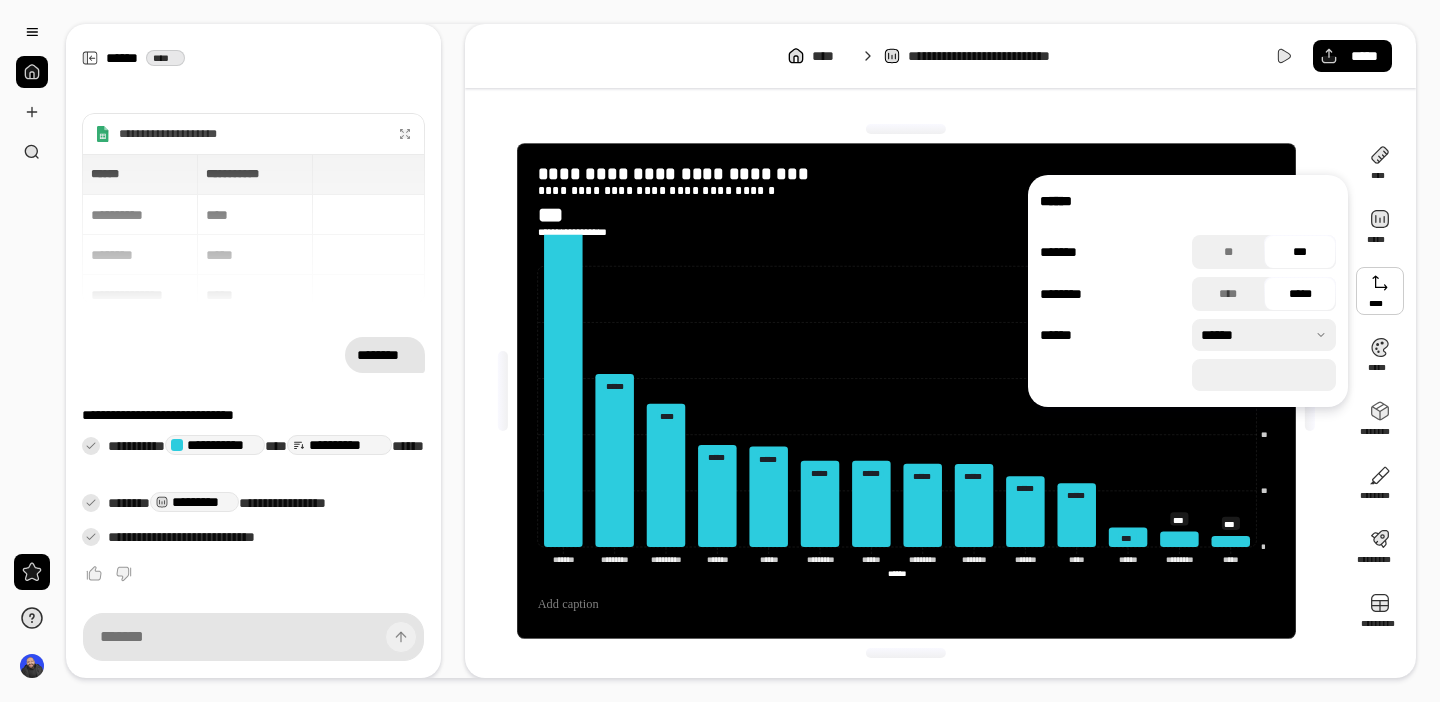click at bounding box center (1380, 291) 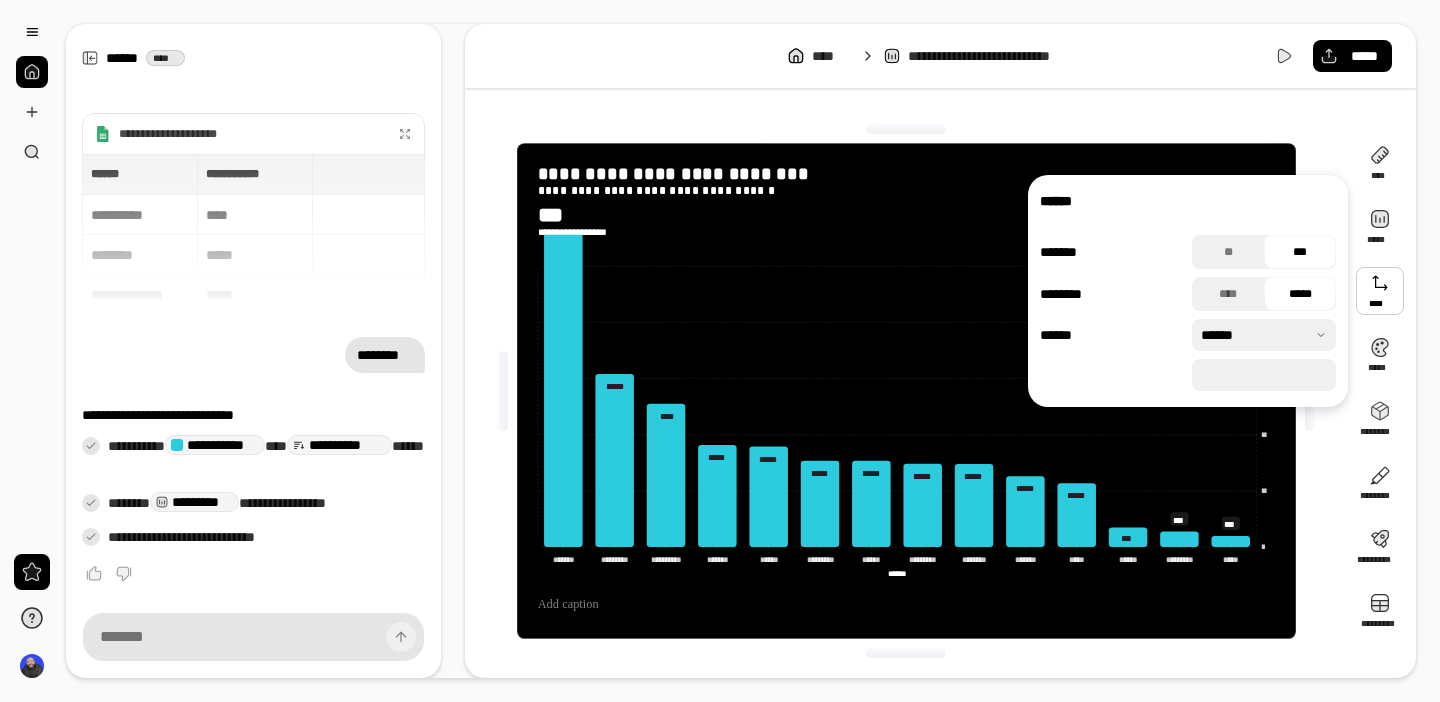 click on "**********" at bounding box center [906, 391] 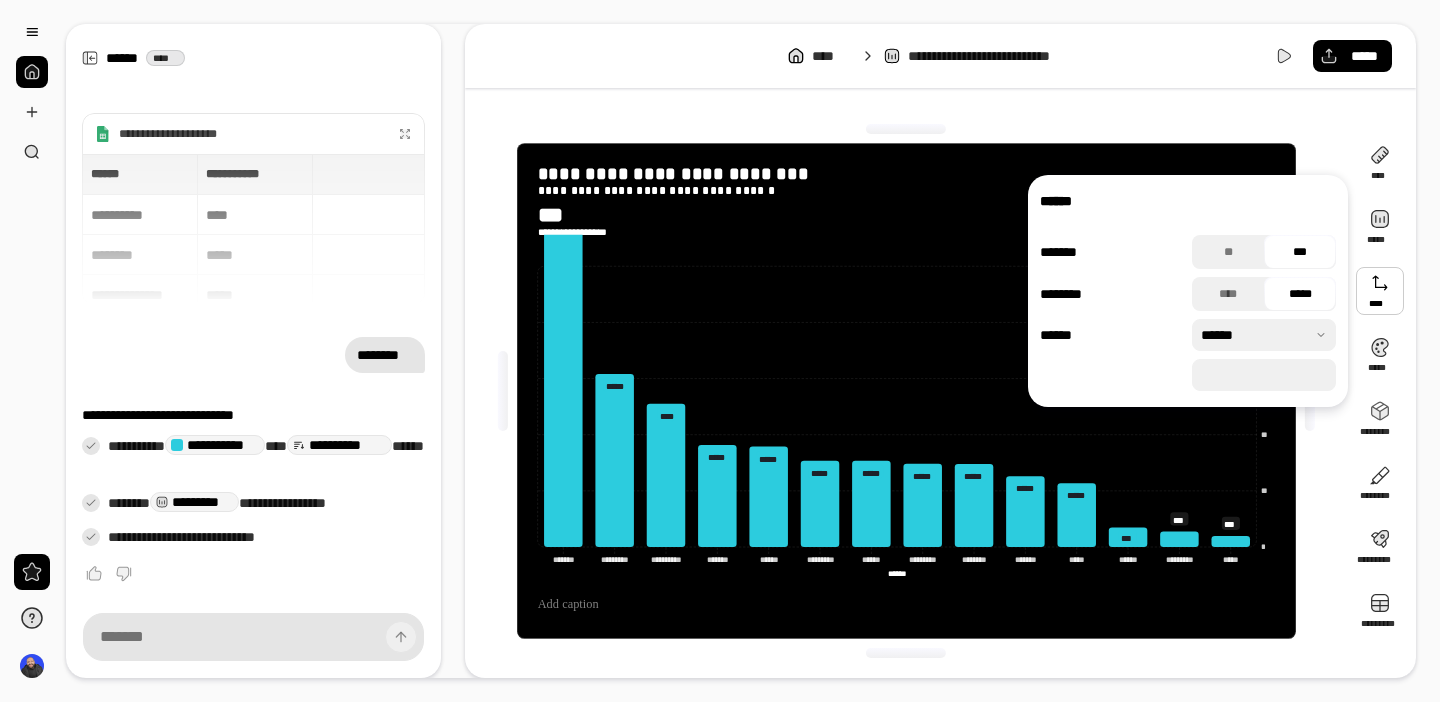 drag, startPoint x: 1260, startPoint y: 371, endPoint x: 1141, endPoint y: 365, distance: 119.15116 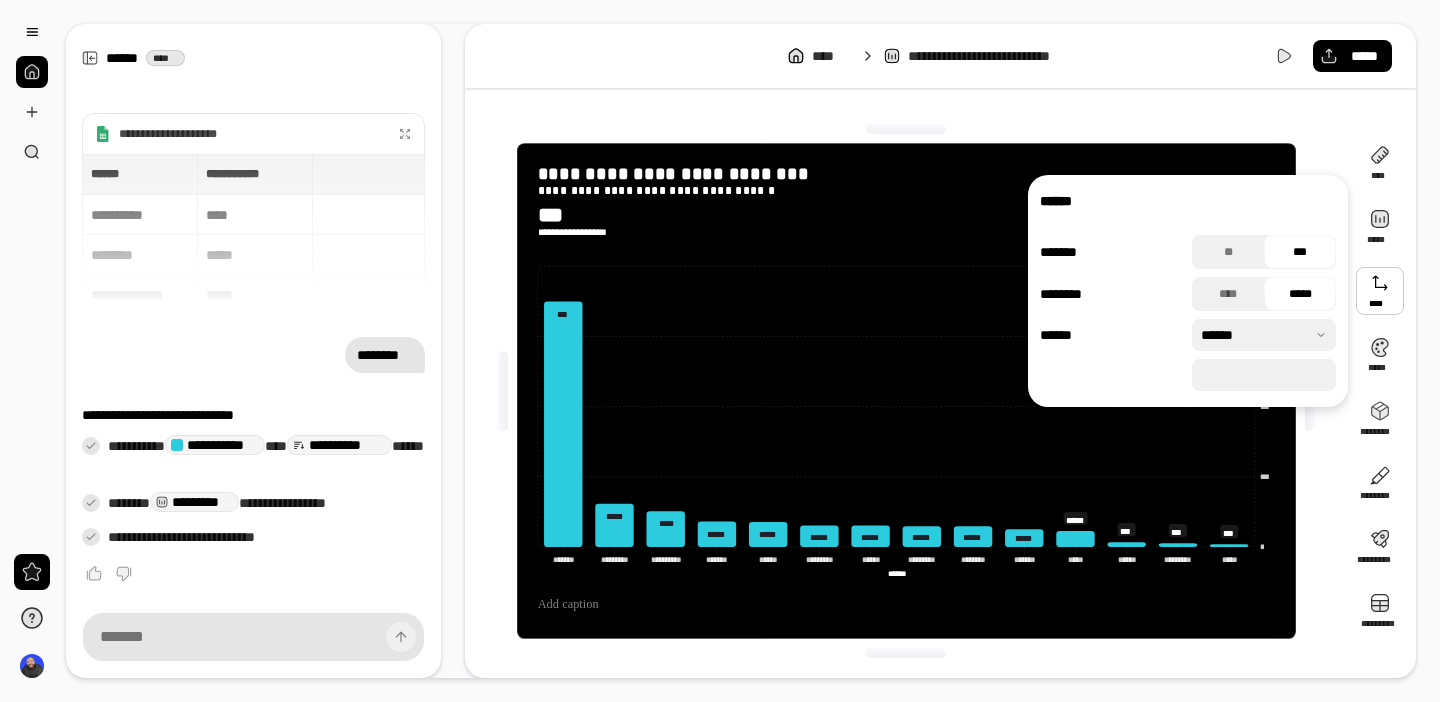drag, startPoint x: 1256, startPoint y: 370, endPoint x: 1139, endPoint y: 370, distance: 117 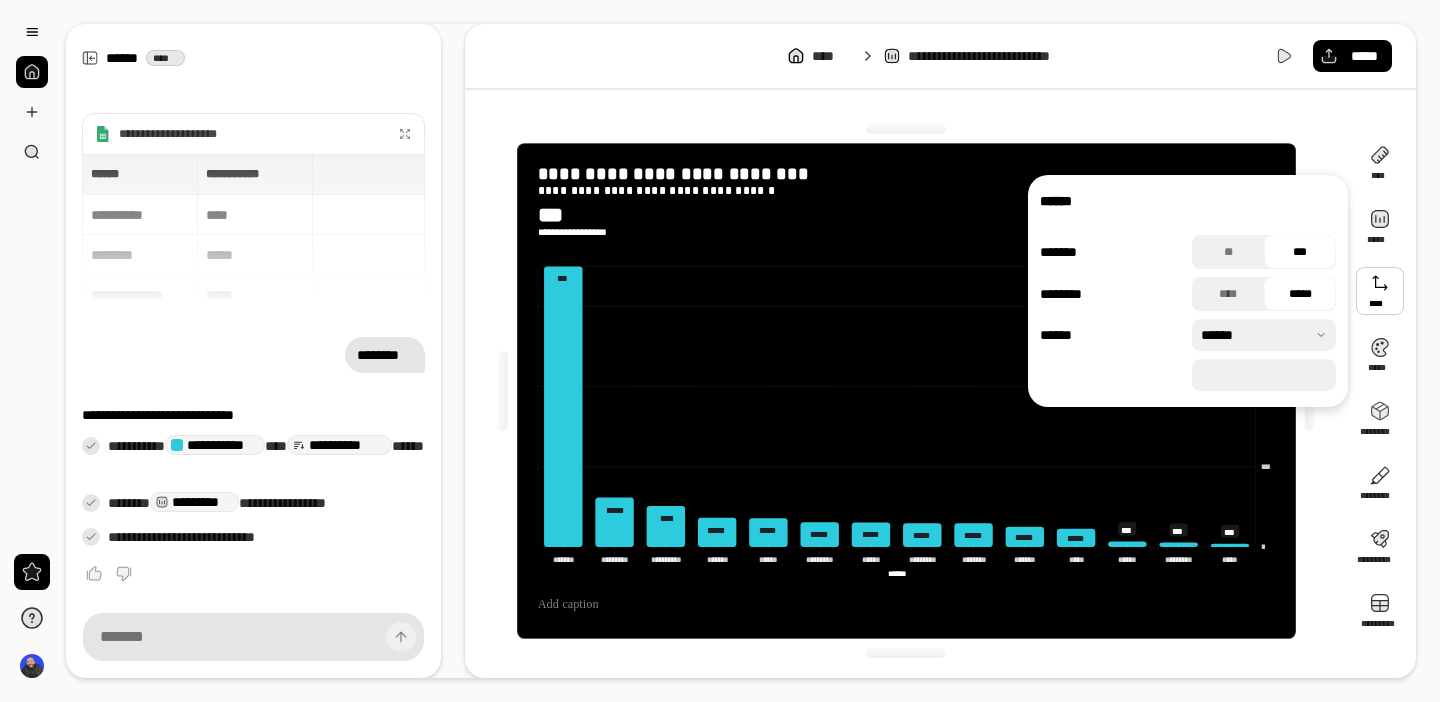 click on "*****" at bounding box center (1264, 375) 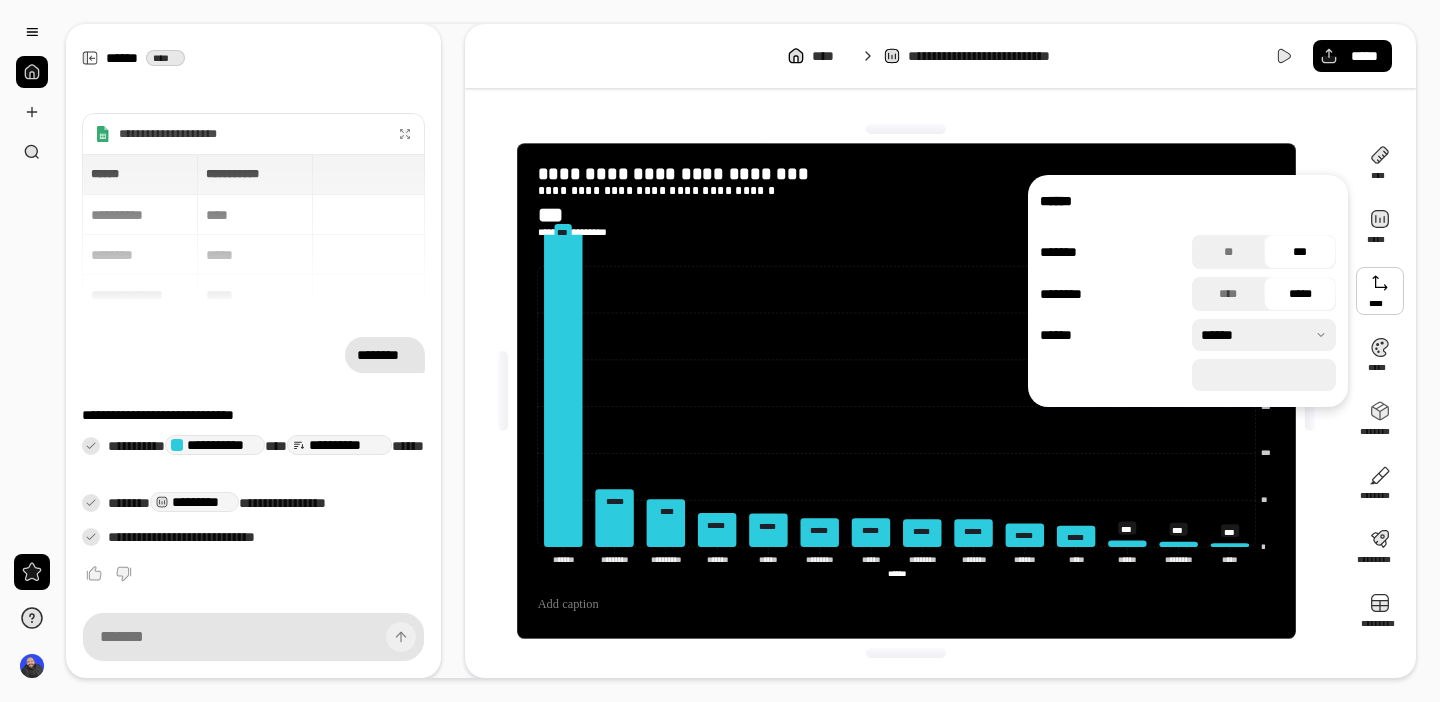click on "*****" at bounding box center [1264, 375] 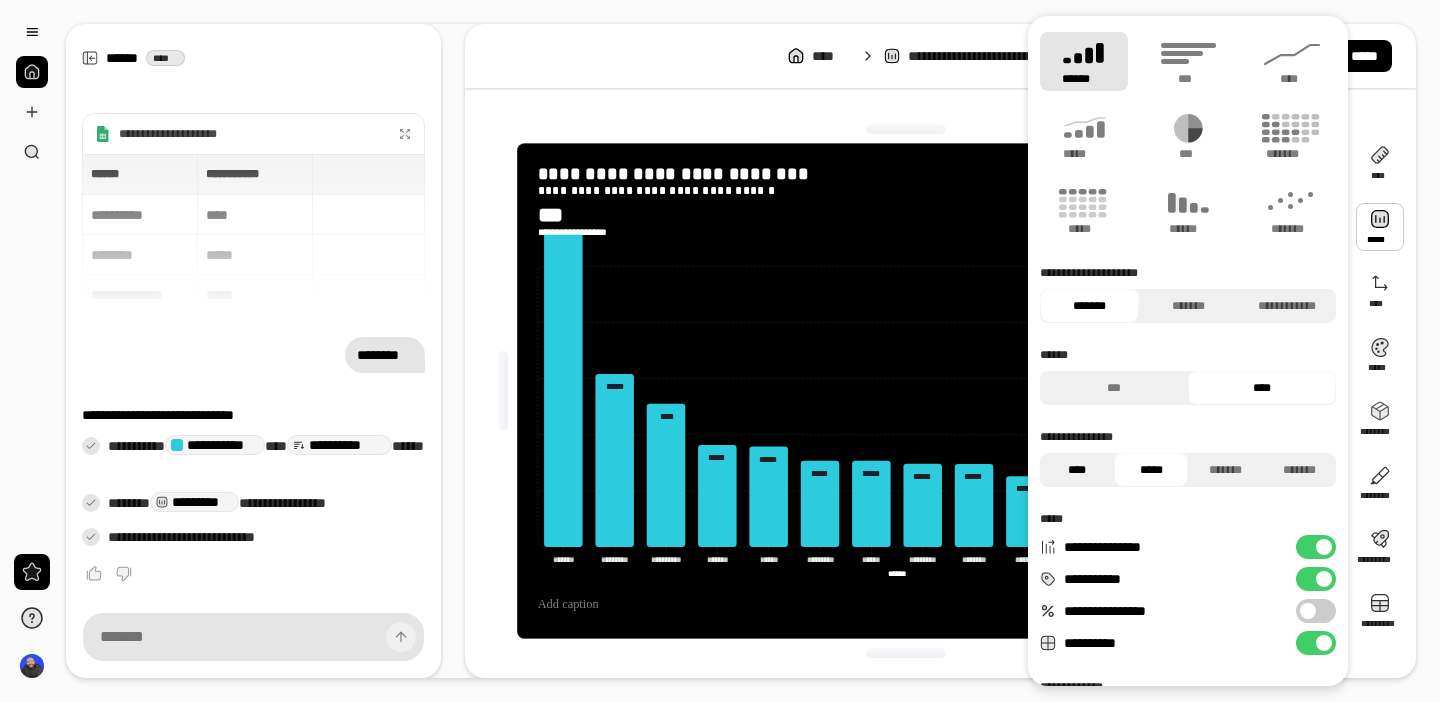 click on "****" at bounding box center [1077, 470] 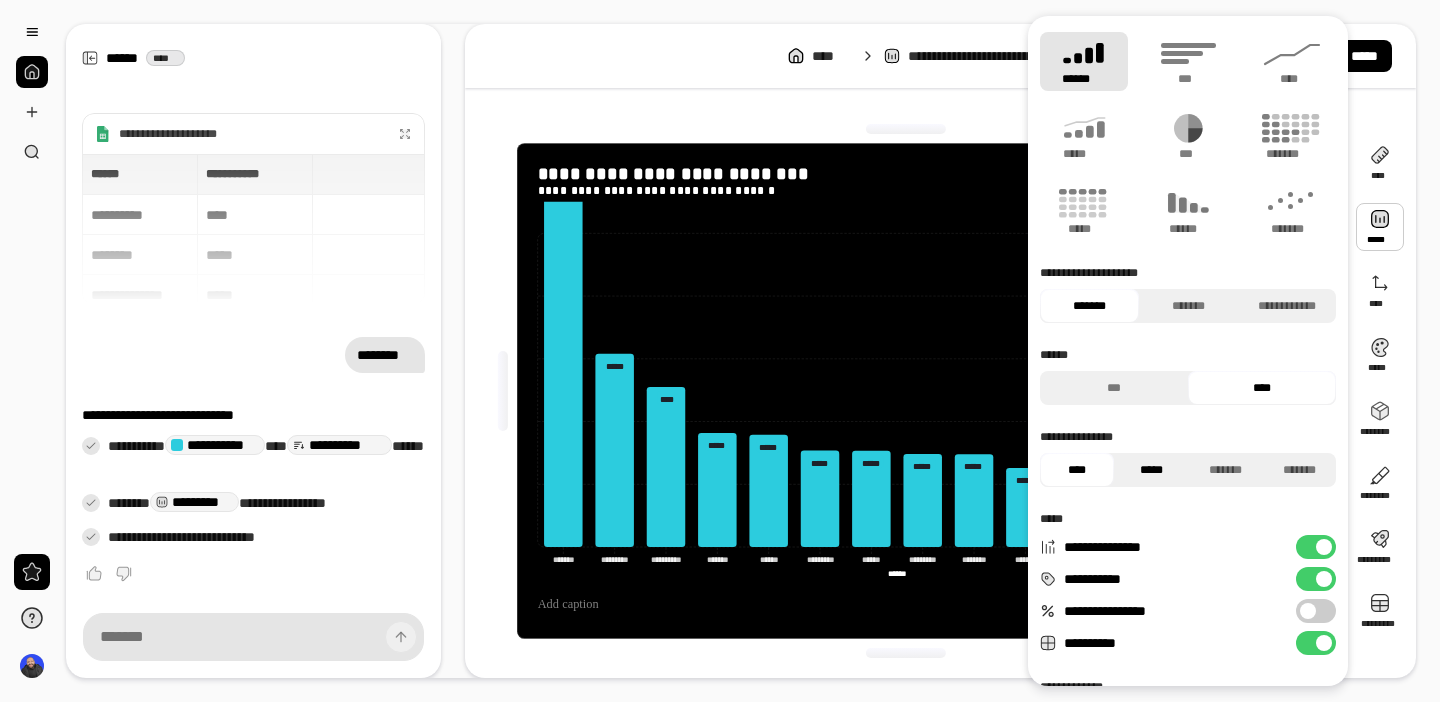 click on "*****" at bounding box center [1151, 470] 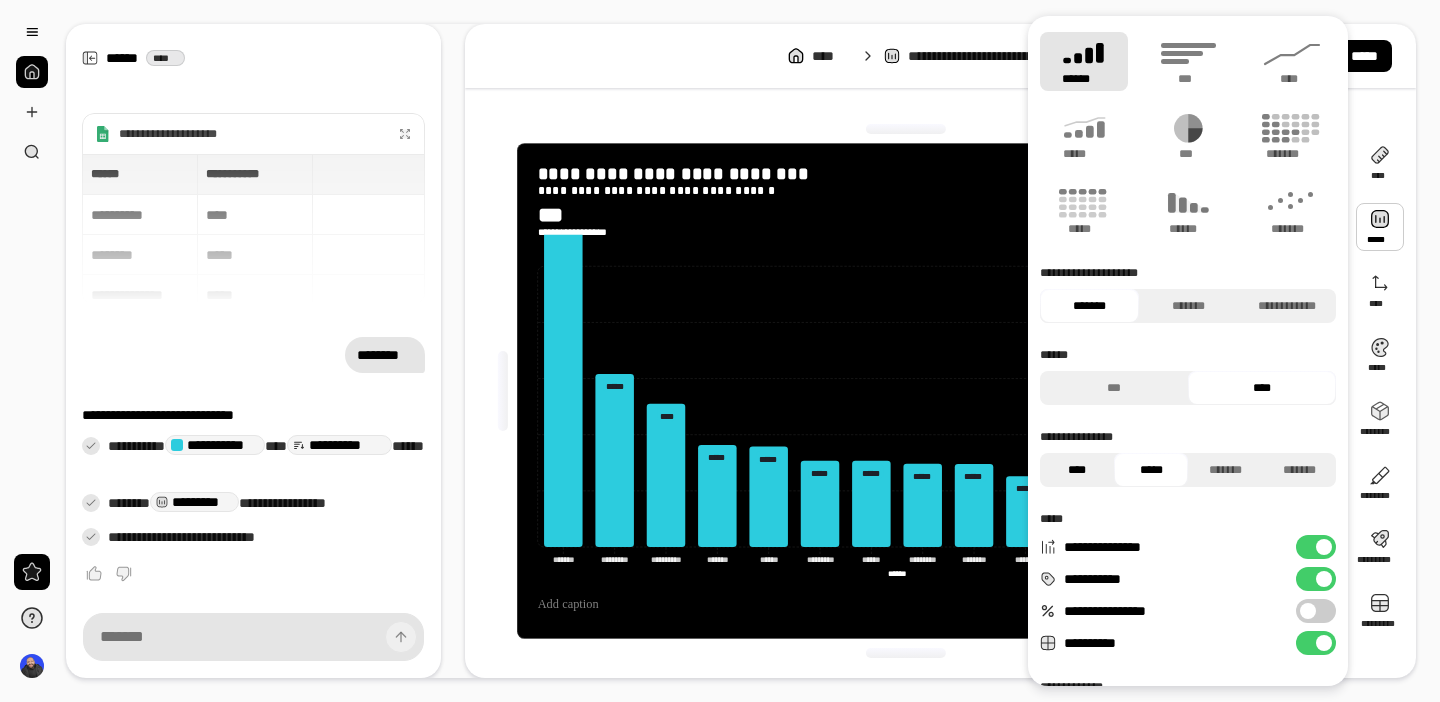 click on "****" at bounding box center (1077, 470) 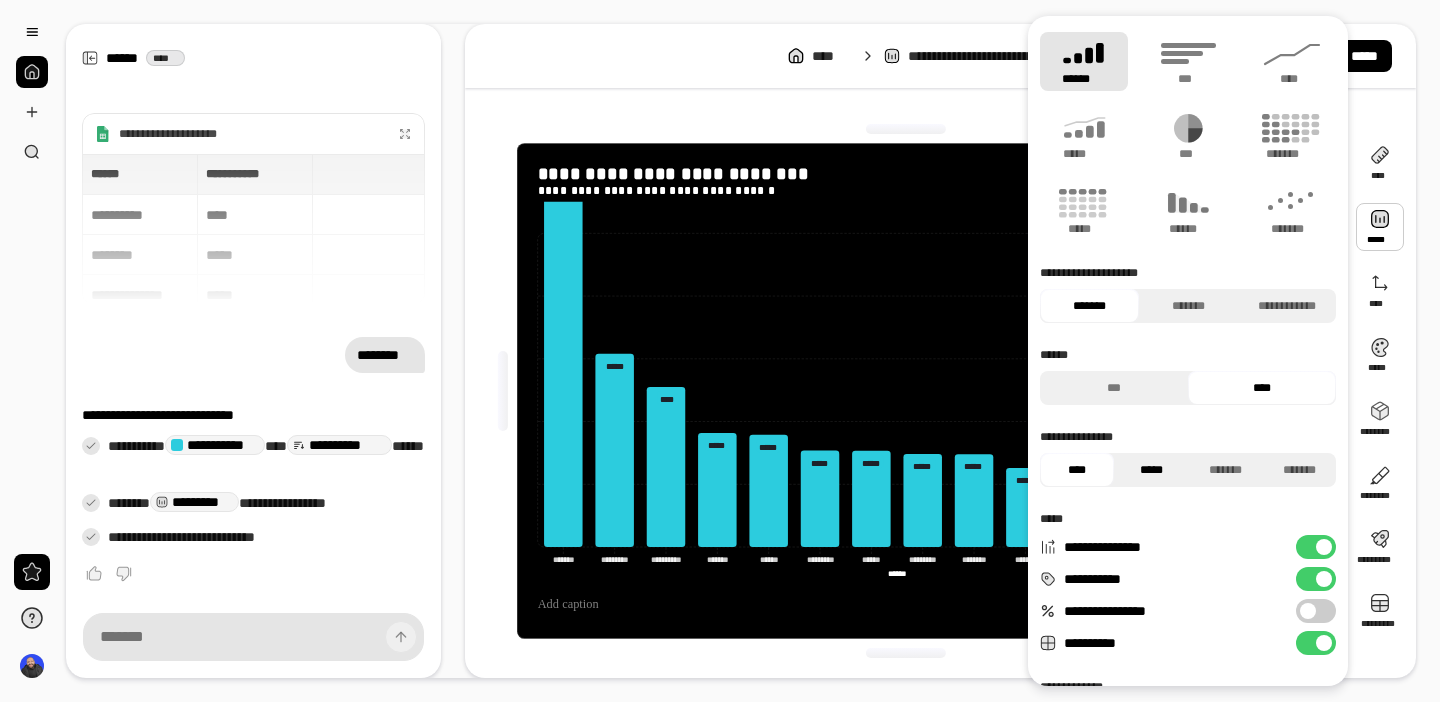 click on "*****" at bounding box center [1151, 470] 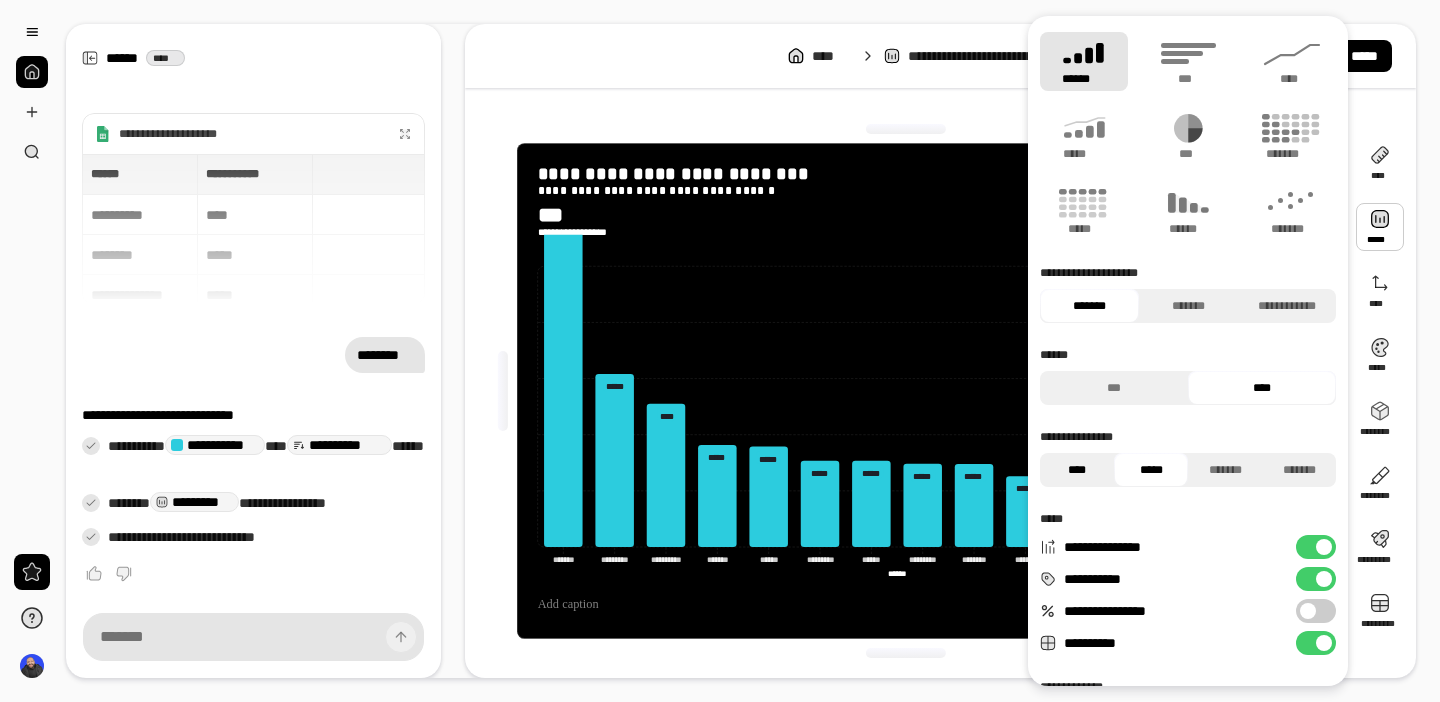 click on "****" at bounding box center [1077, 470] 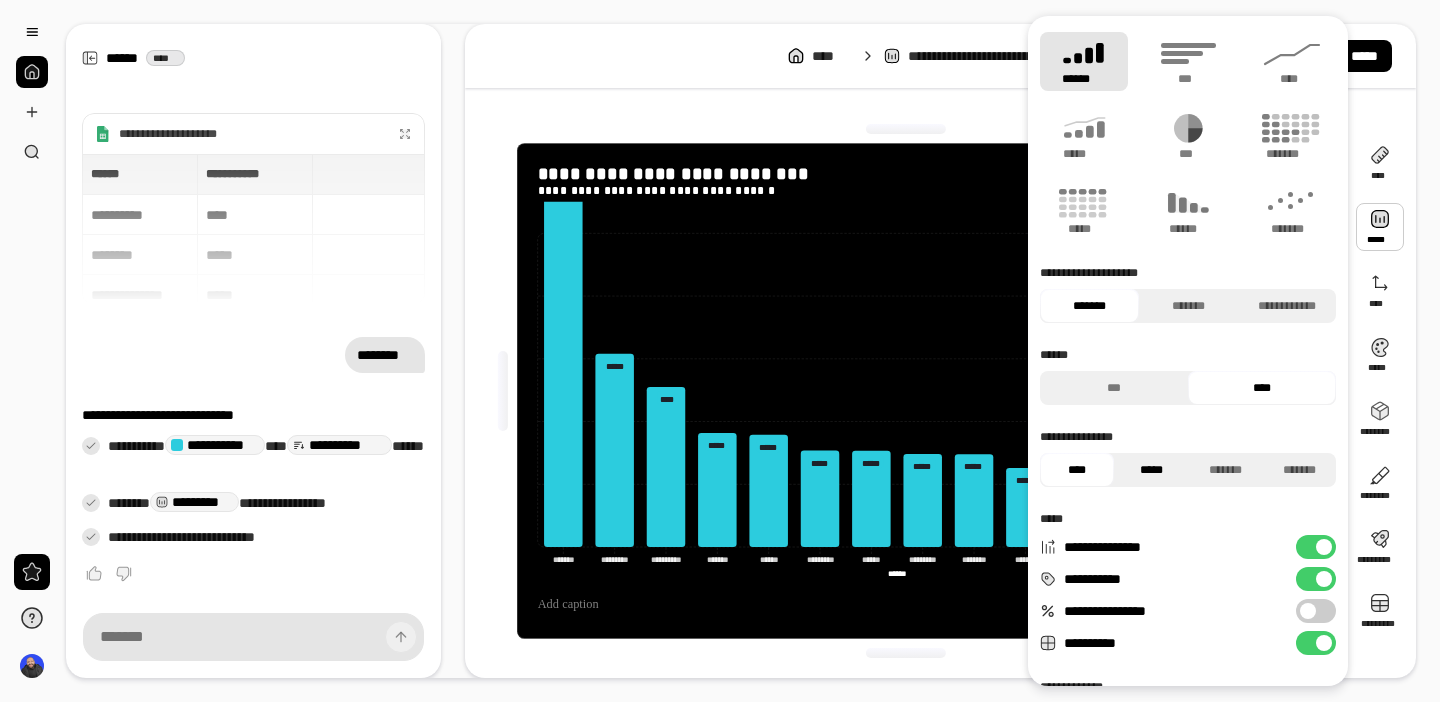 click on "*****" at bounding box center (1151, 470) 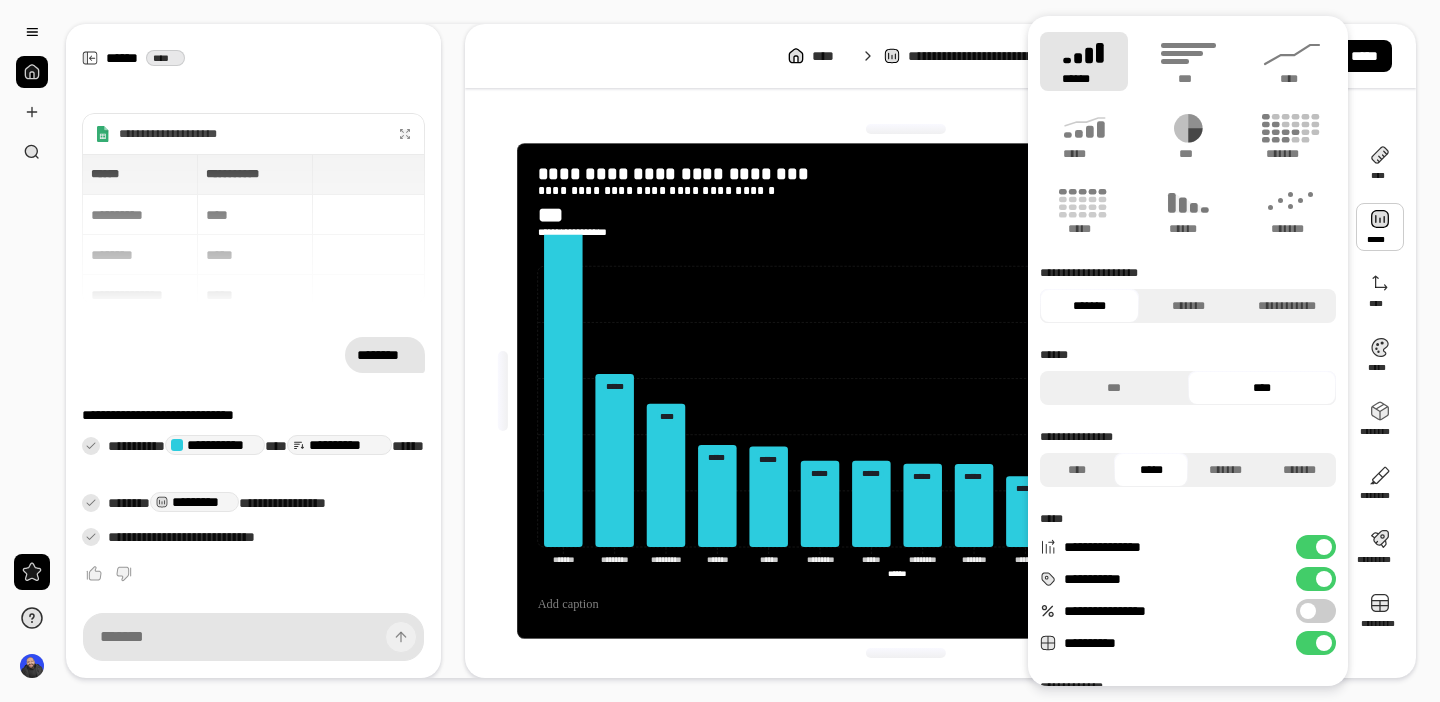 click at bounding box center [906, 129] 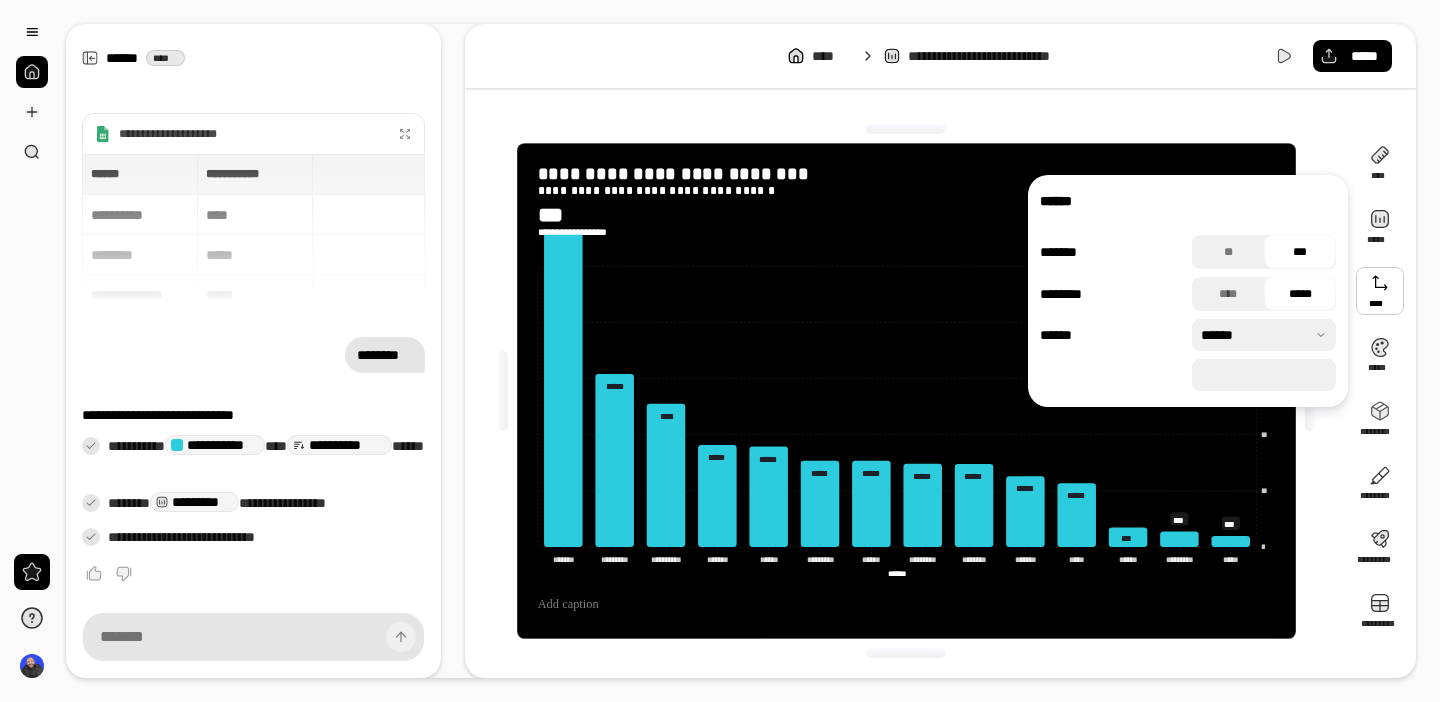click at bounding box center (1380, 291) 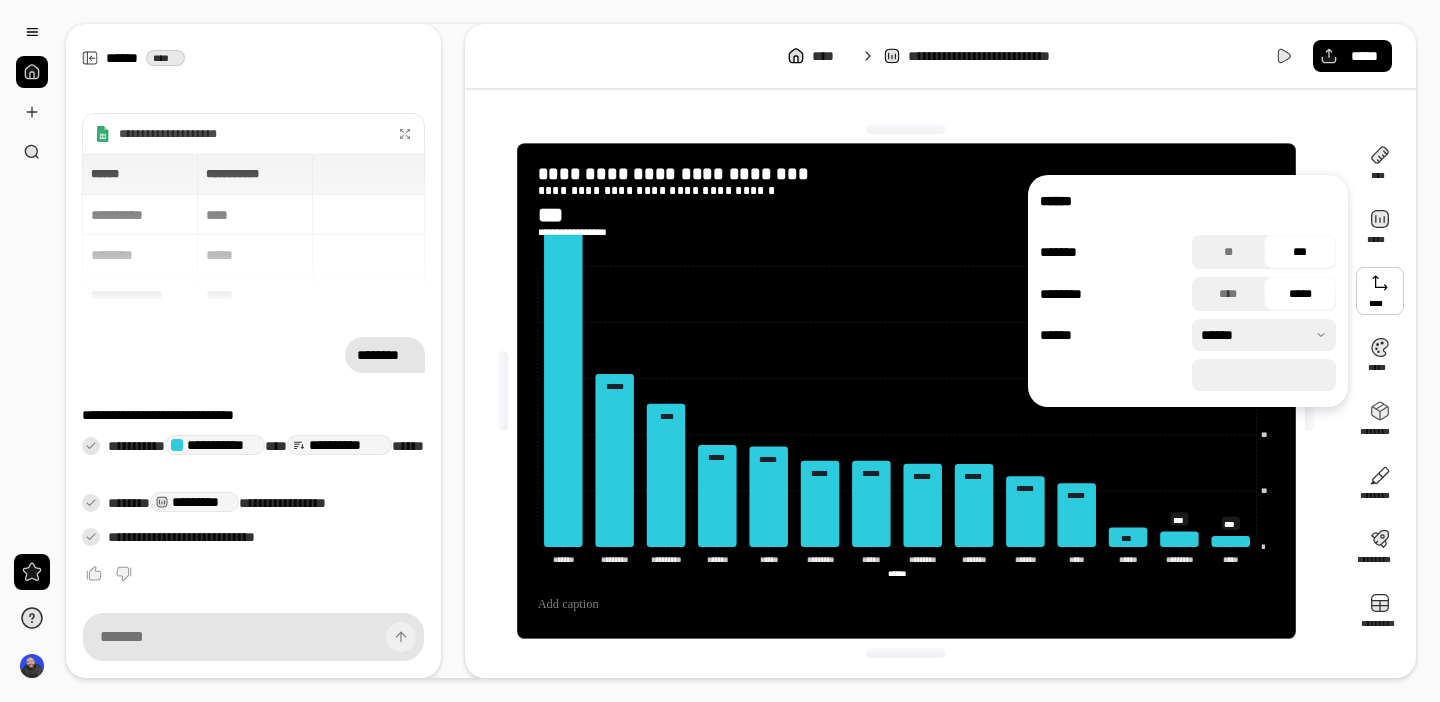 click on "*****" at bounding box center (1264, 375) 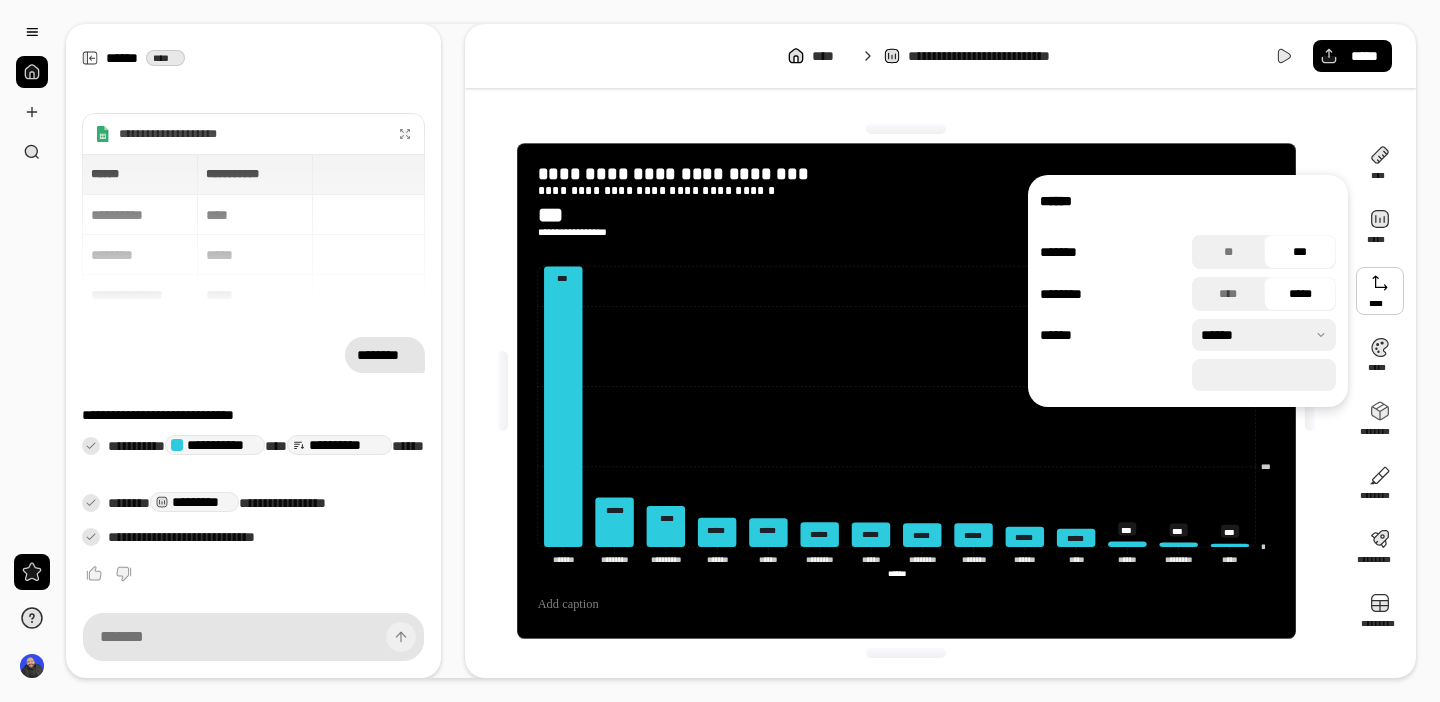 click on "*****" at bounding box center (1264, 375) 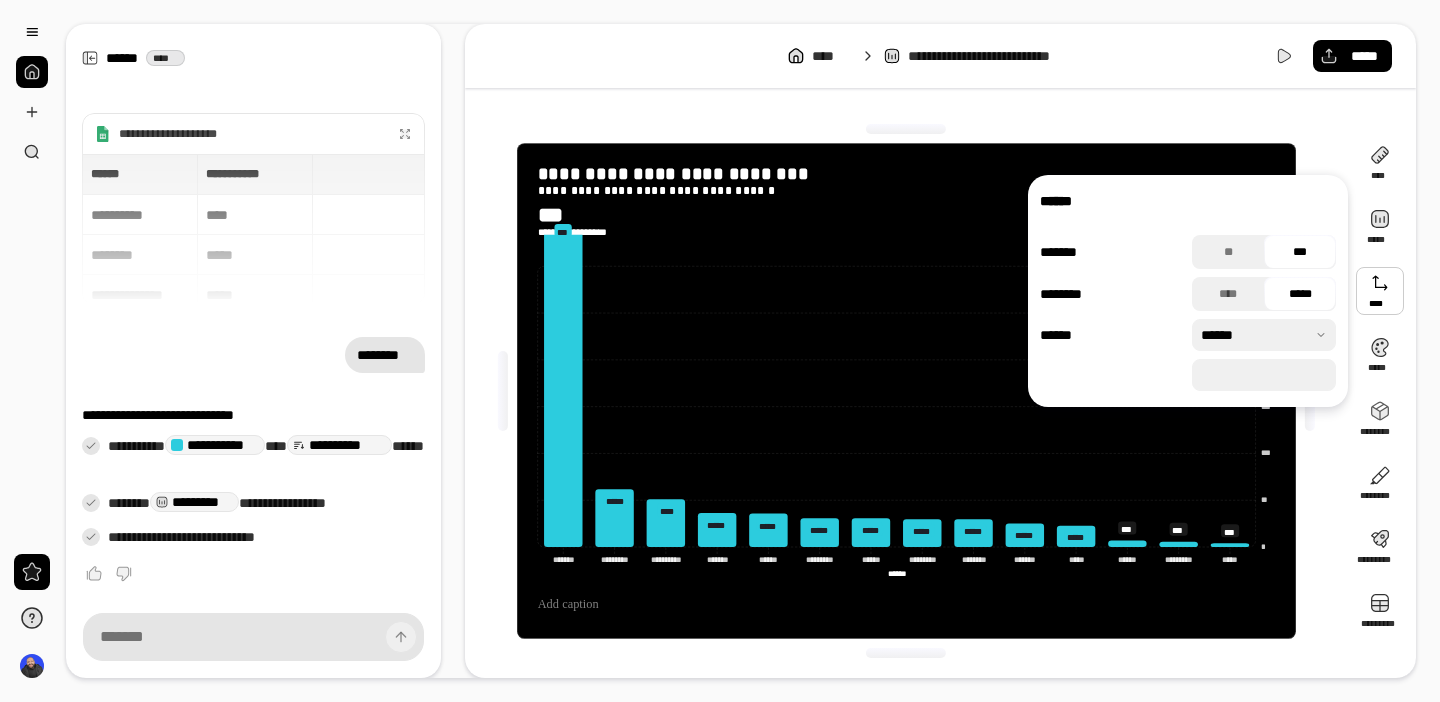 click on "*****" at bounding box center [1264, 375] 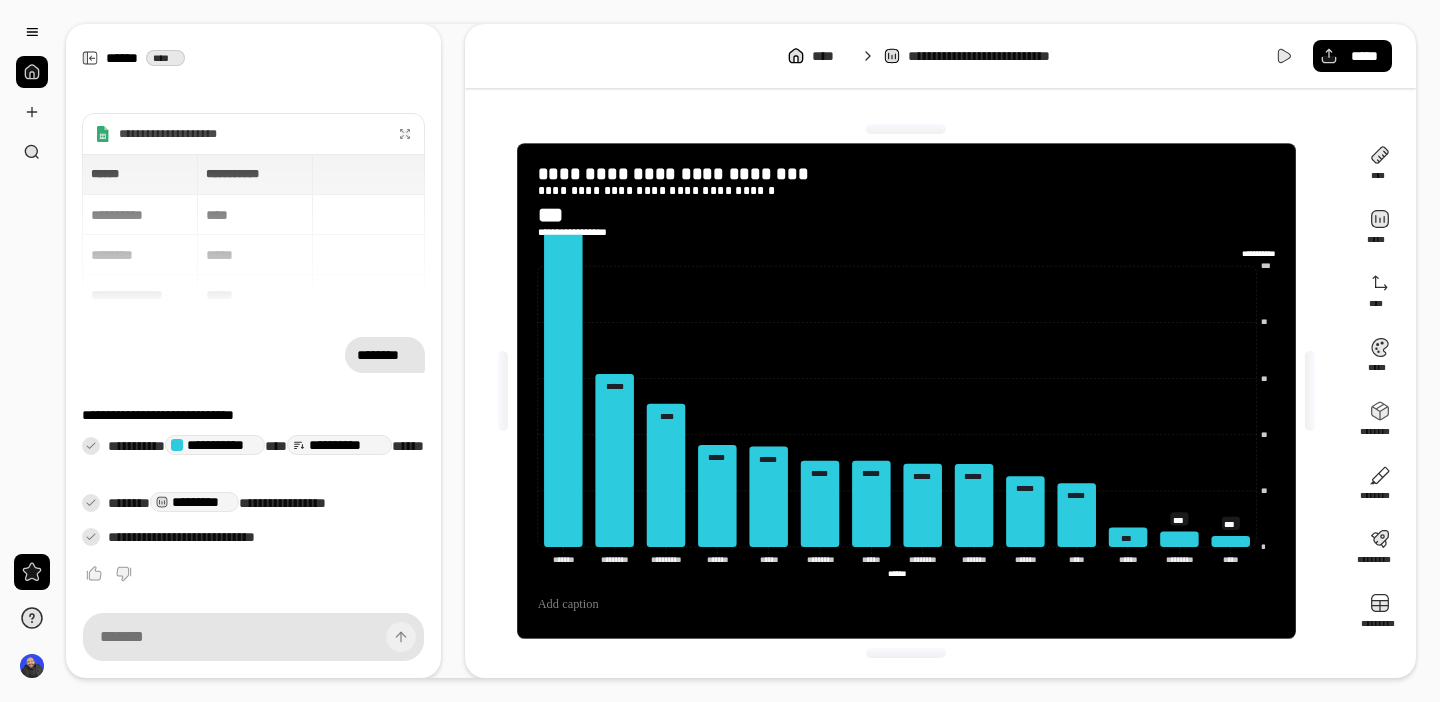 click on "**********" at bounding box center (906, 391) 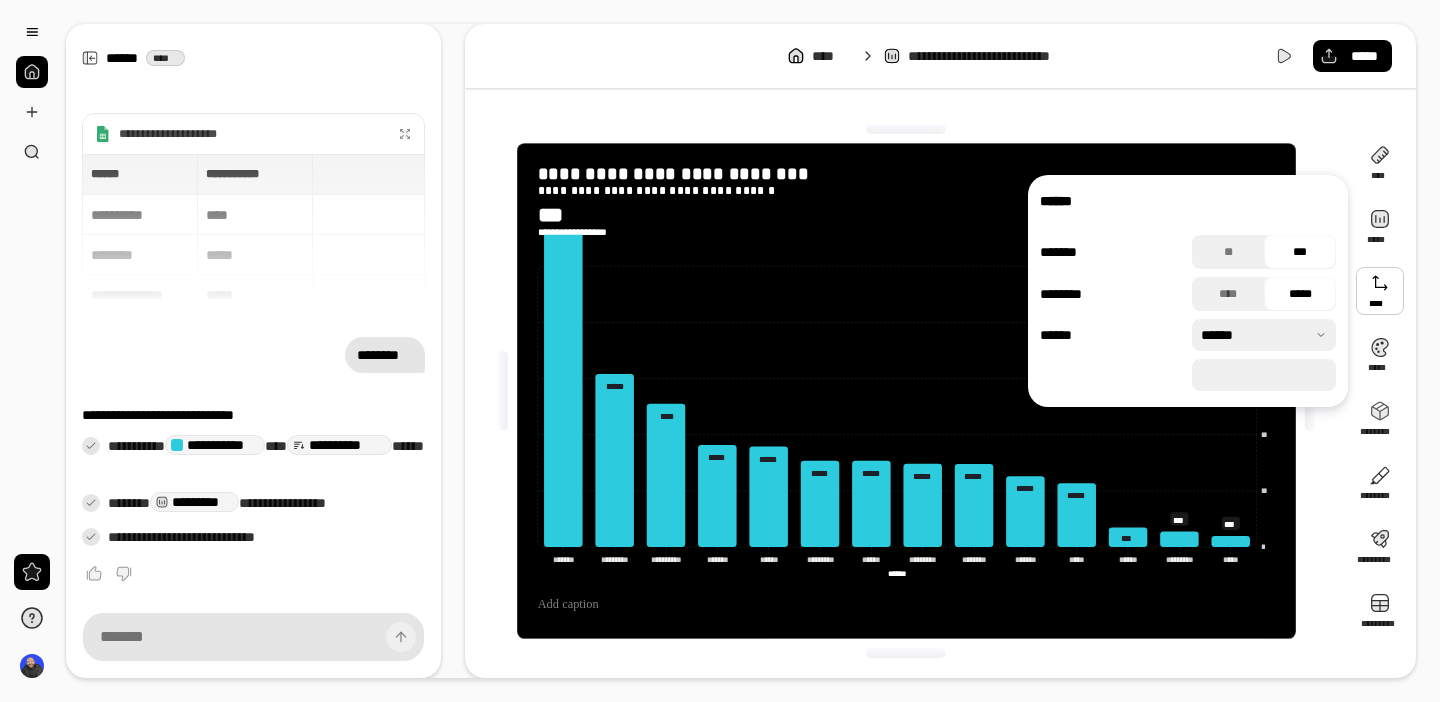 click on "*****" at bounding box center (1264, 375) 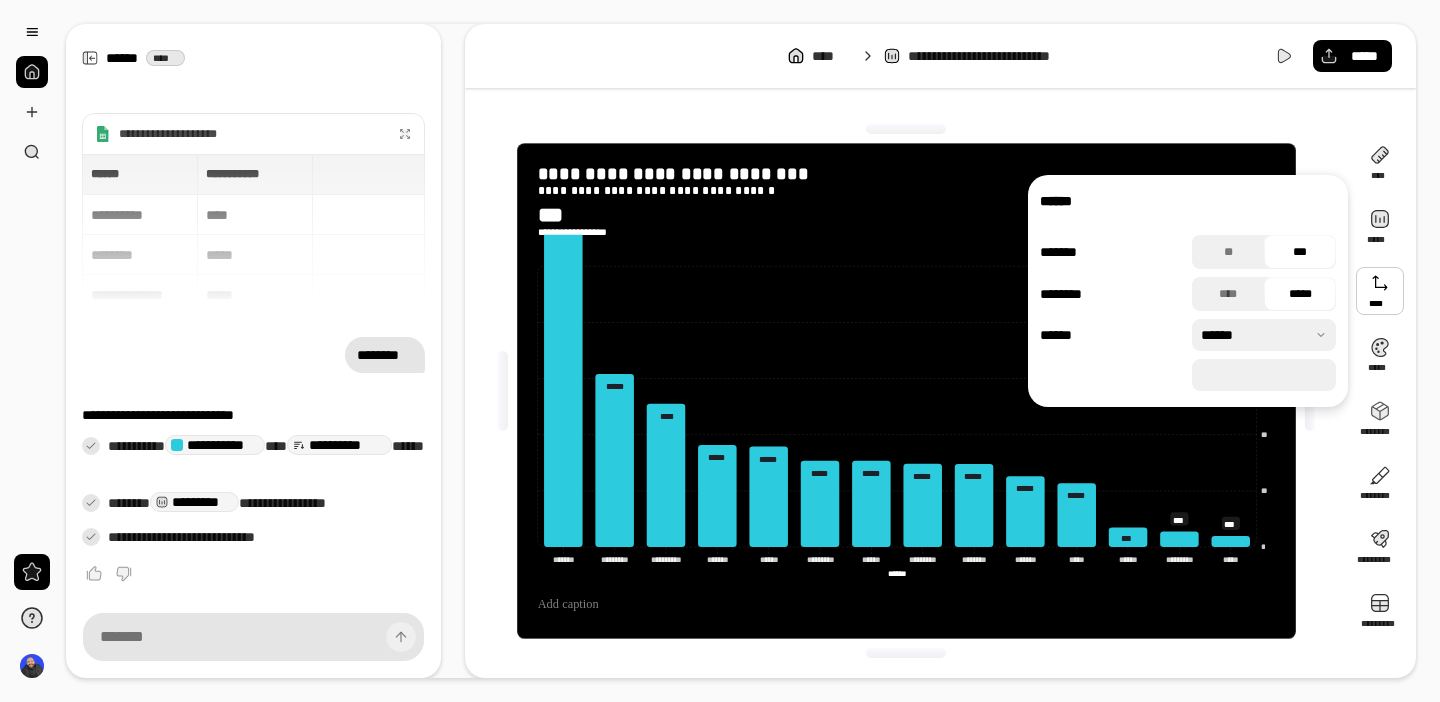 type on "*****" 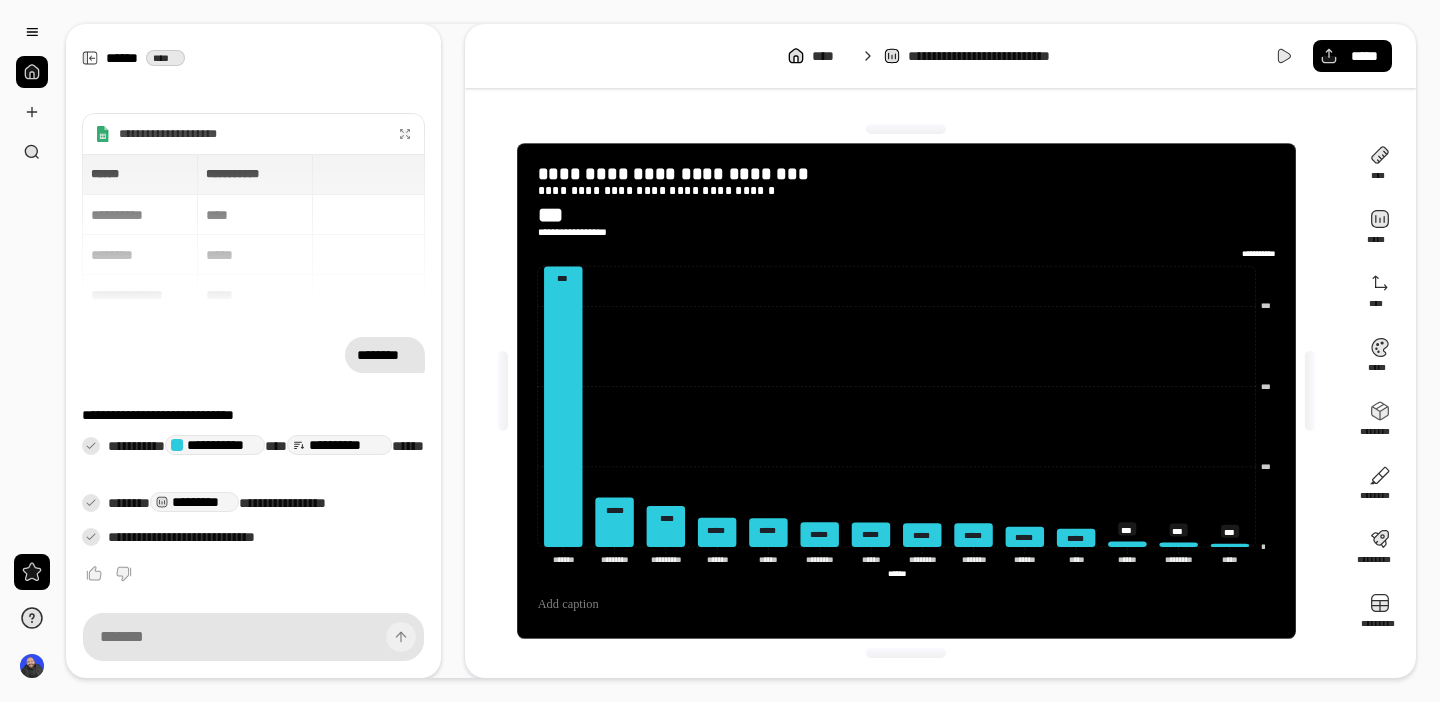 click on "**********" at bounding box center [906, 391] 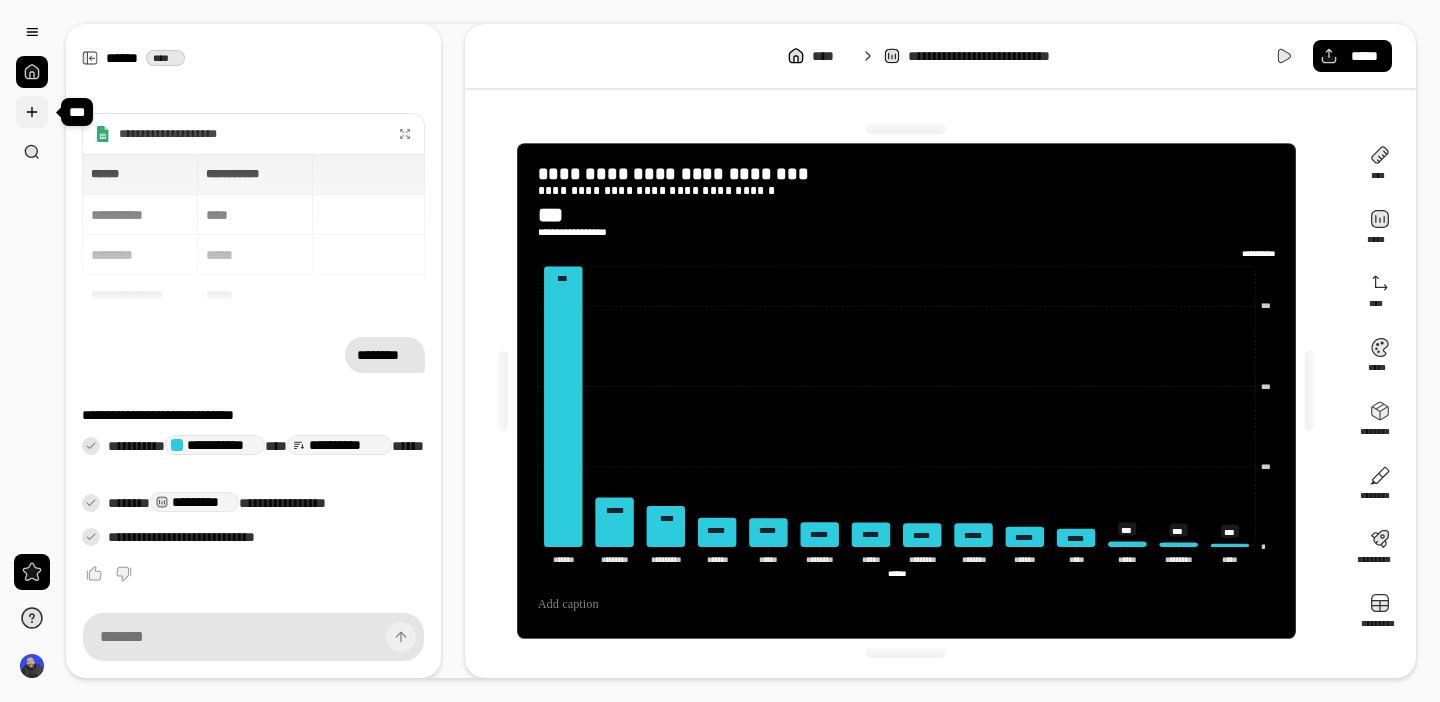 click at bounding box center [32, 112] 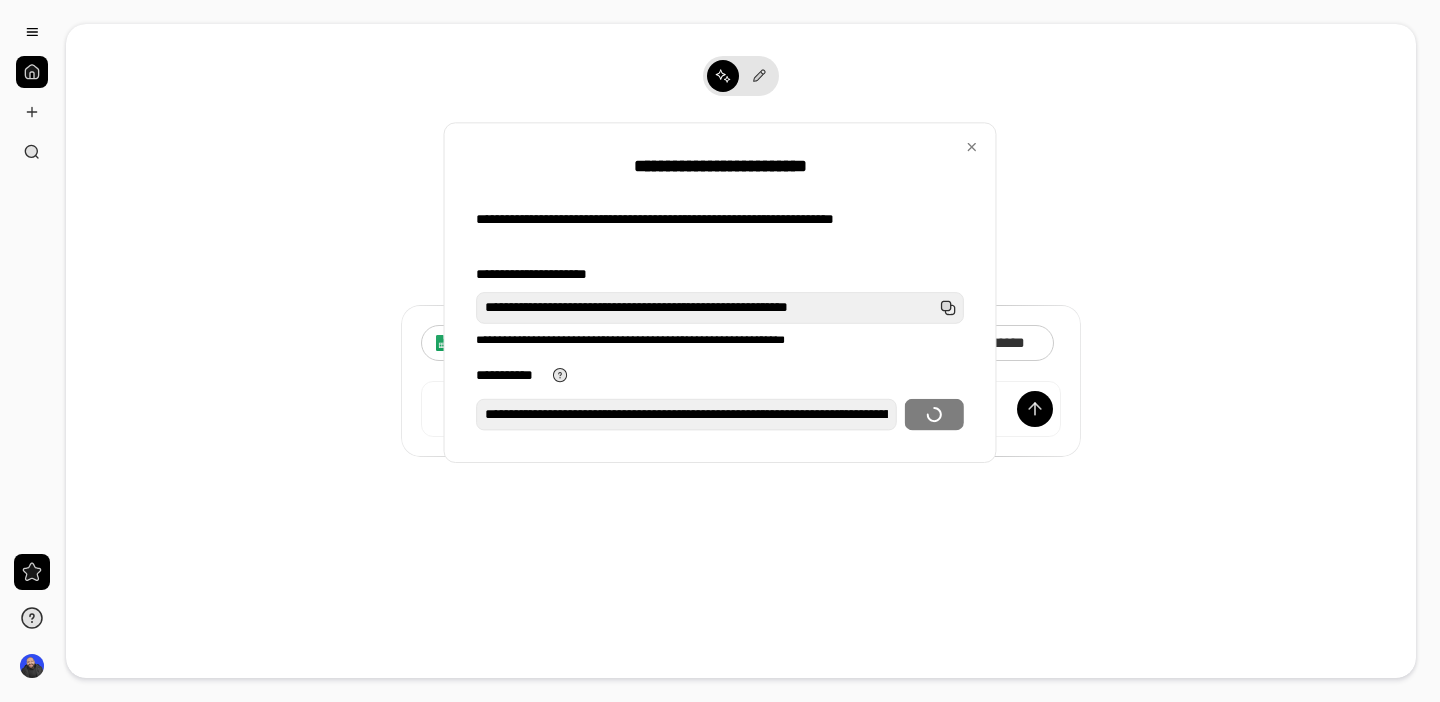 scroll, scrollTop: 0, scrollLeft: 365, axis: horizontal 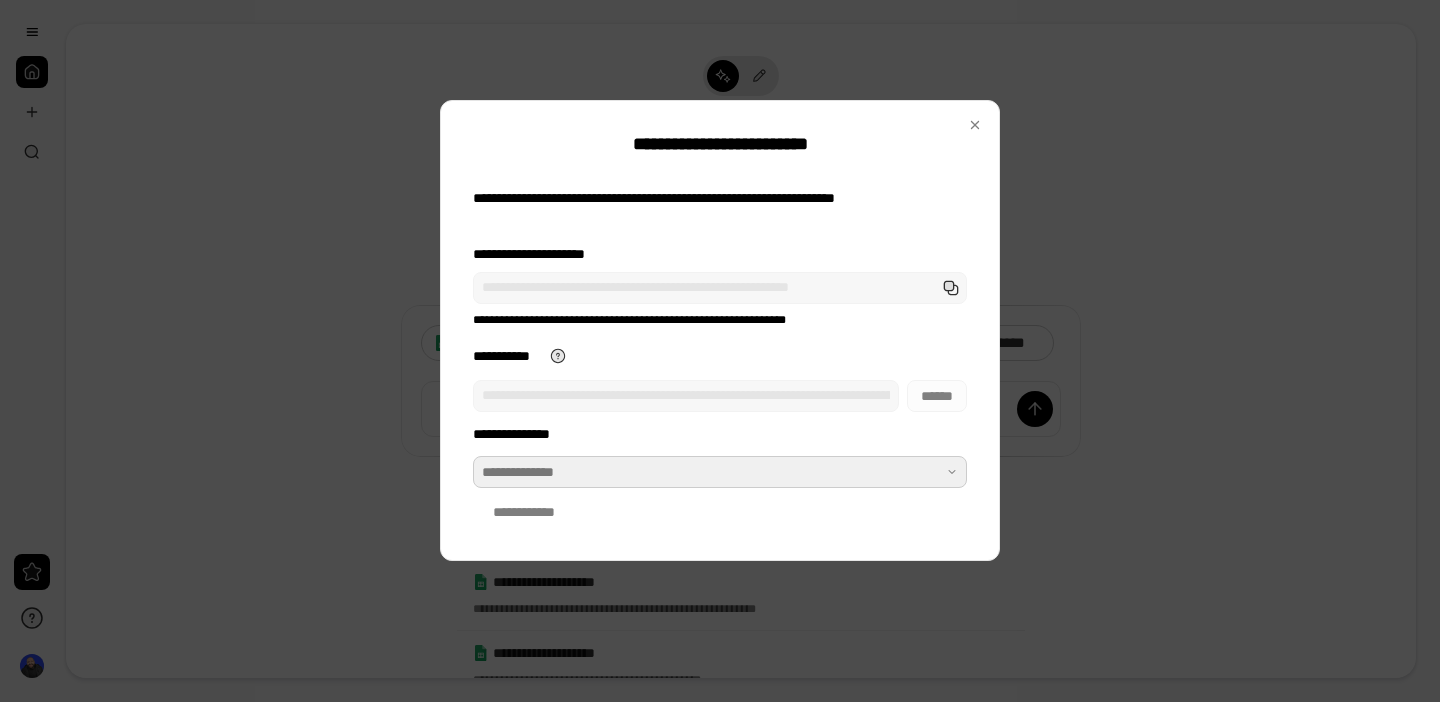 click at bounding box center (720, 472) 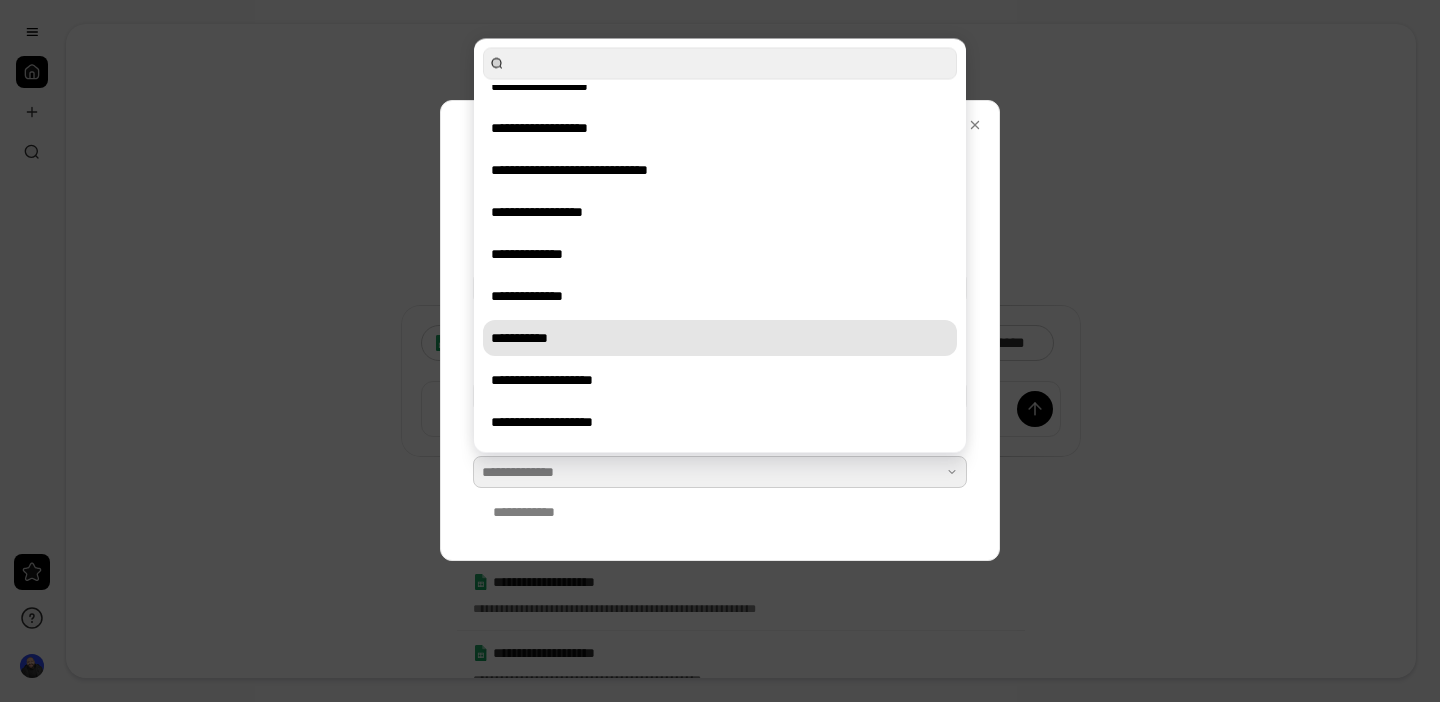 scroll, scrollTop: 0, scrollLeft: 0, axis: both 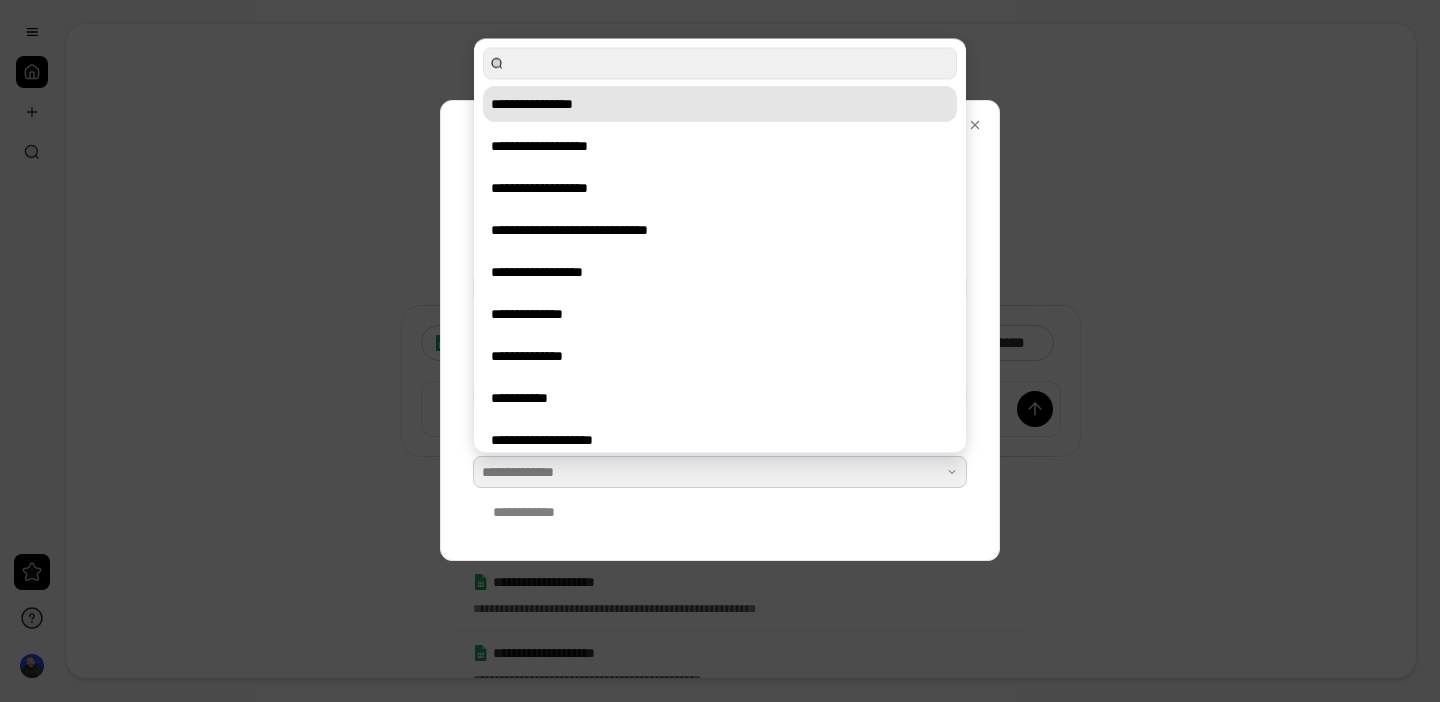 click on "**********" at bounding box center (720, 104) 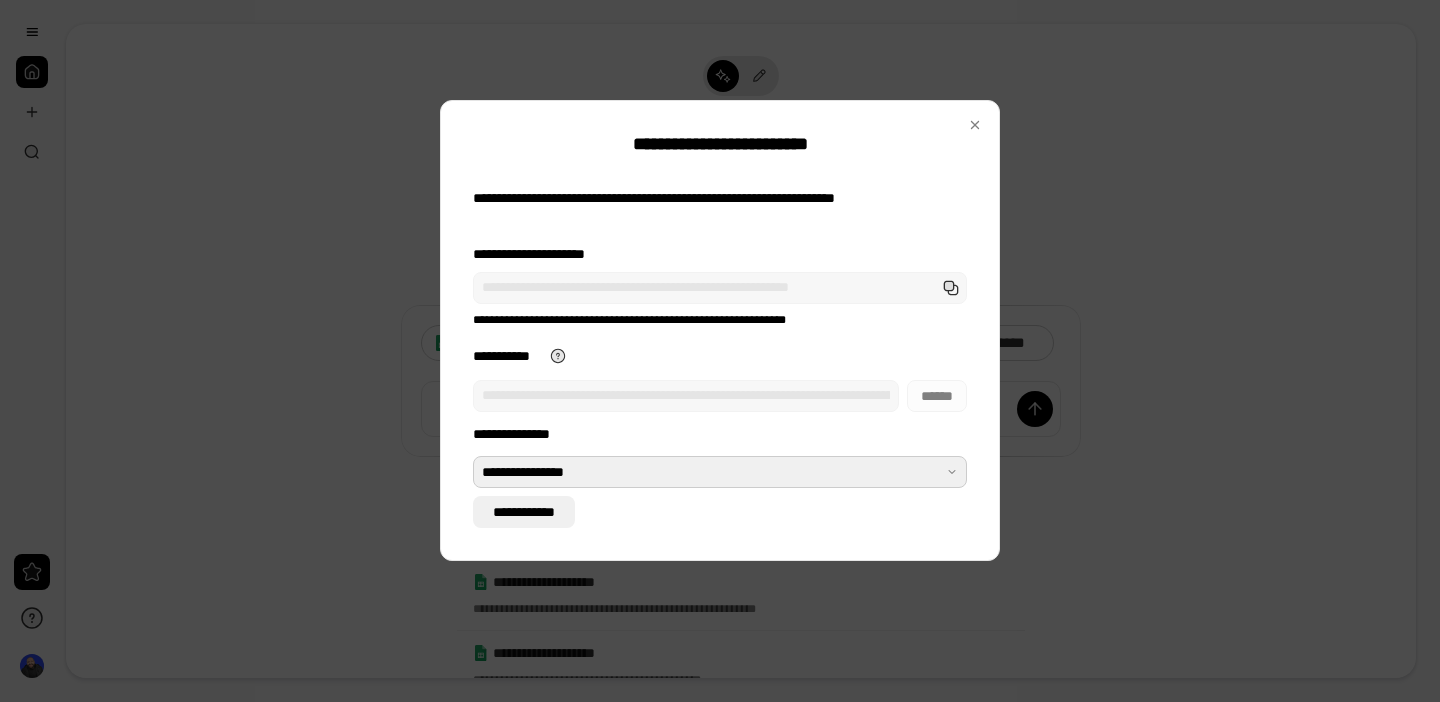 click on "**********" at bounding box center (524, 512) 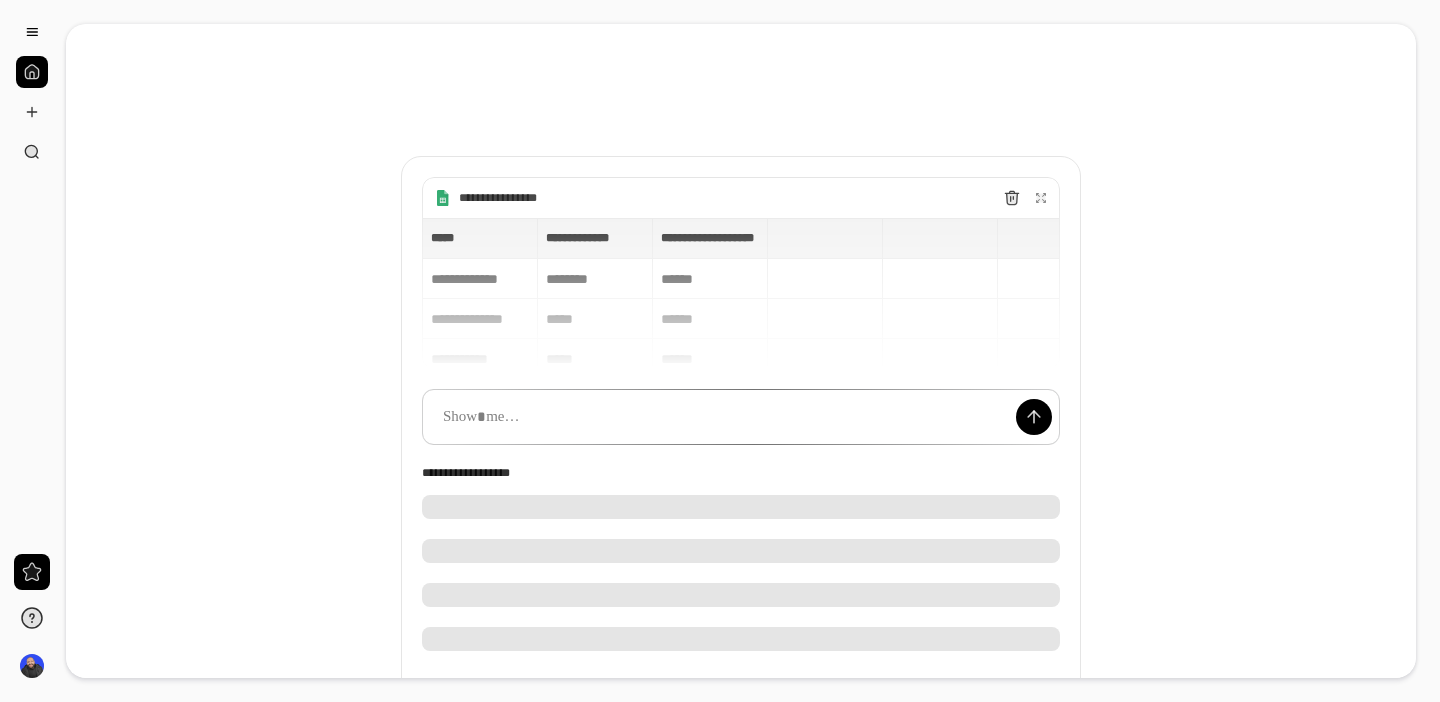 type 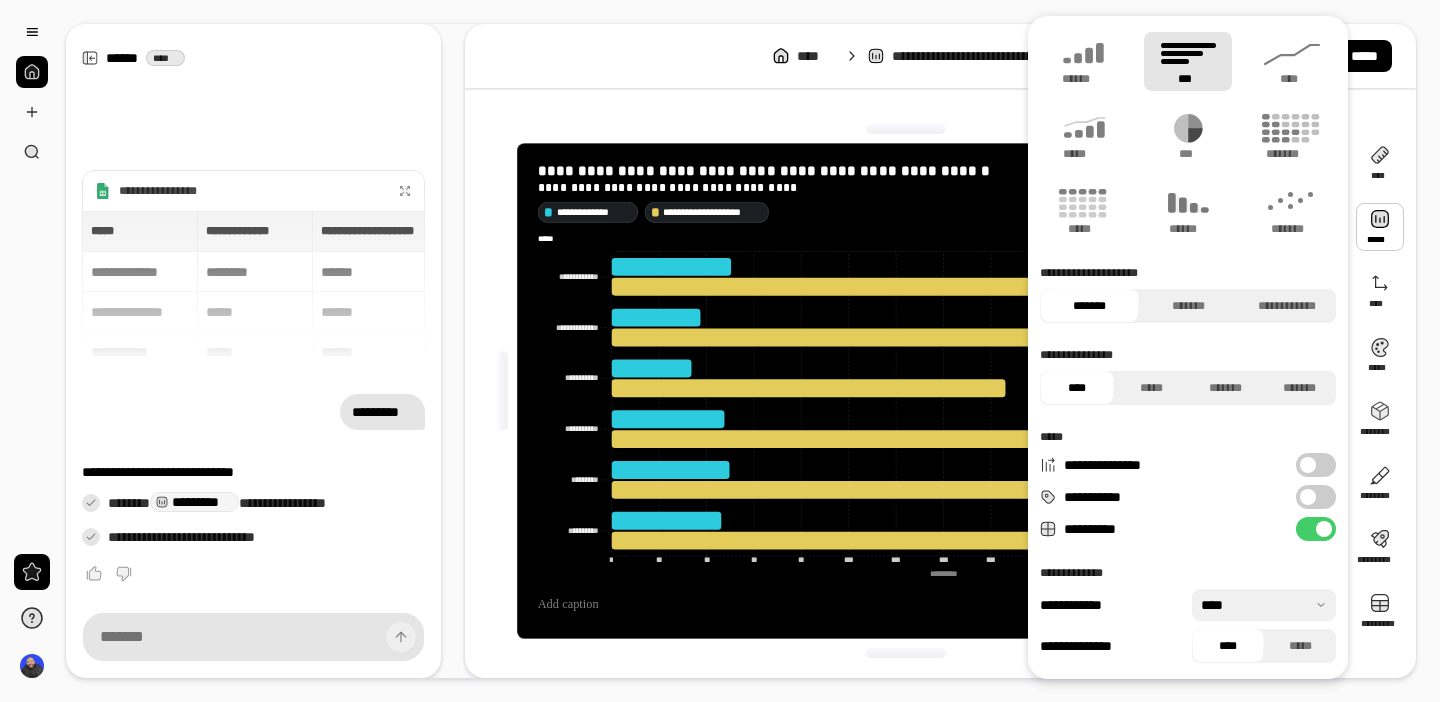click at bounding box center [1380, 227] 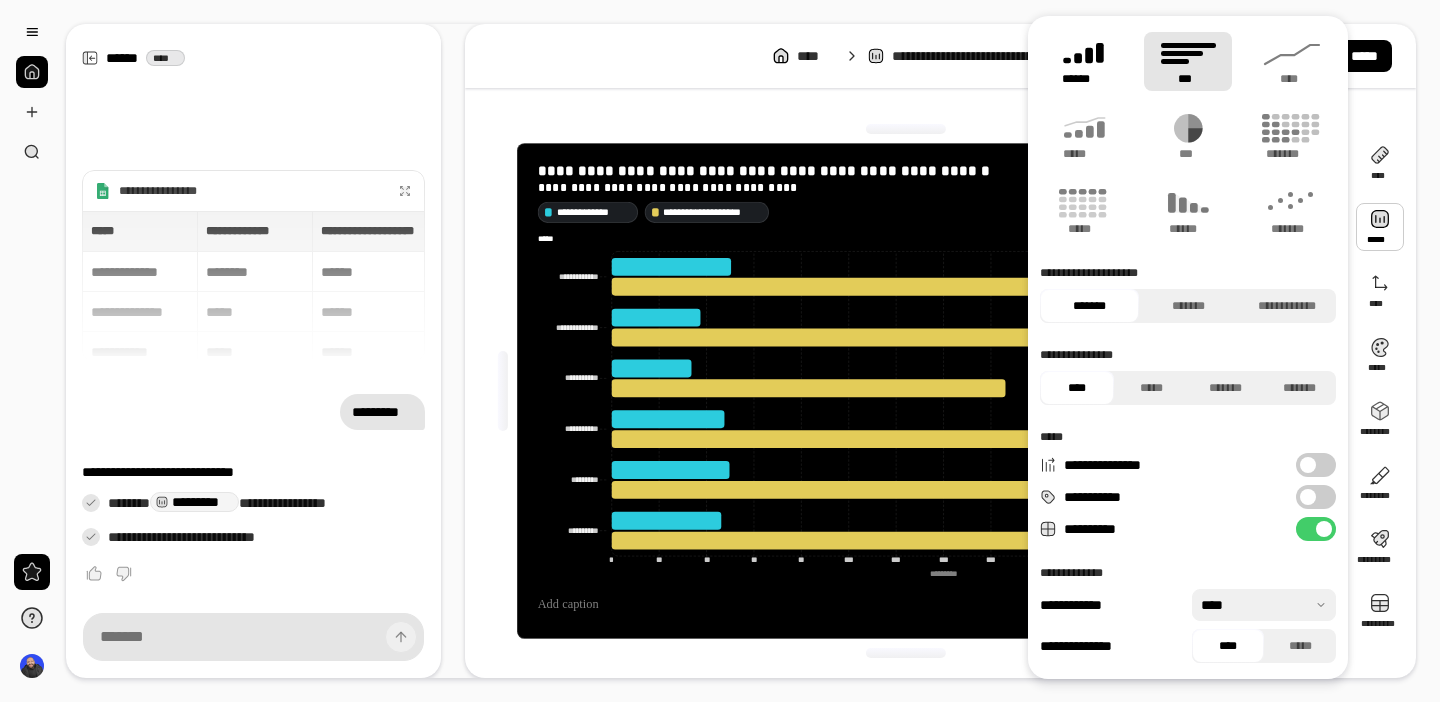 click 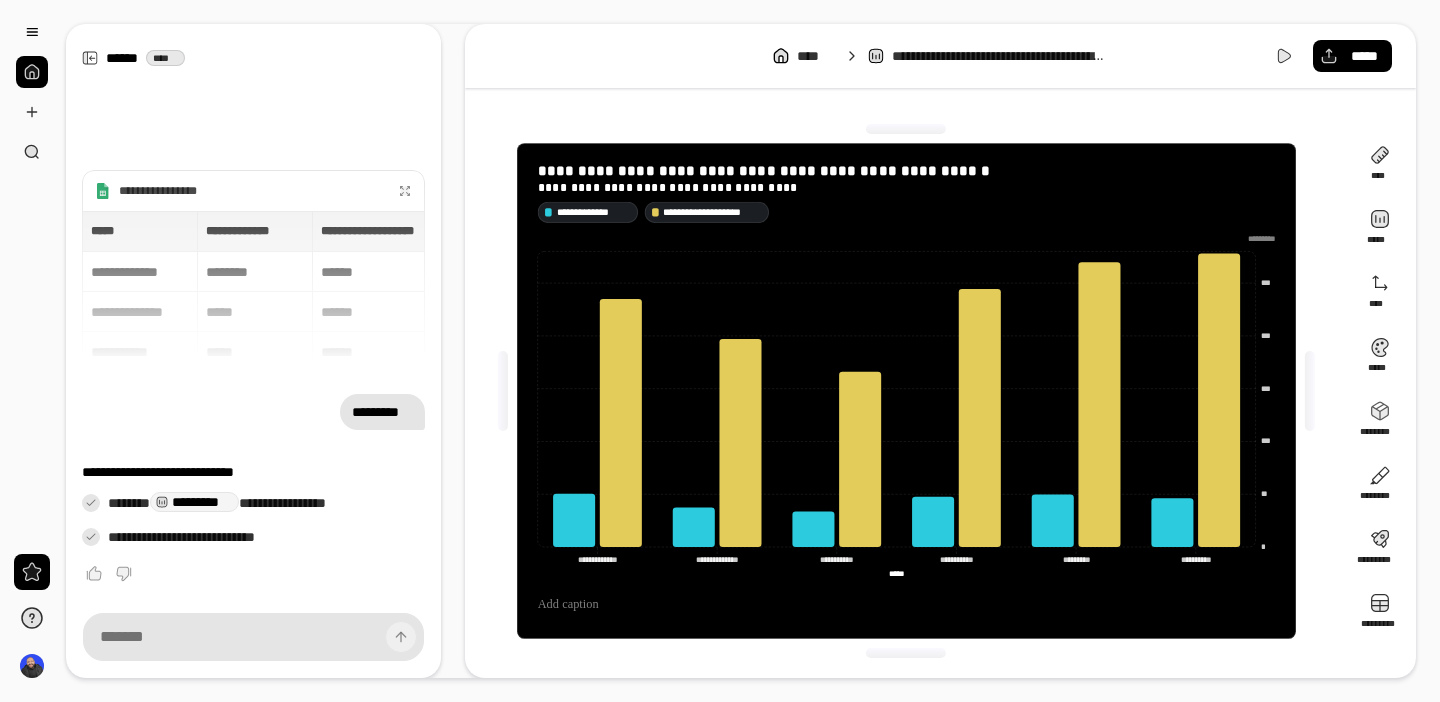 click on "[PHONE]" at bounding box center [253, 351] 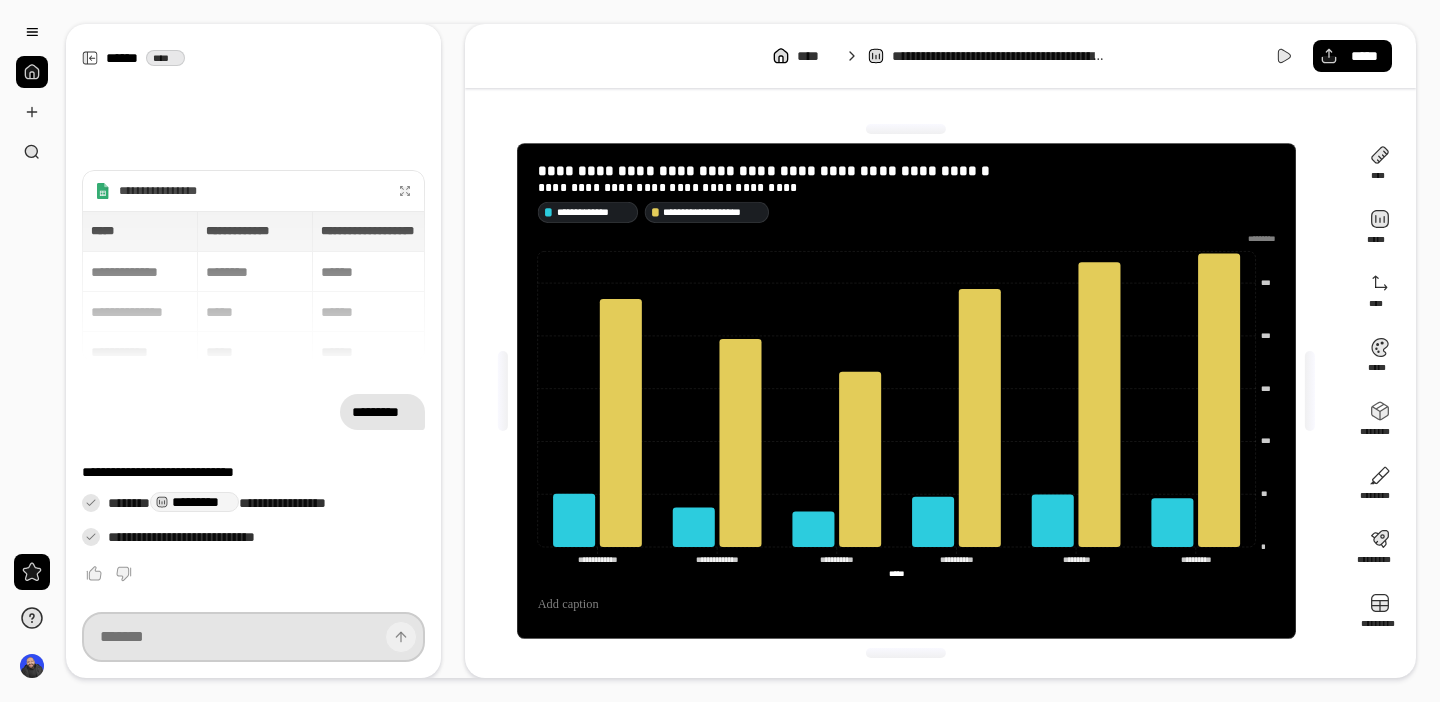 click at bounding box center [253, 637] 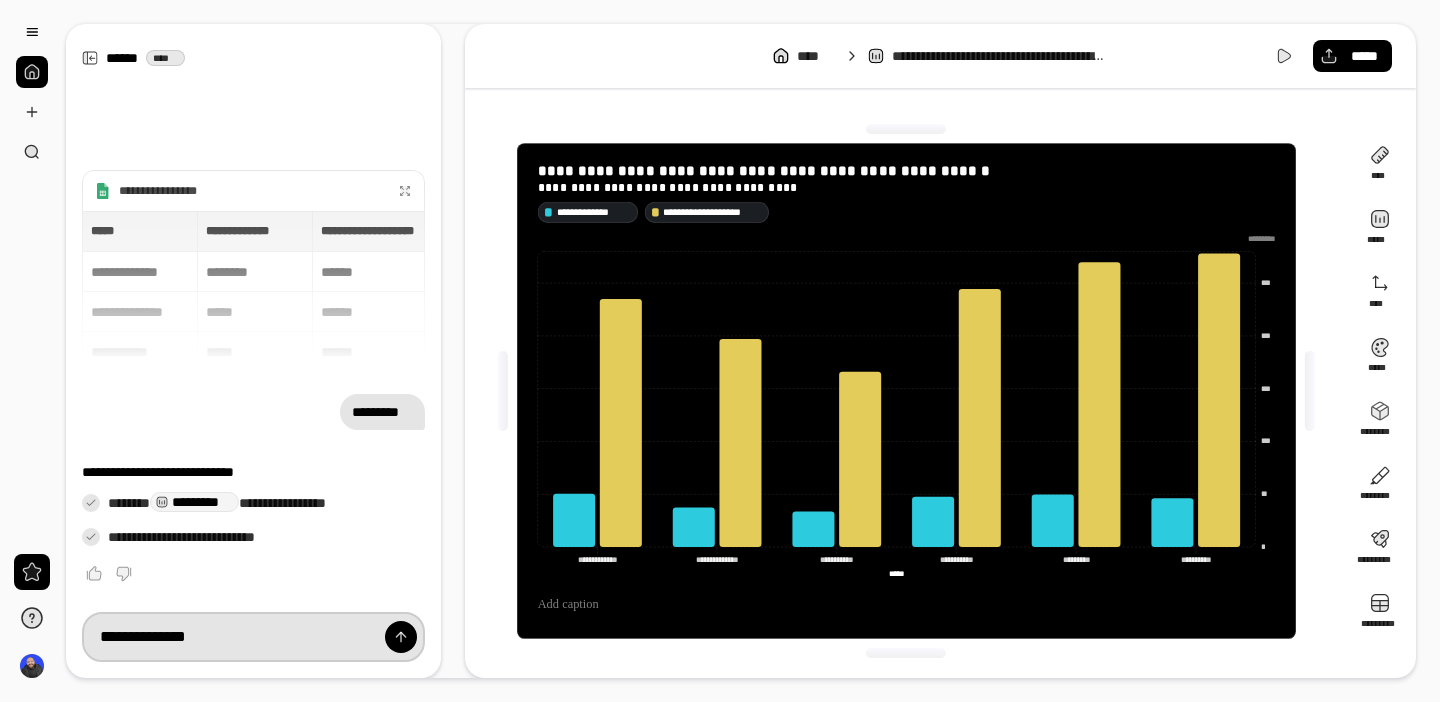 type on "**********" 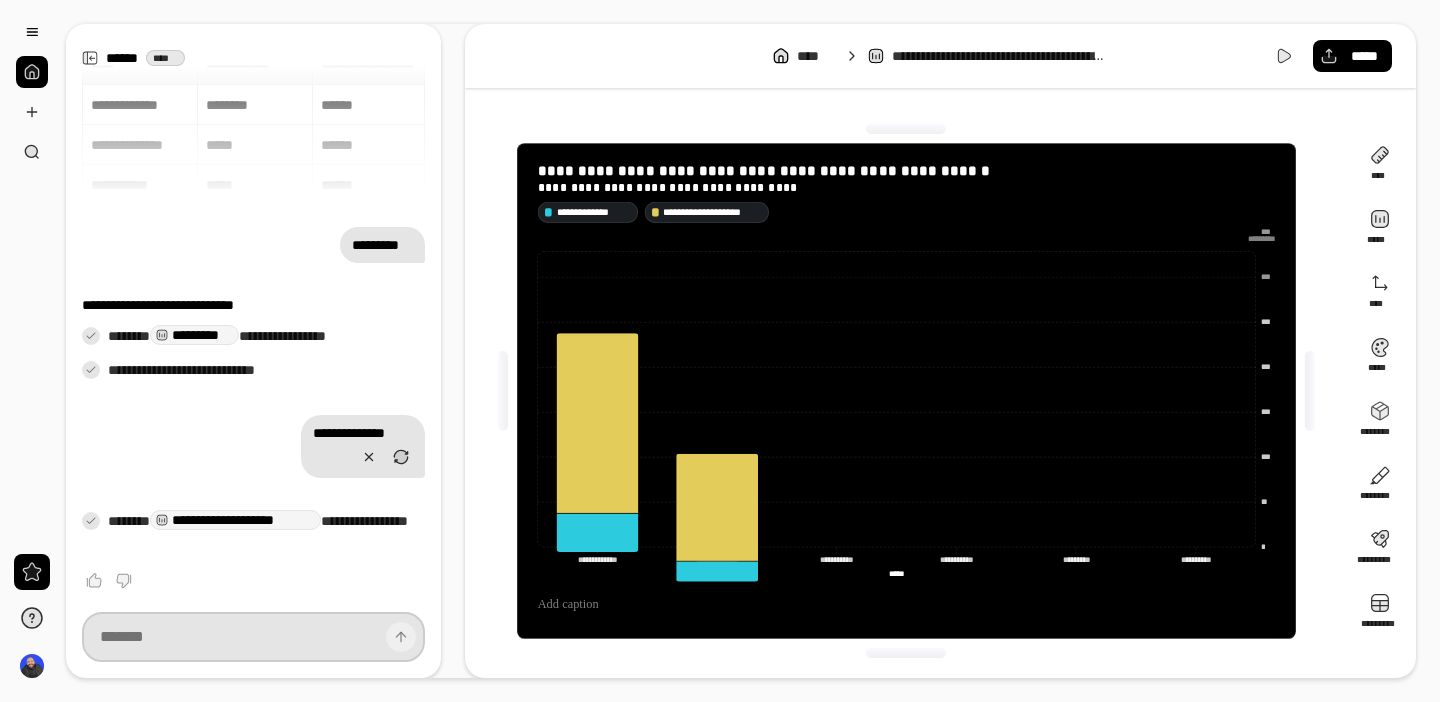 scroll, scrollTop: 43, scrollLeft: 0, axis: vertical 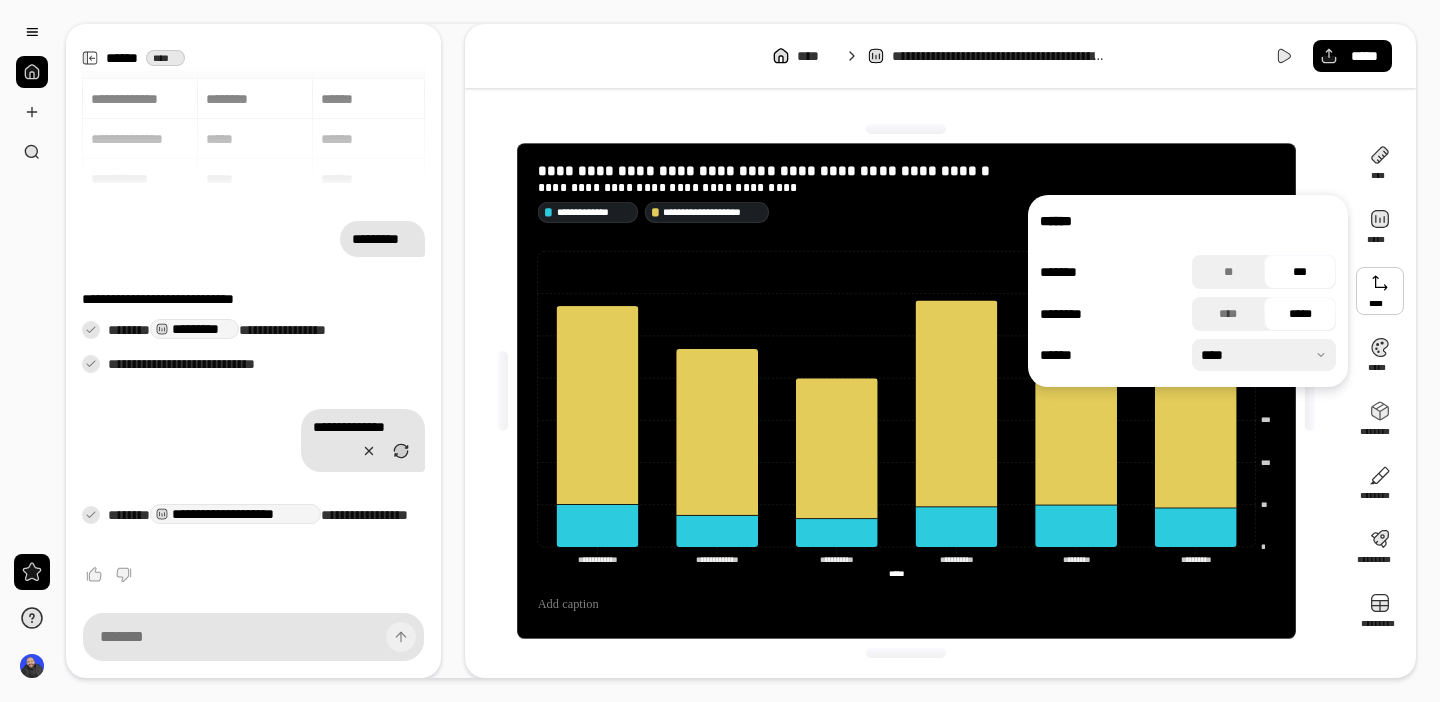 click at bounding box center [1380, 291] 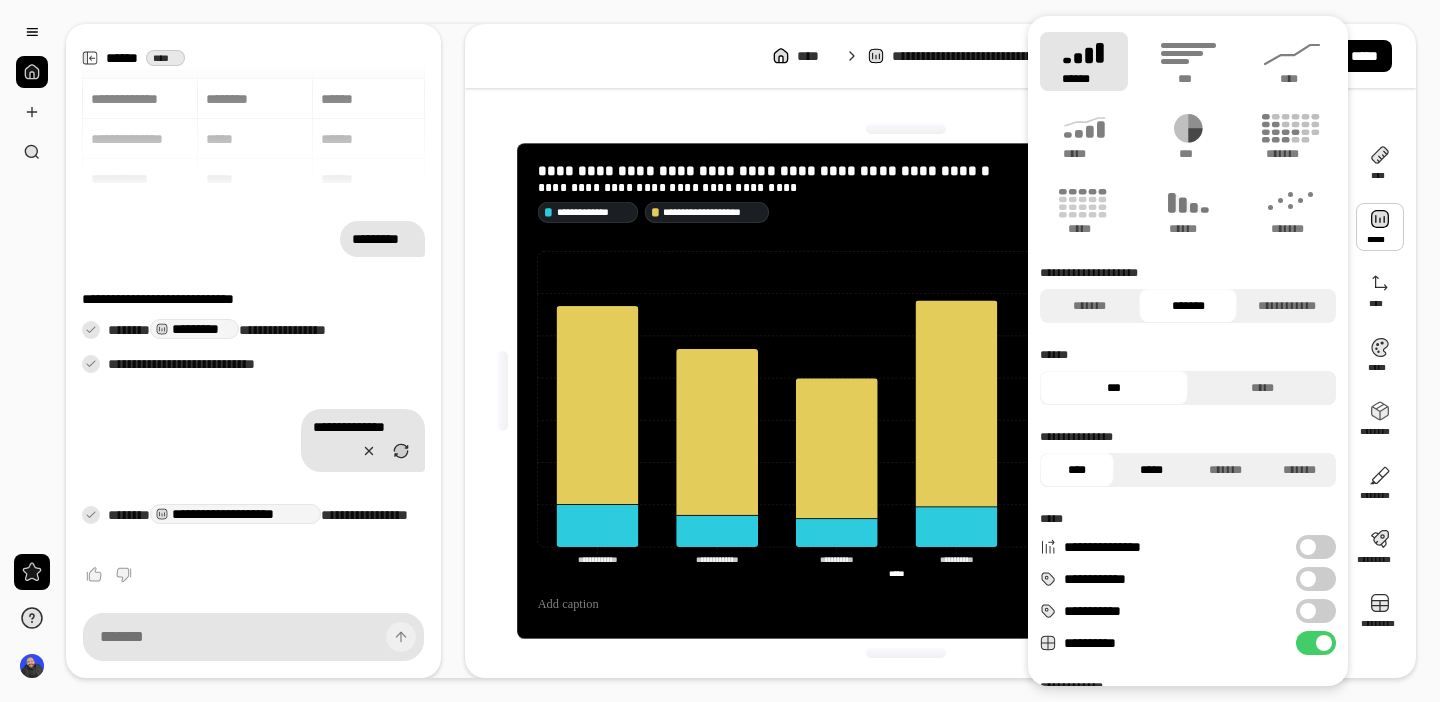 click on "*****" at bounding box center [1151, 470] 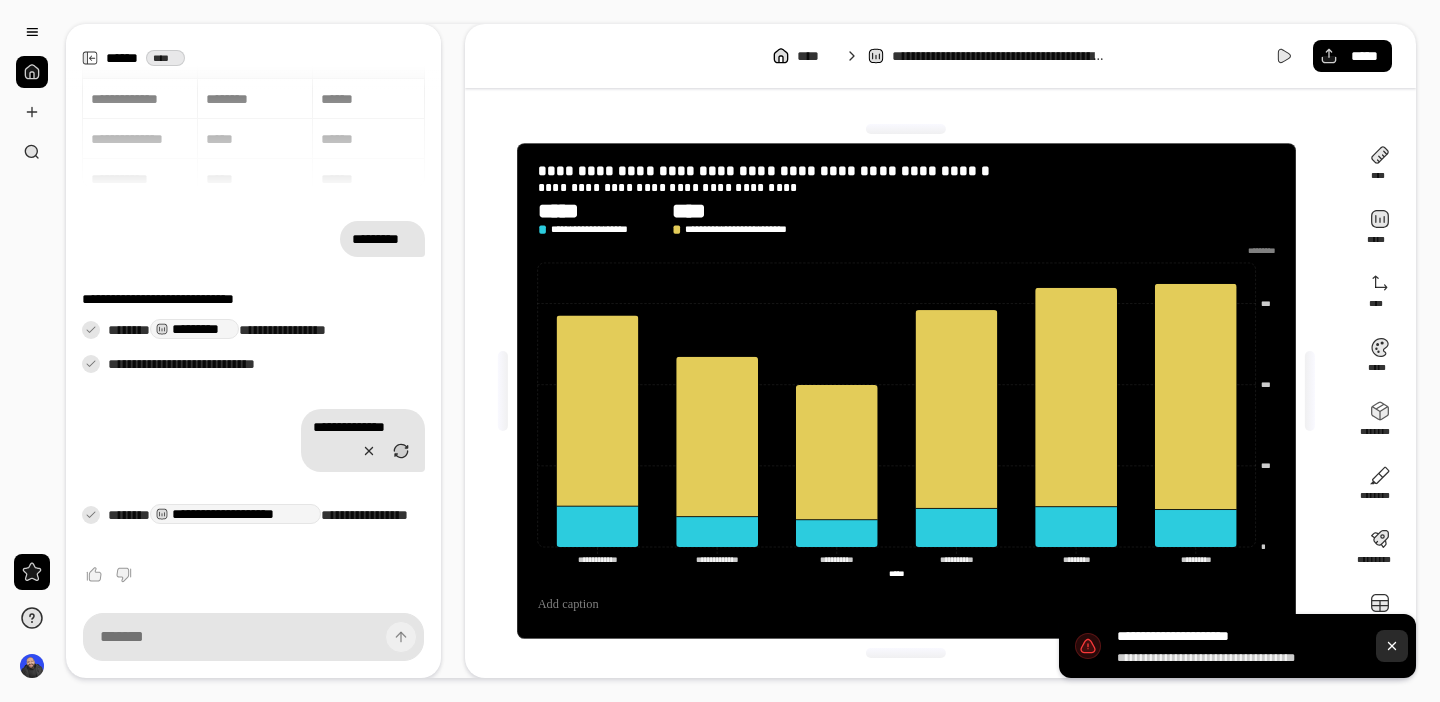 click at bounding box center [1392, 646] 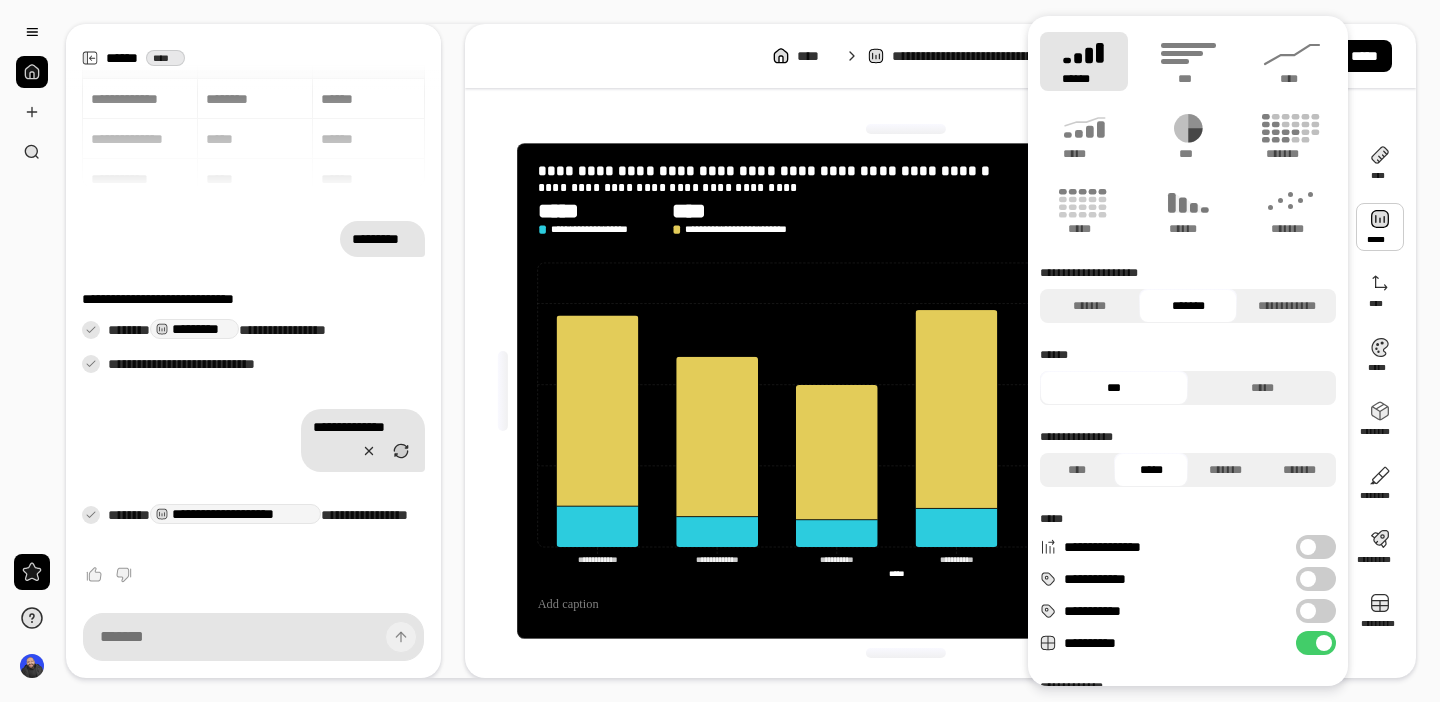 click on "**********" at bounding box center [1316, 579] 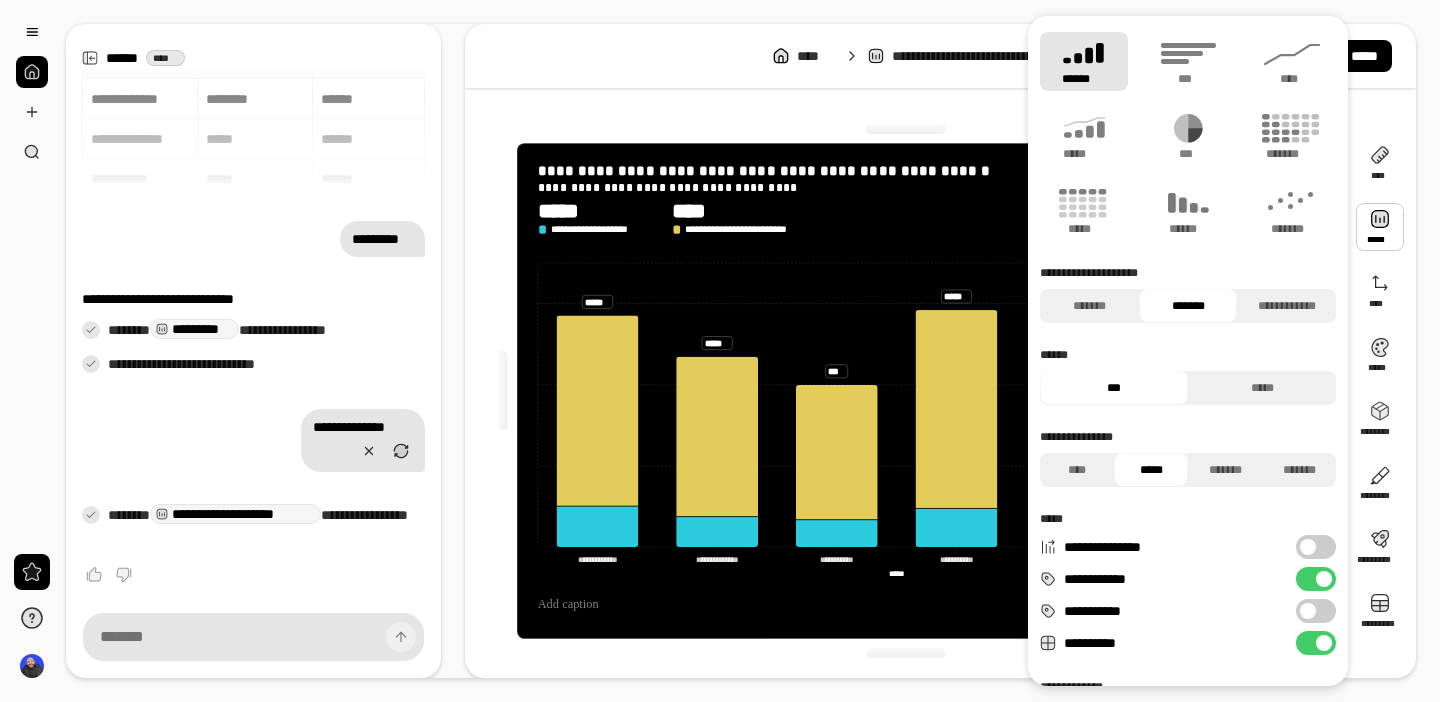 click at bounding box center (1308, 611) 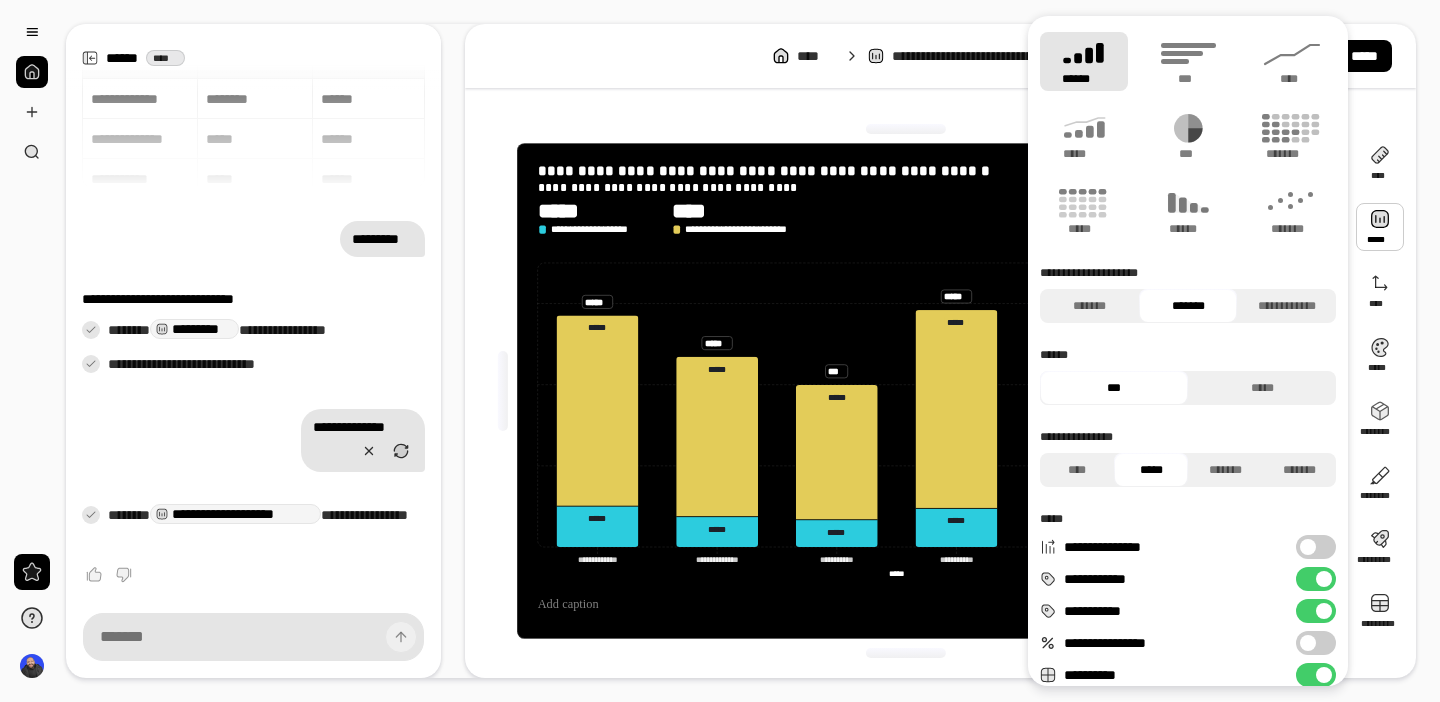 click at bounding box center (1308, 643) 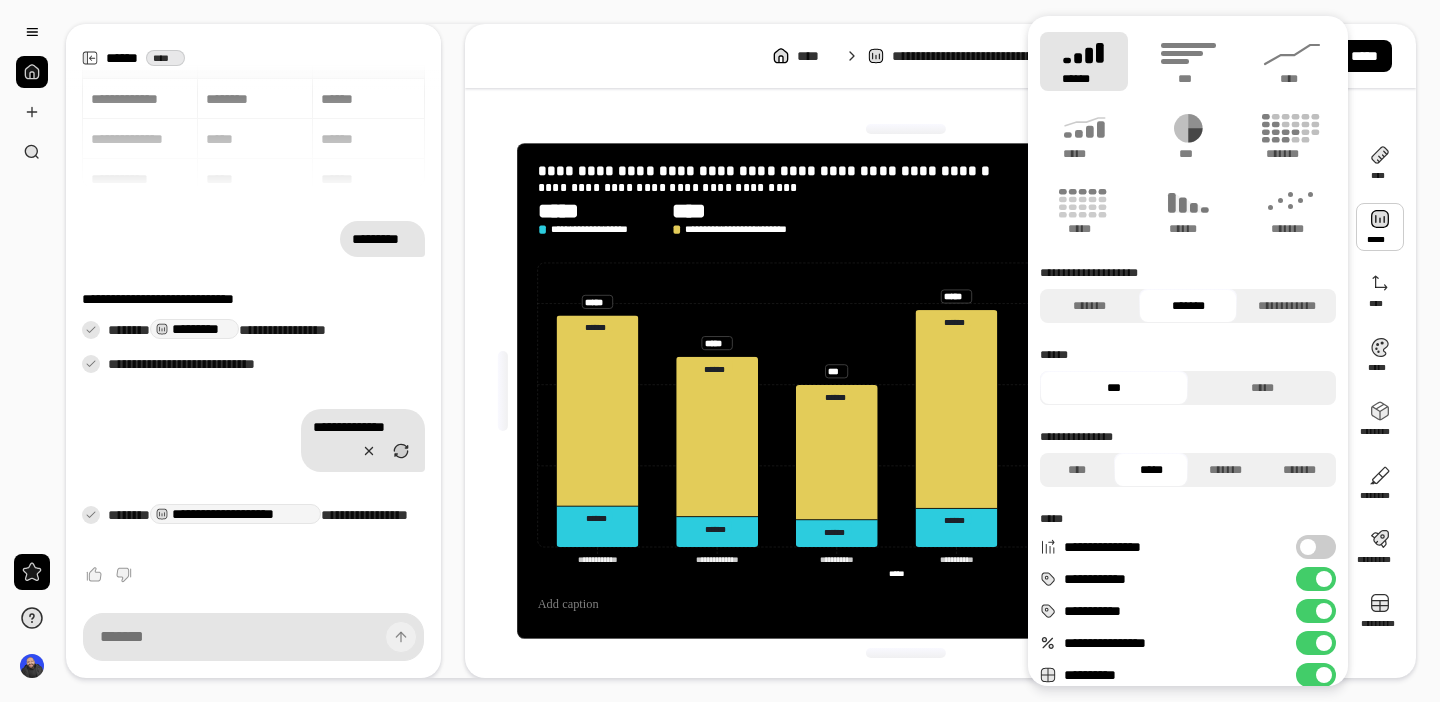 click on "**********" at bounding box center (1316, 643) 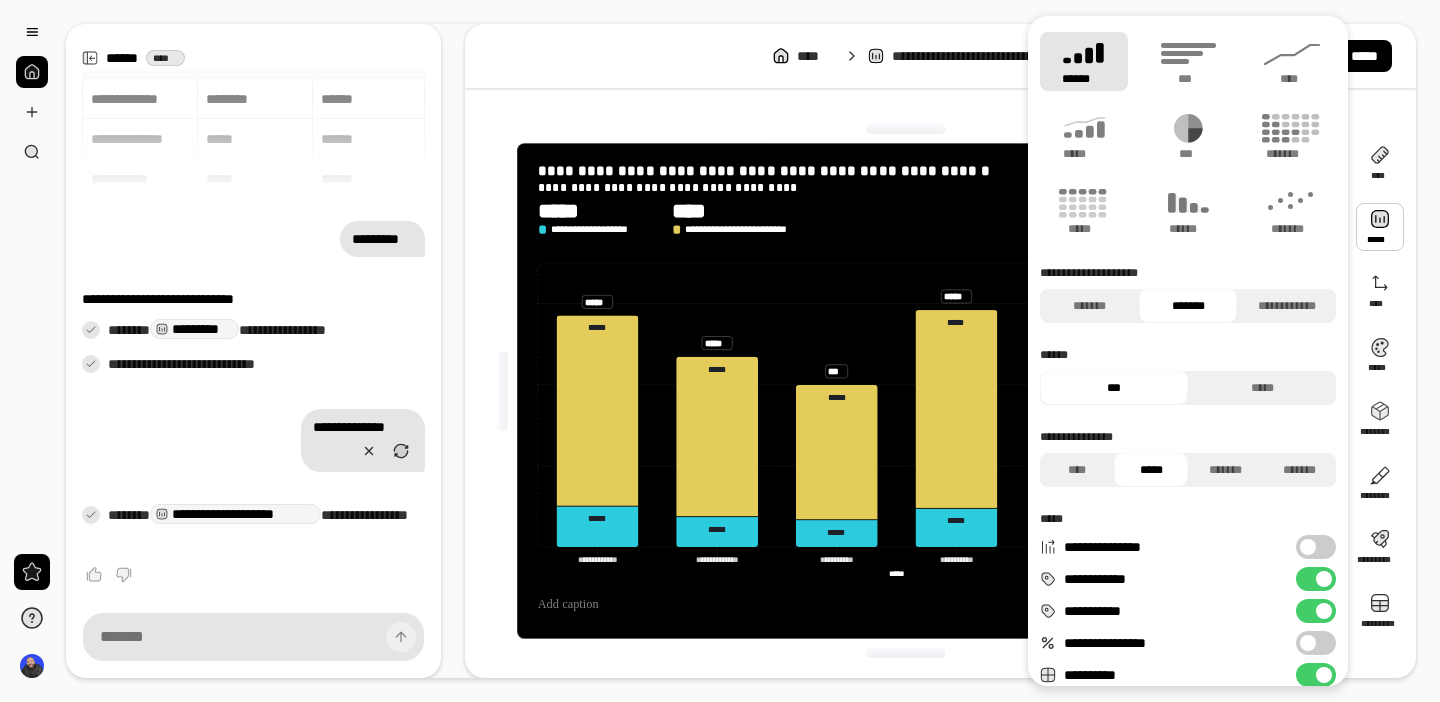 click at bounding box center (1308, 643) 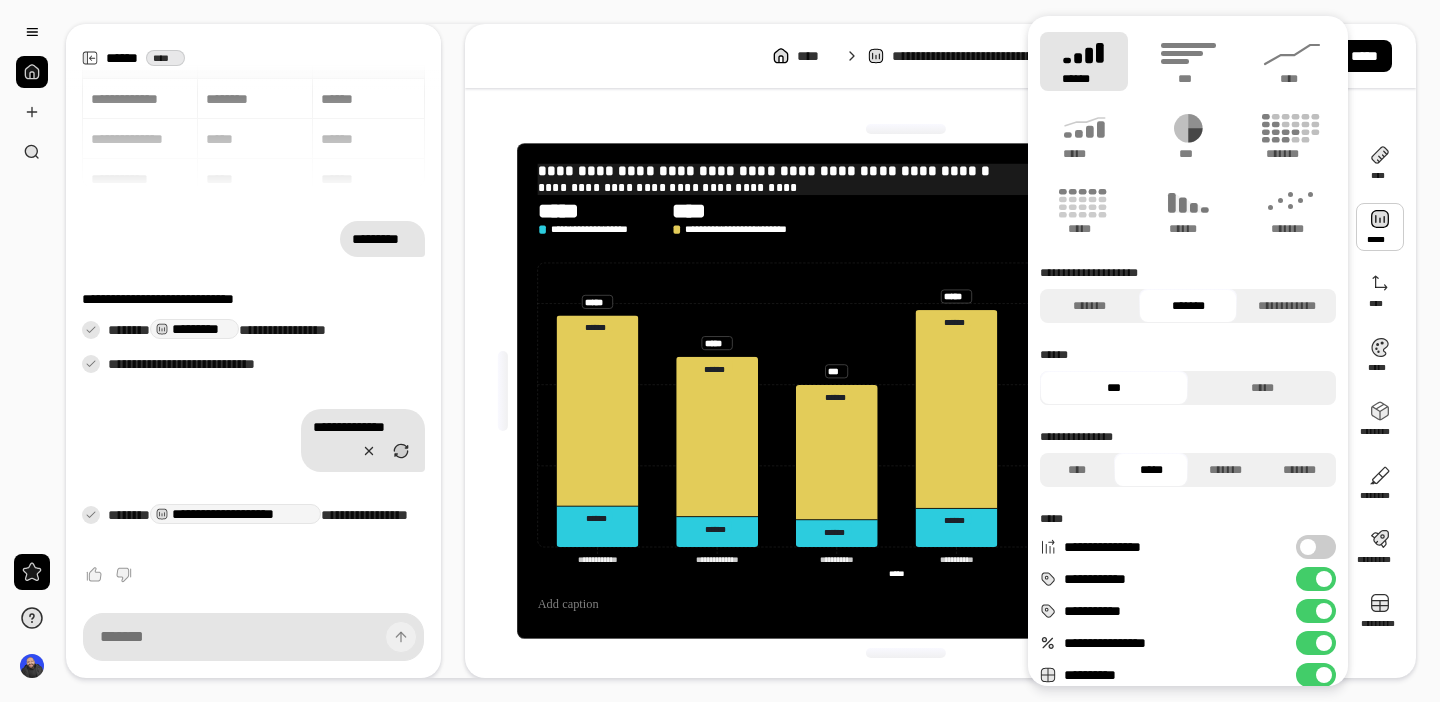 click on "**********" at bounding box center [906, 187] 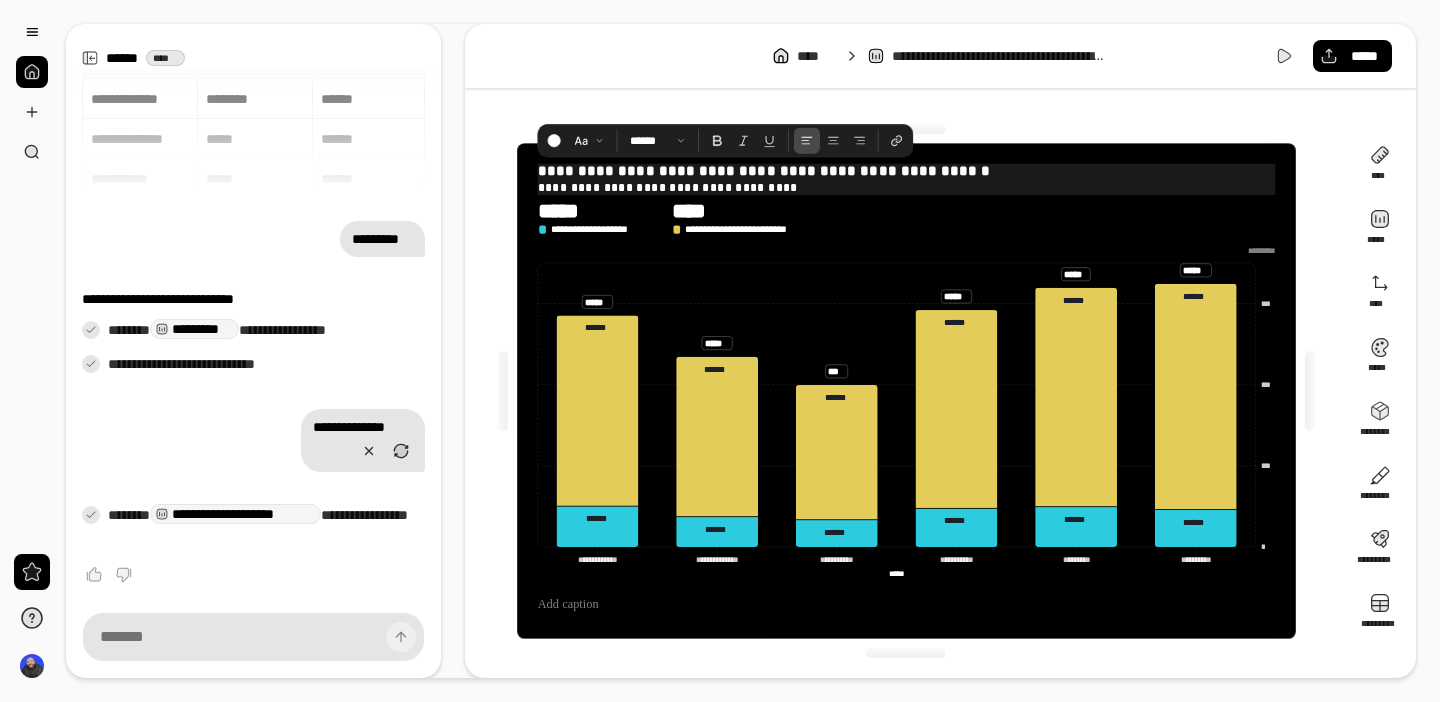 click on "**********" at bounding box center [906, 187] 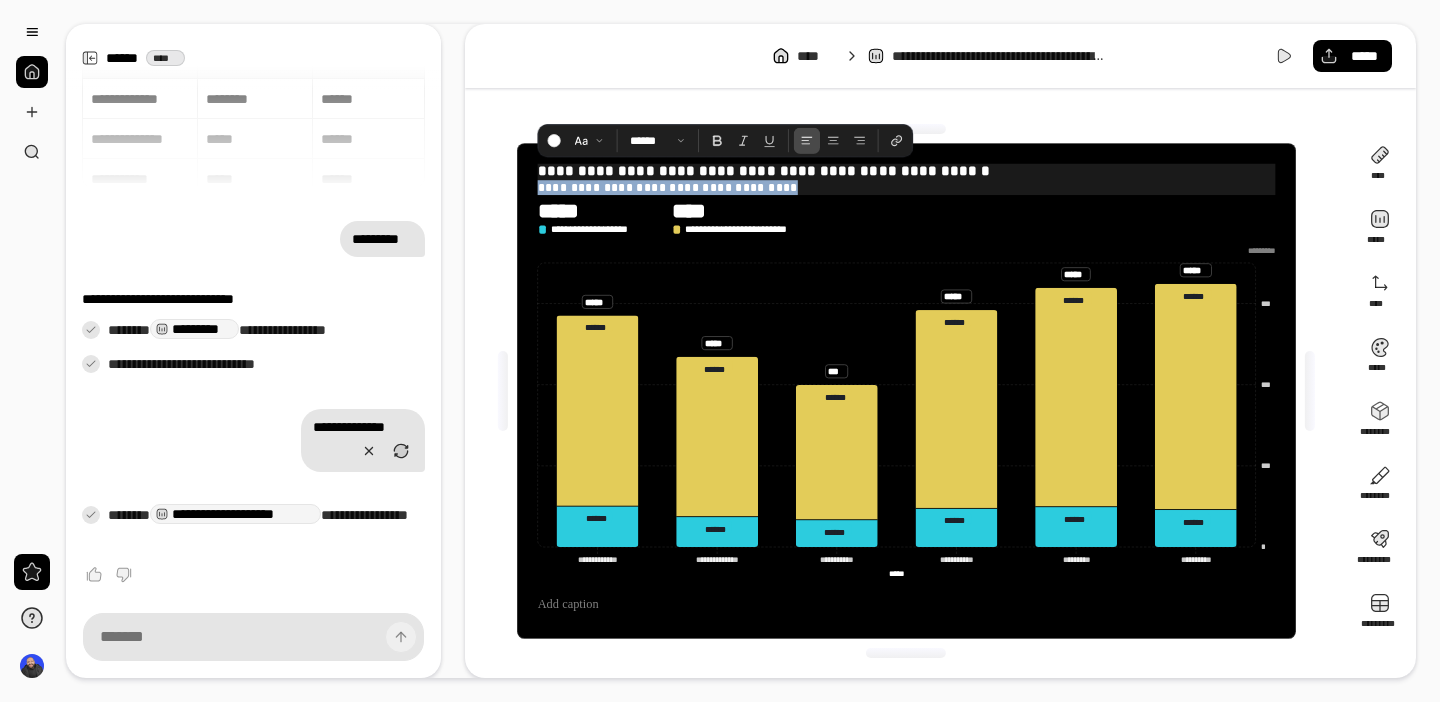 click on "**********" at bounding box center (906, 187) 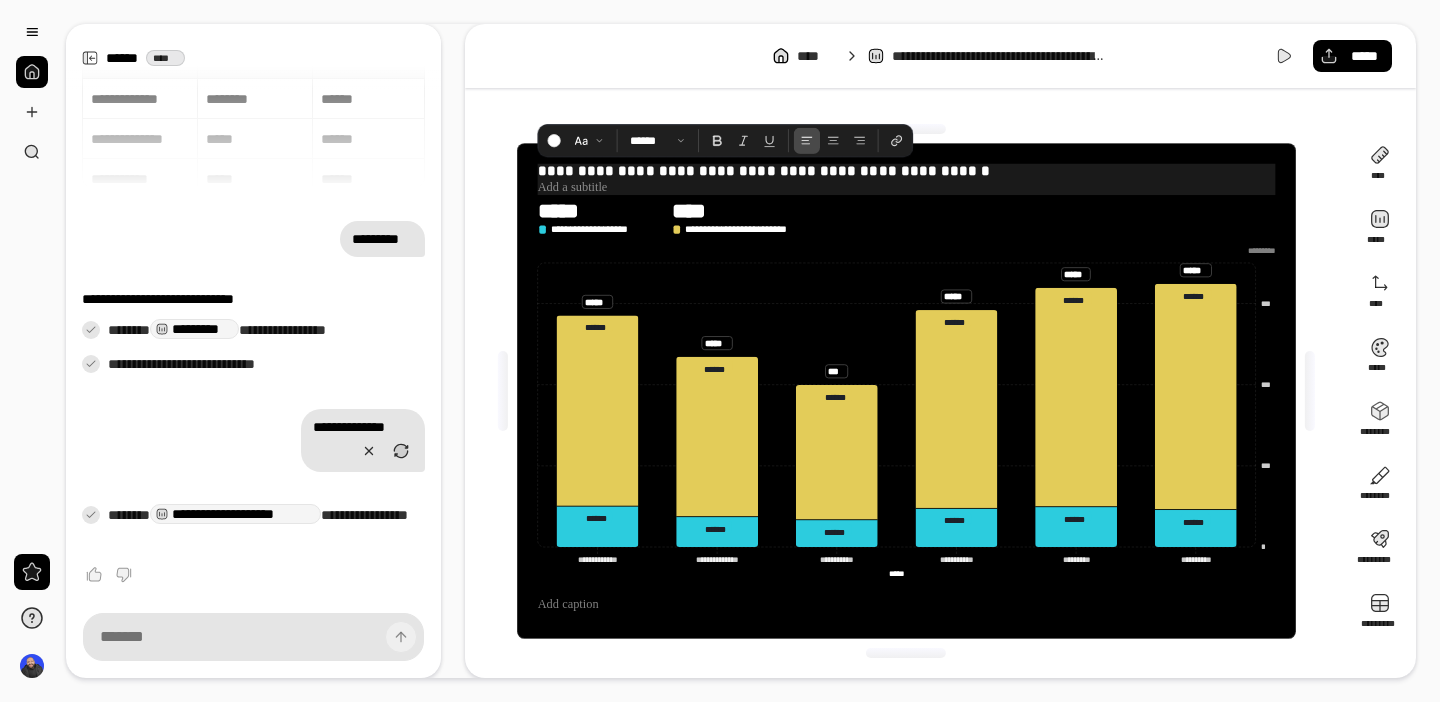 click at bounding box center (906, 187) 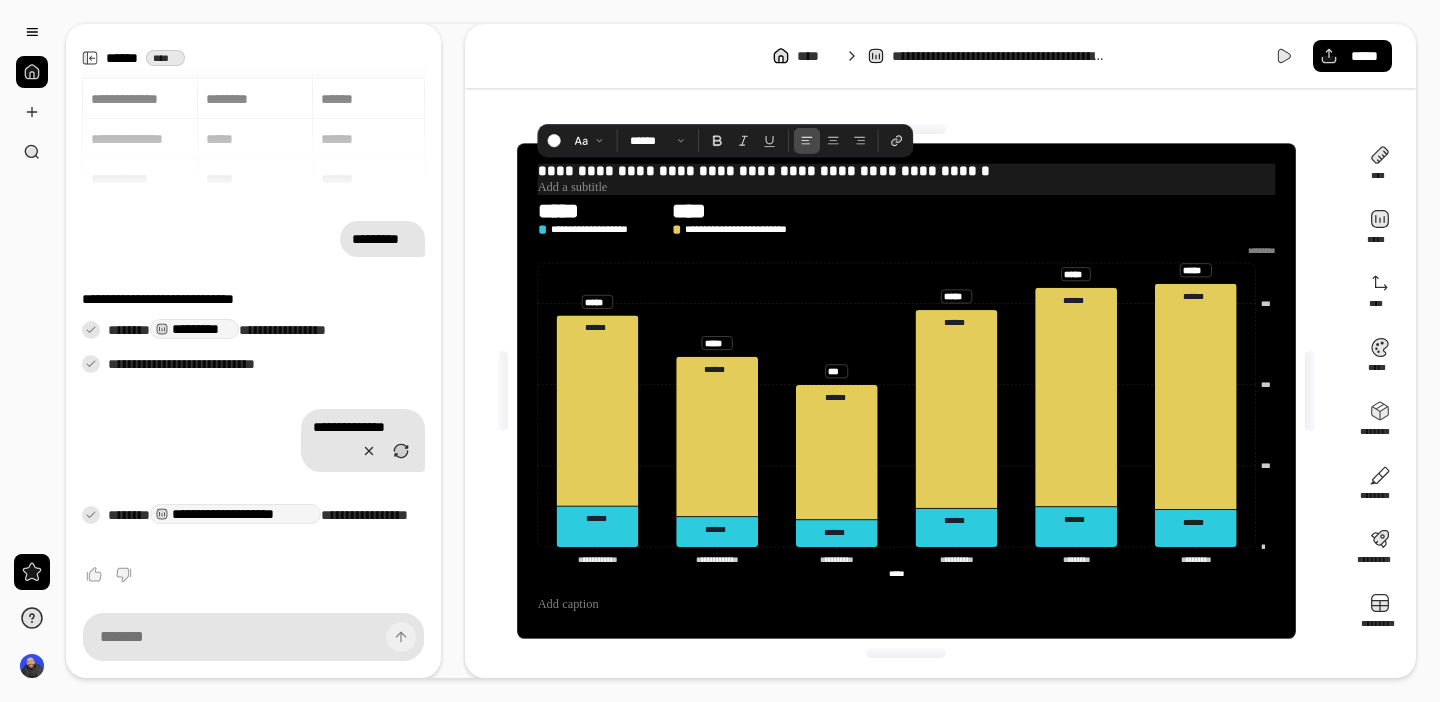 type 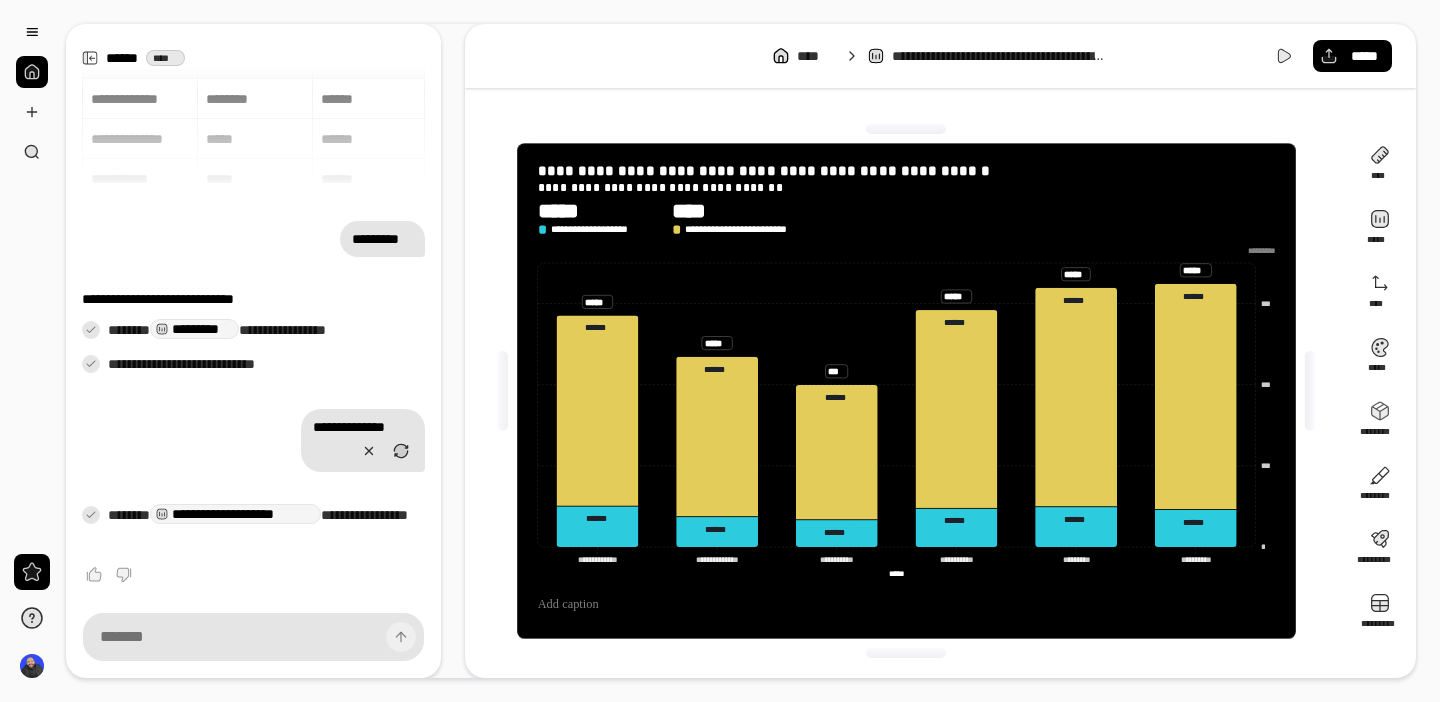 click on "**********" at bounding box center [906, 199] 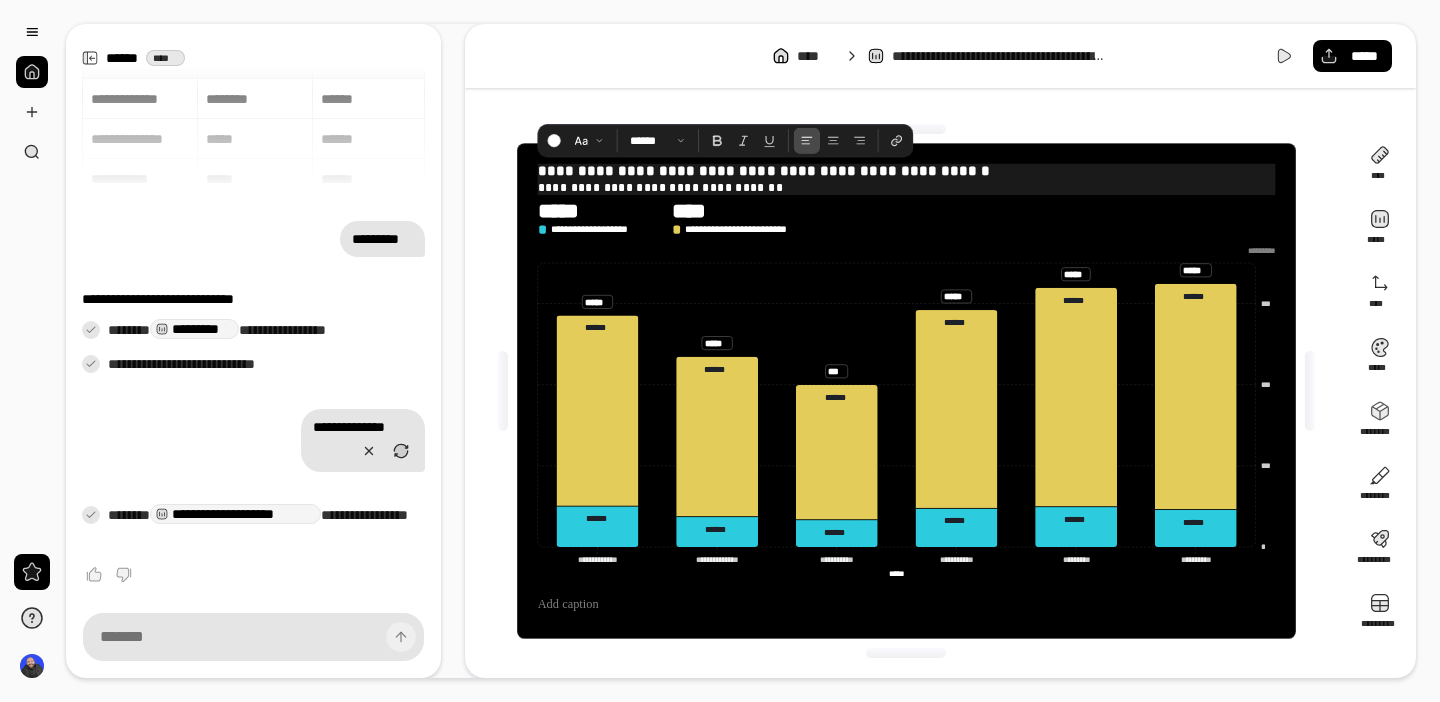 click on "**********" at bounding box center [906, 187] 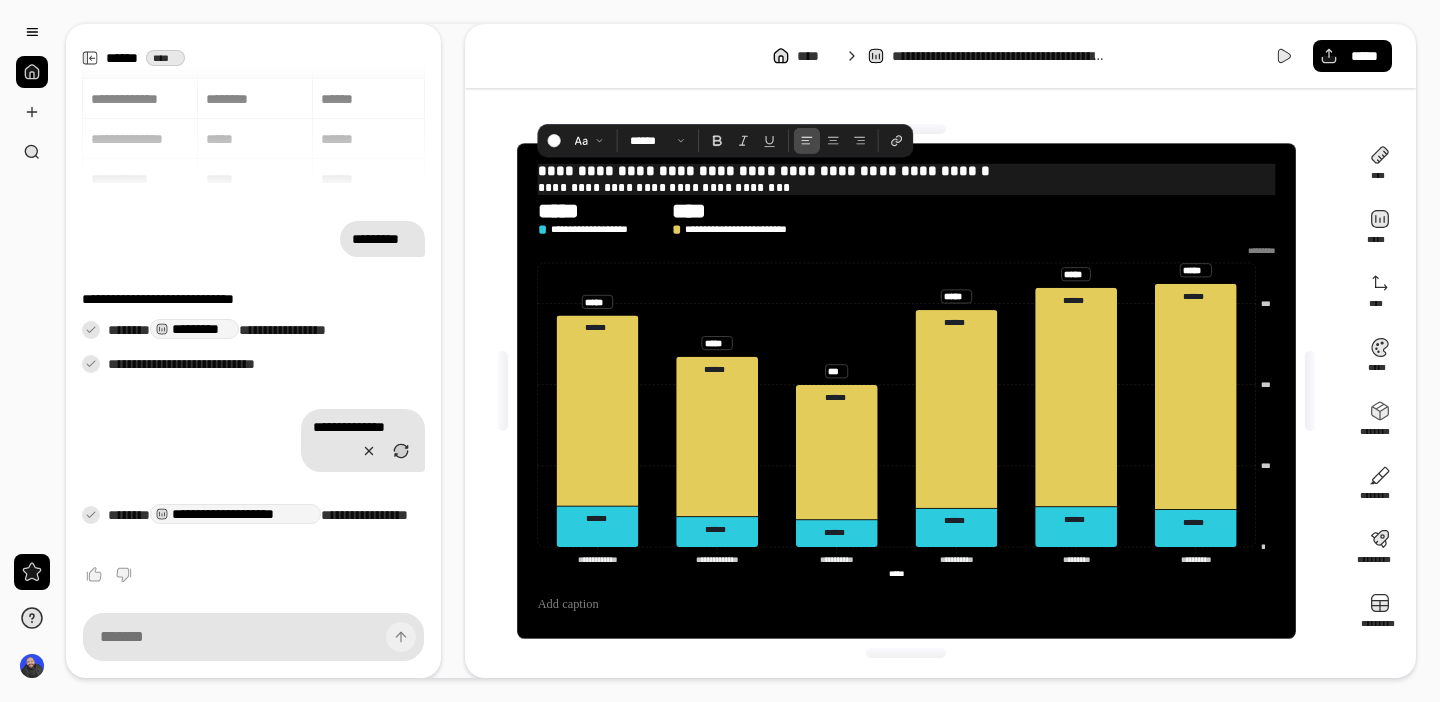 click on "**********" at bounding box center [906, 187] 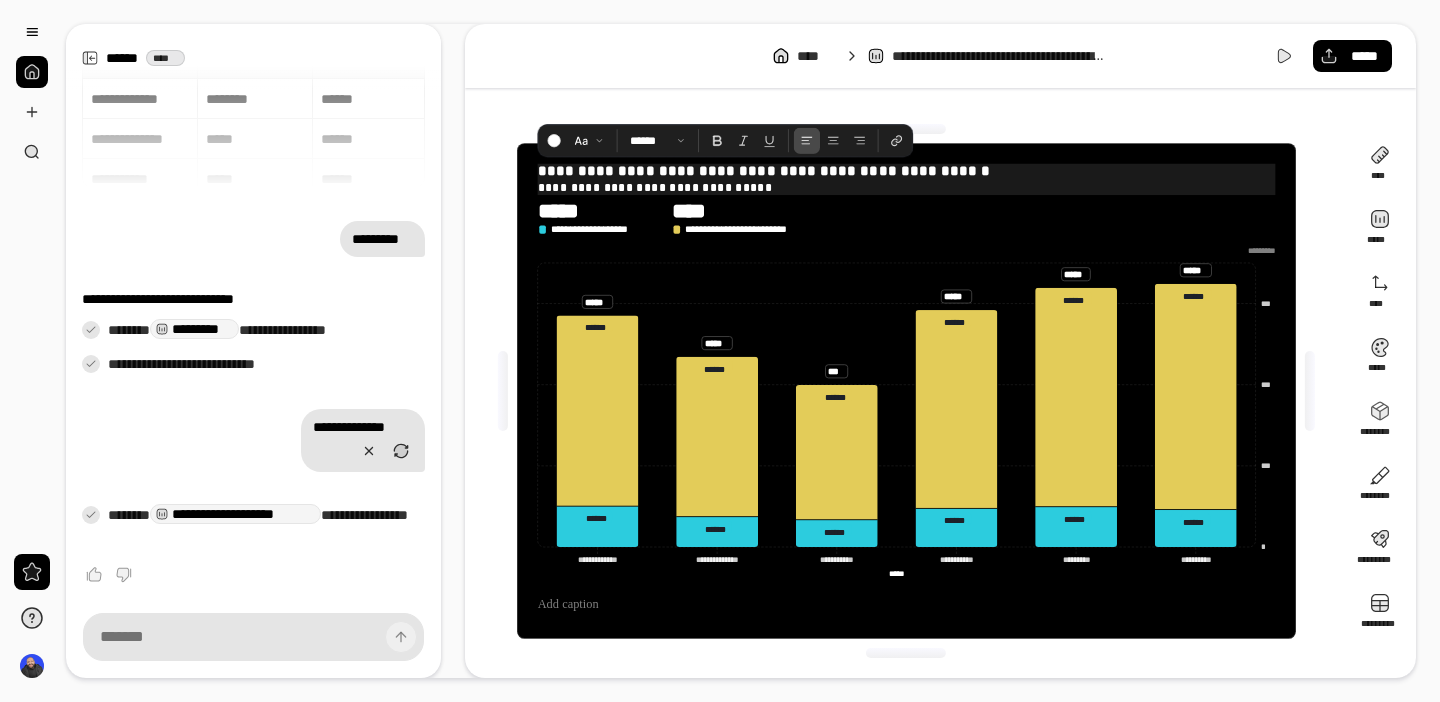 click on "**********" at bounding box center [906, 187] 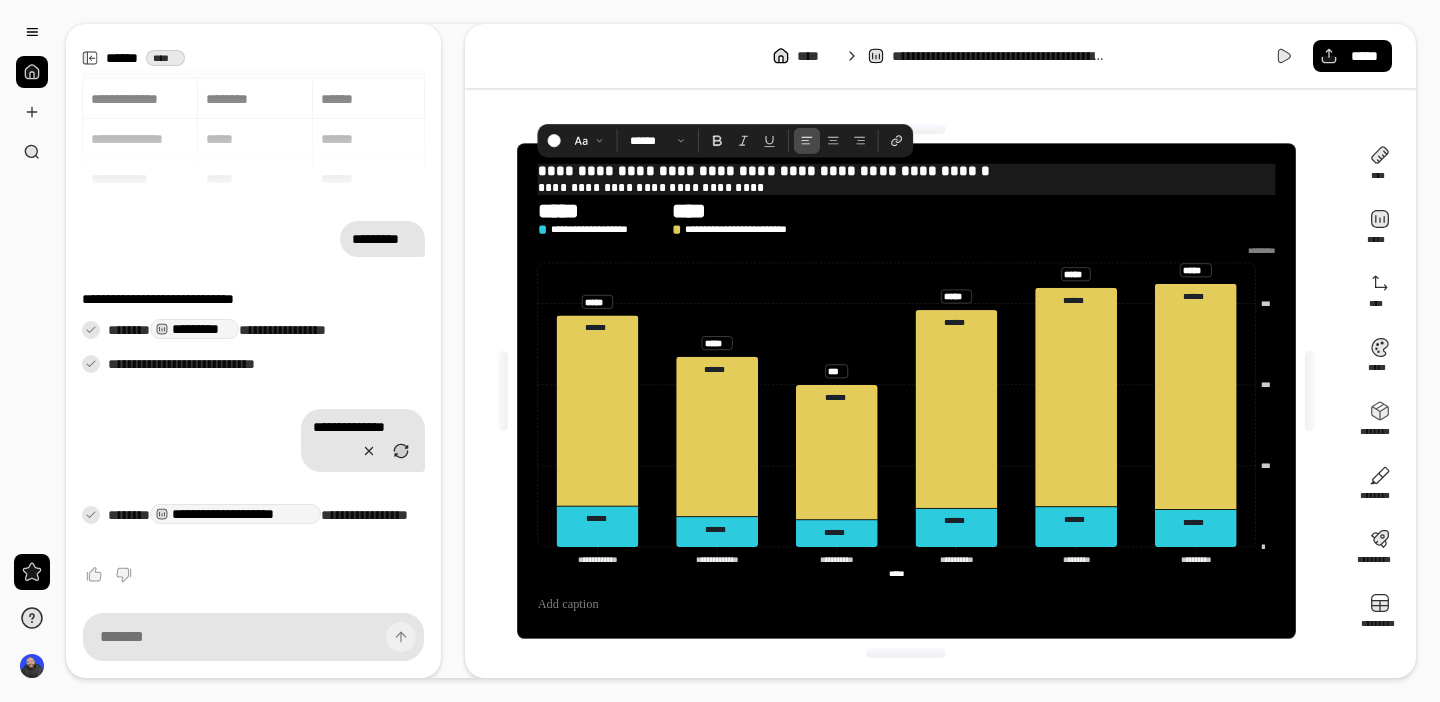 click on "**********" at bounding box center (906, 187) 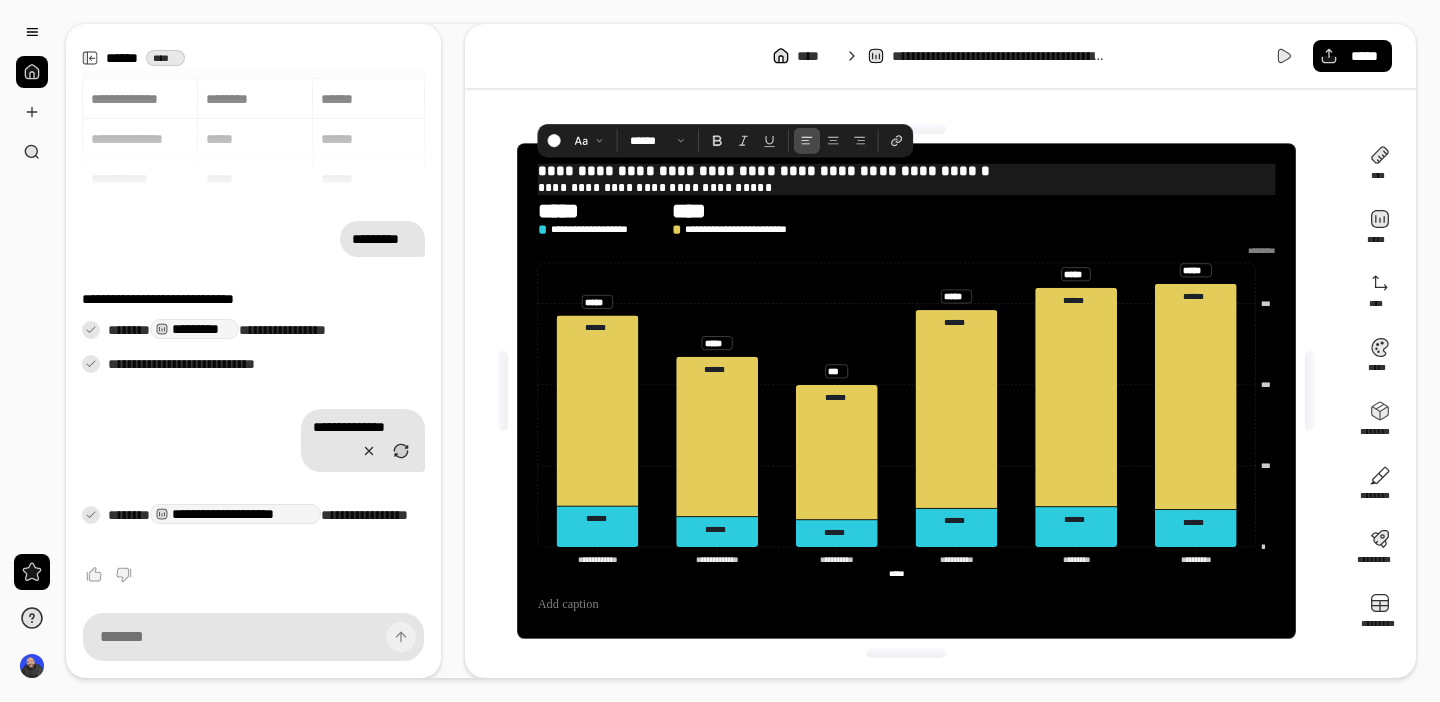 click on "**********" at bounding box center (906, 187) 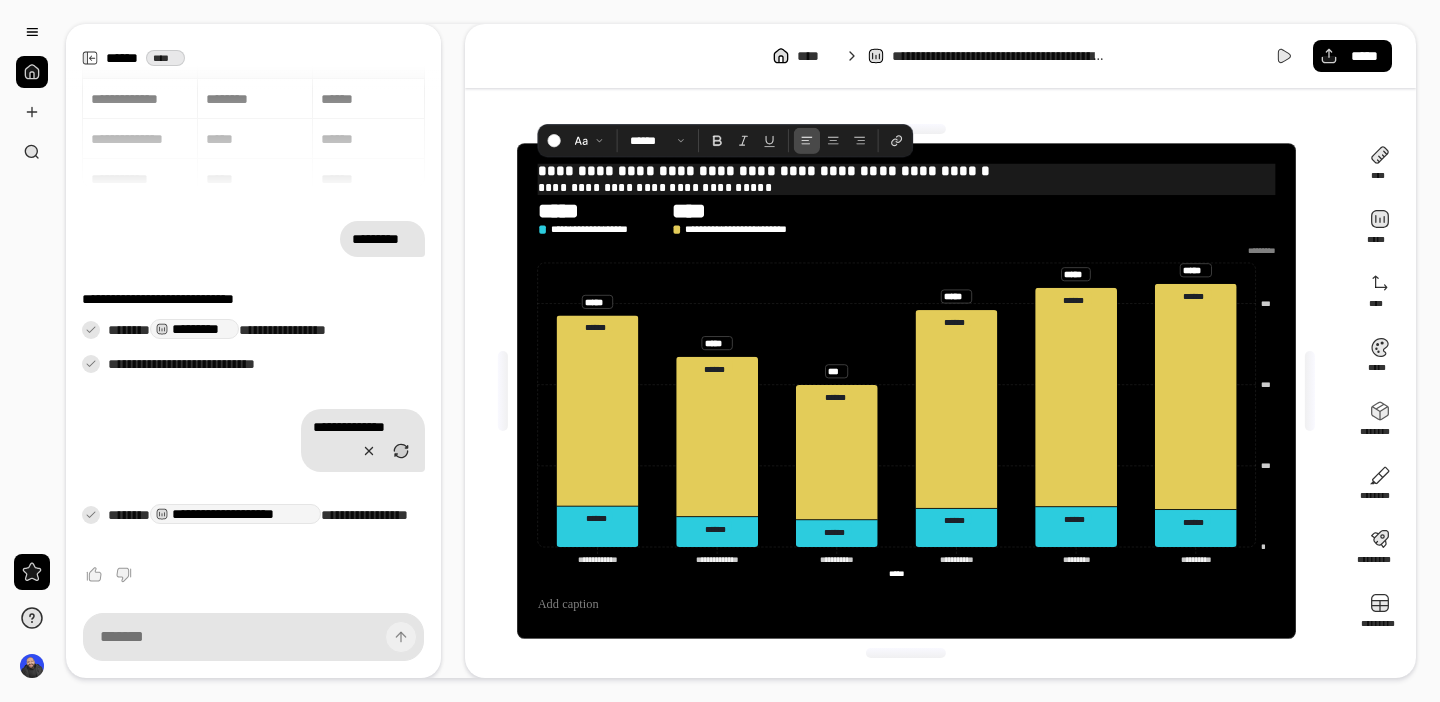 click on "**********" at bounding box center [906, 187] 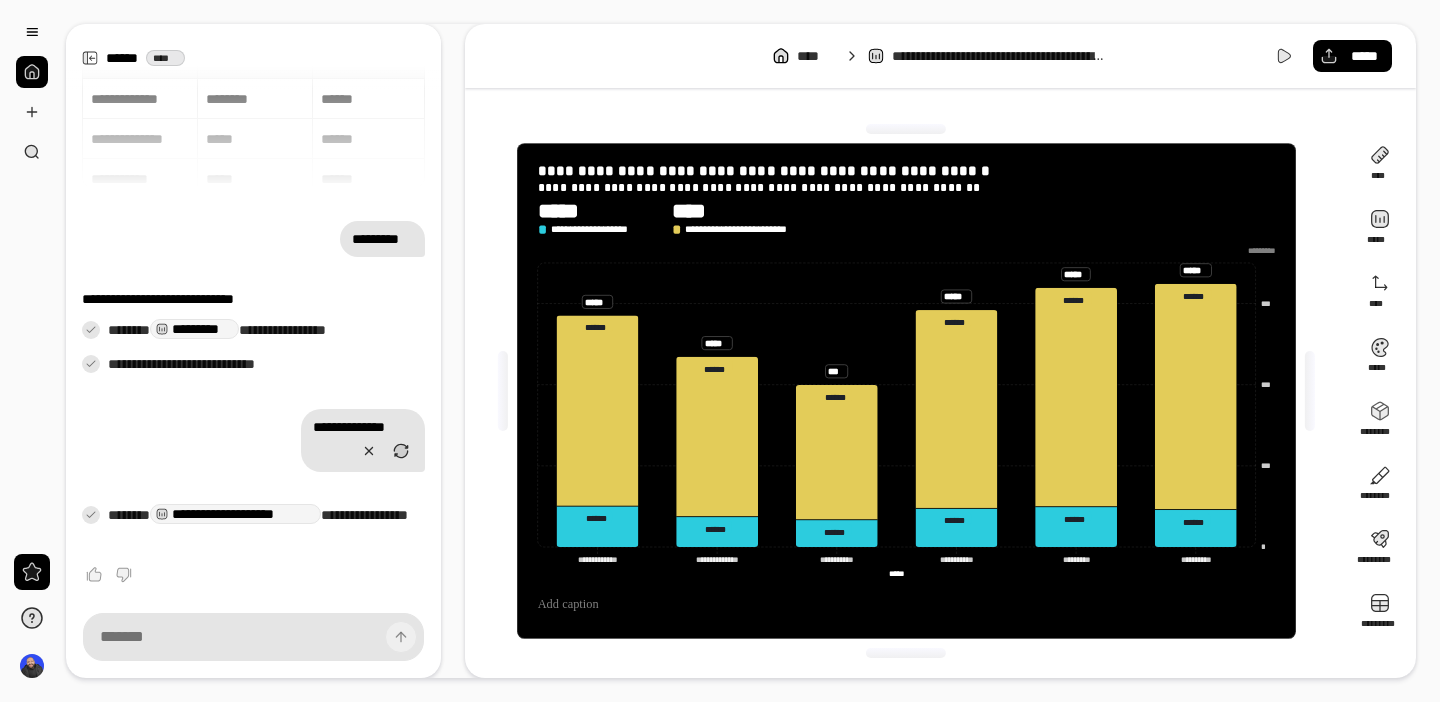 click on "**********" at bounding box center (906, 391) 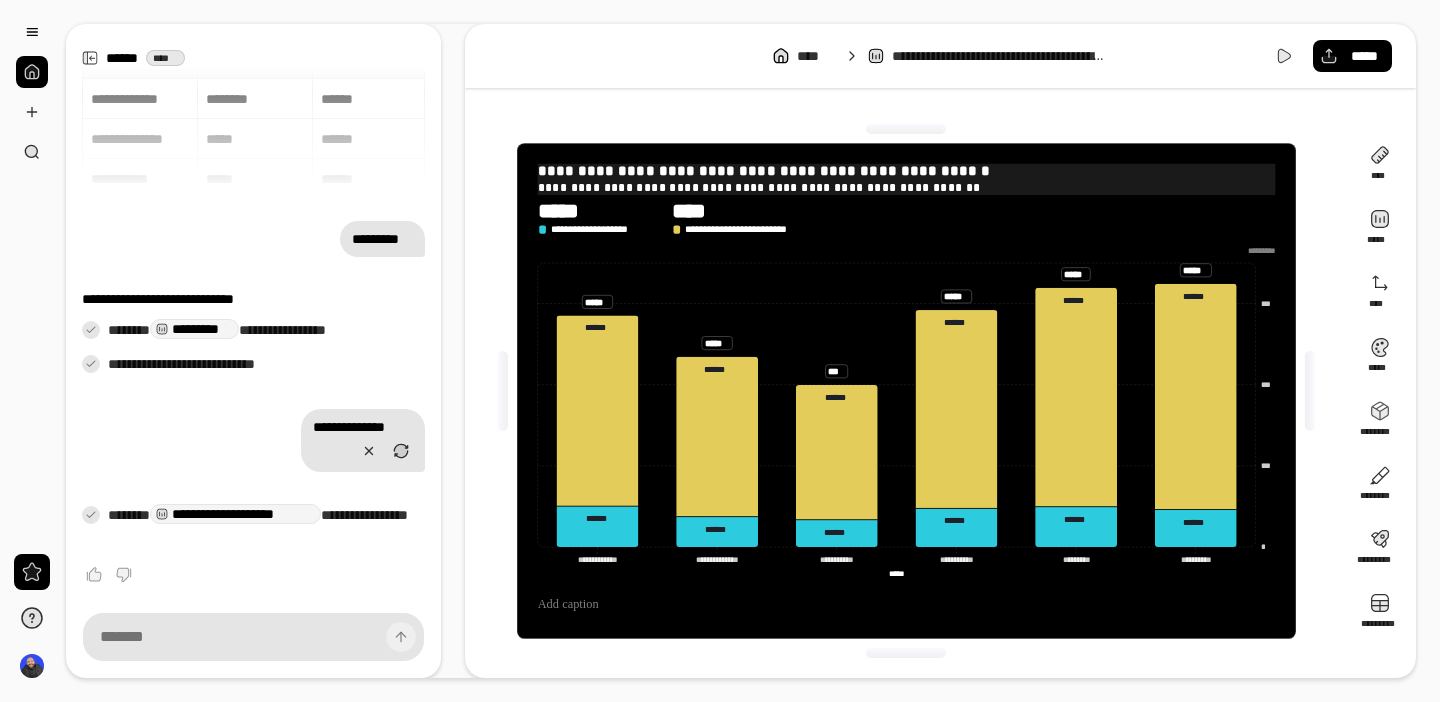 click on "**********" at bounding box center [906, 187] 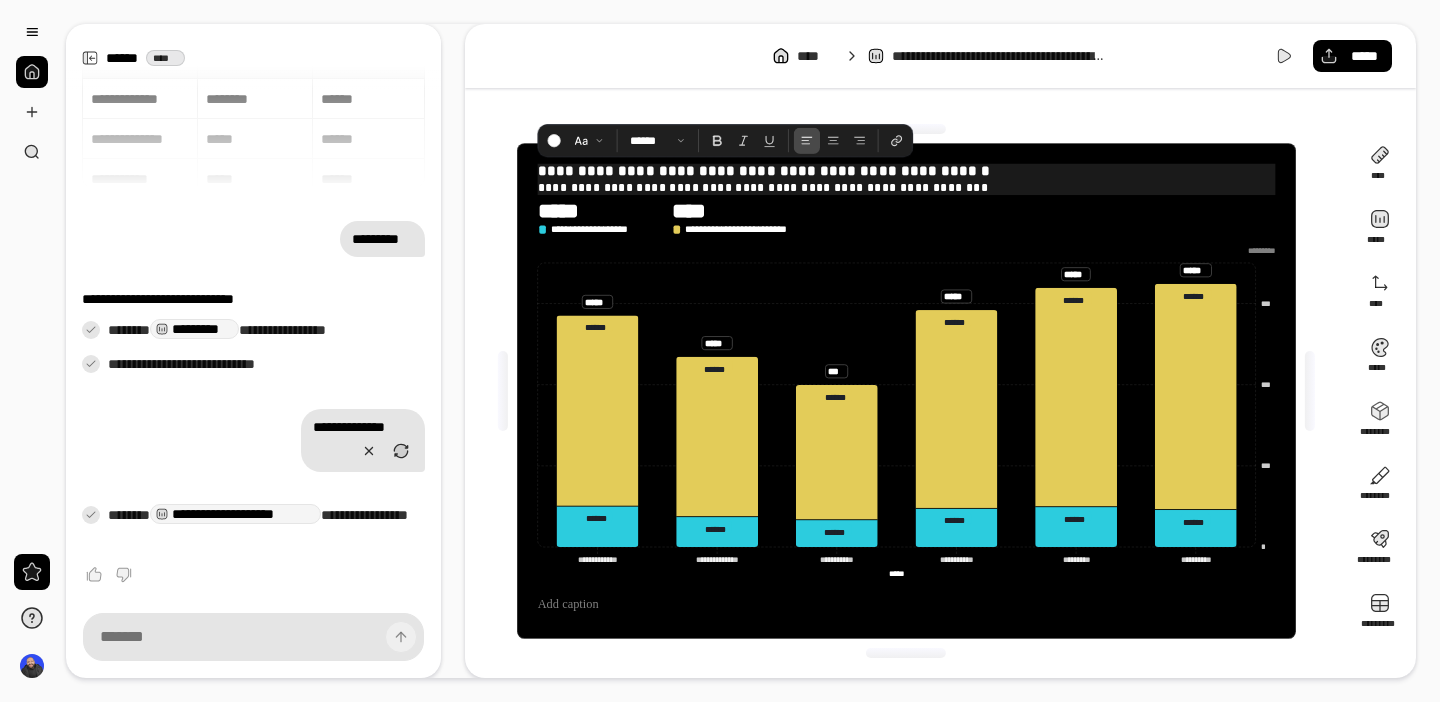 click at bounding box center [906, 129] 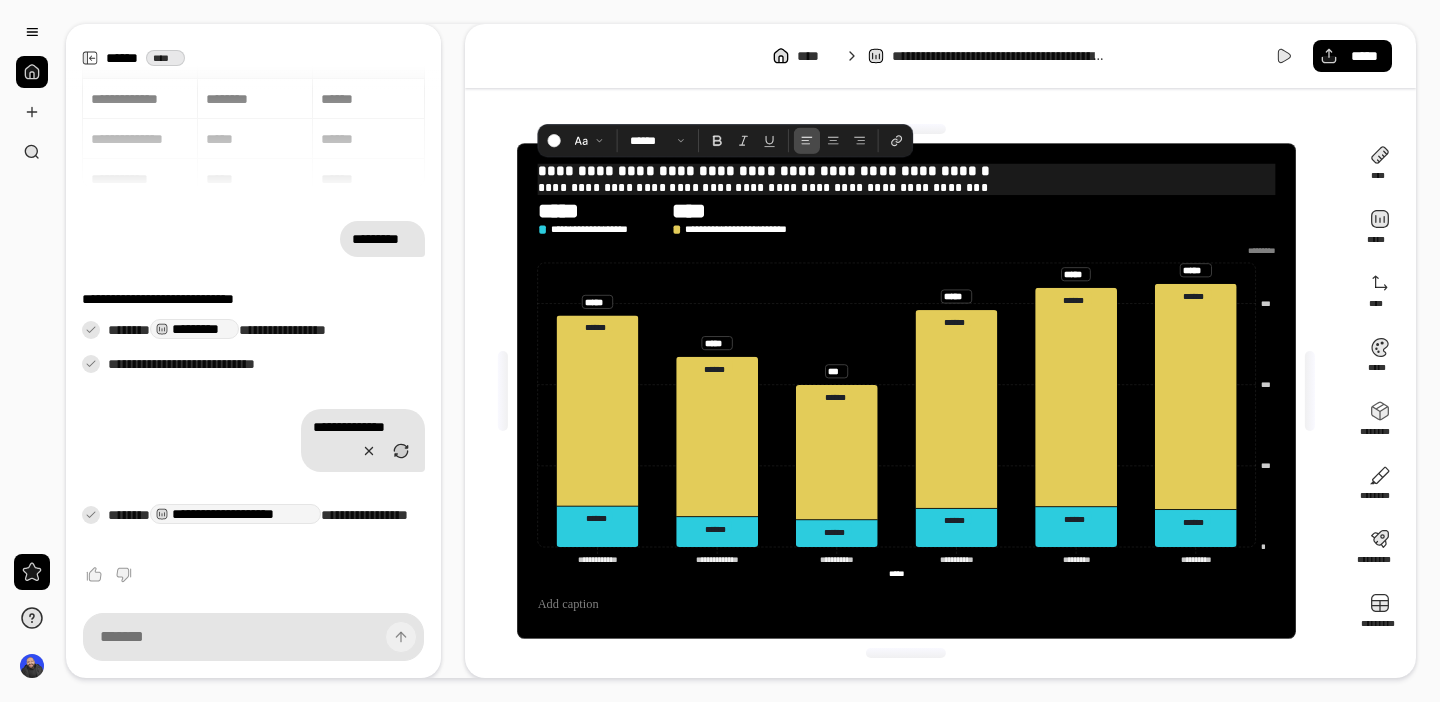 click at bounding box center (906, 129) 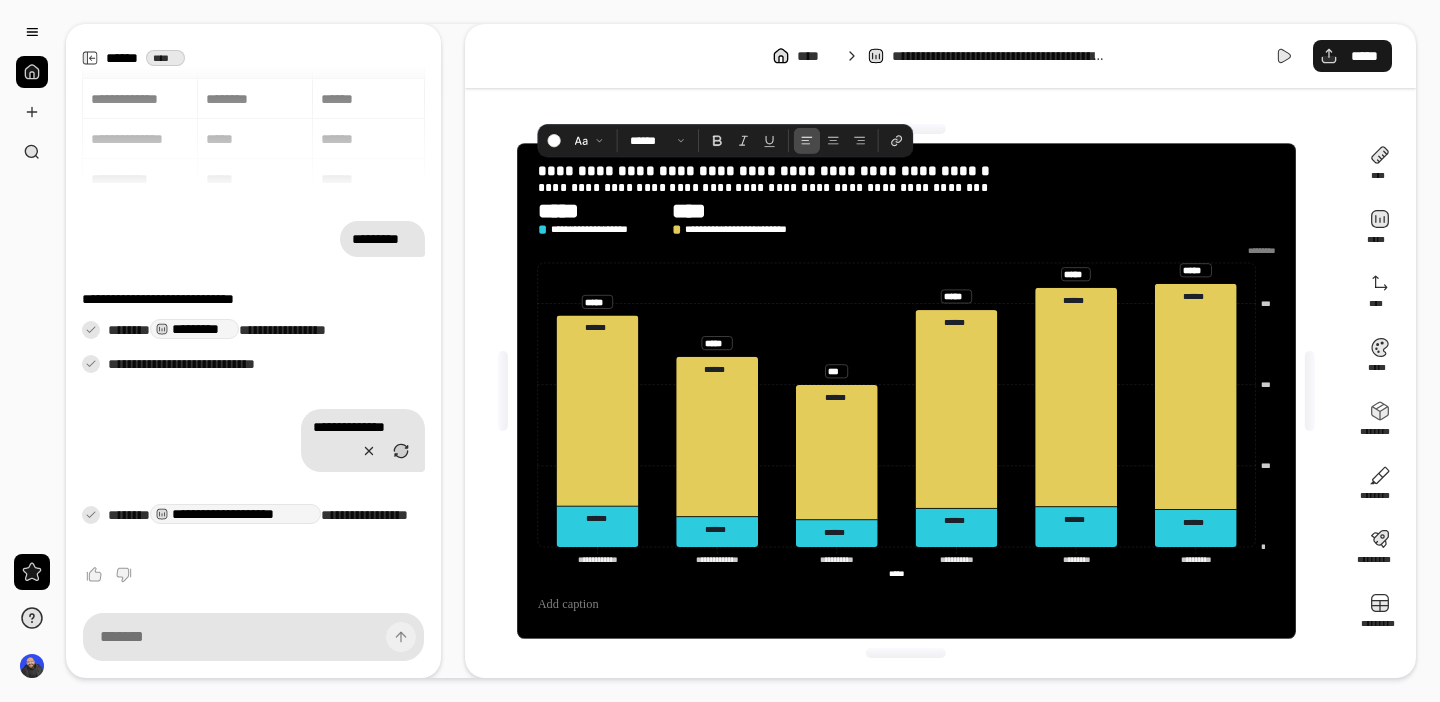 click on "*****" at bounding box center (1352, 56) 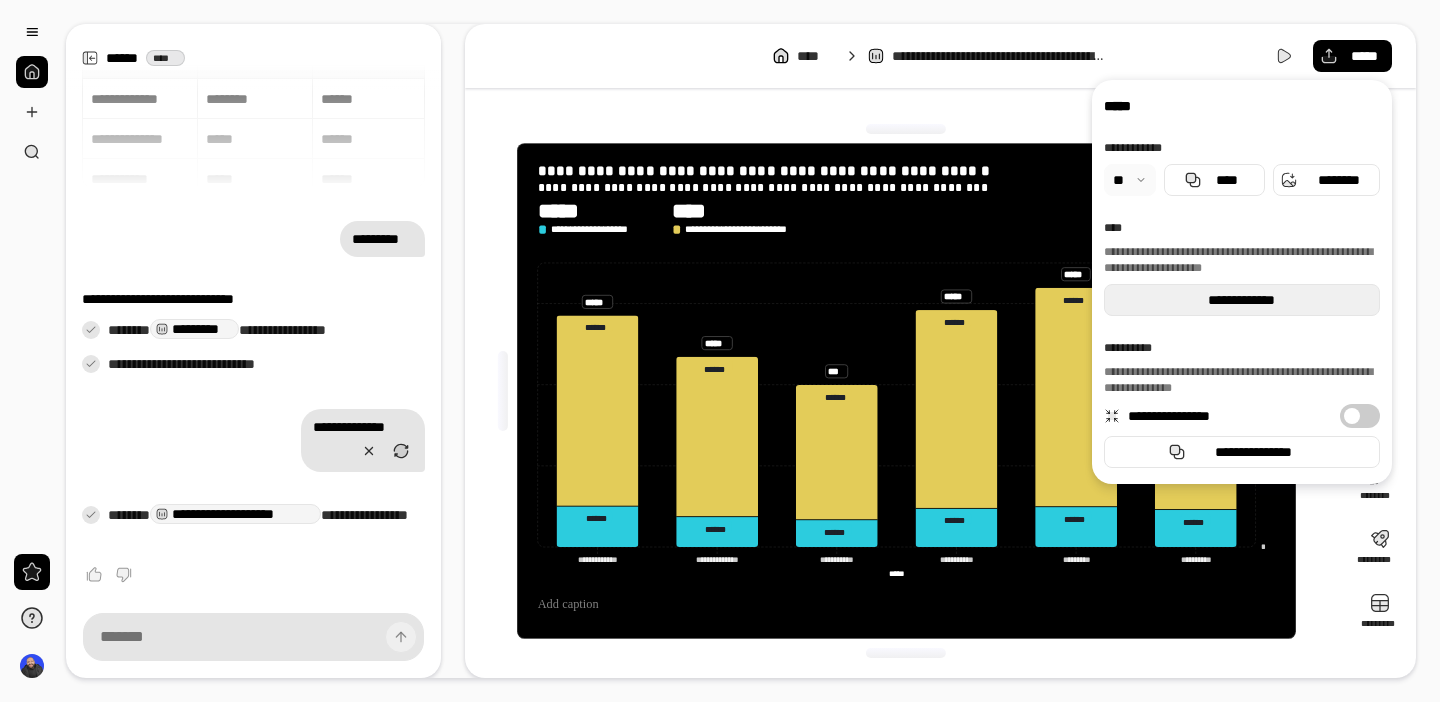 click on "**********" at bounding box center (1242, 300) 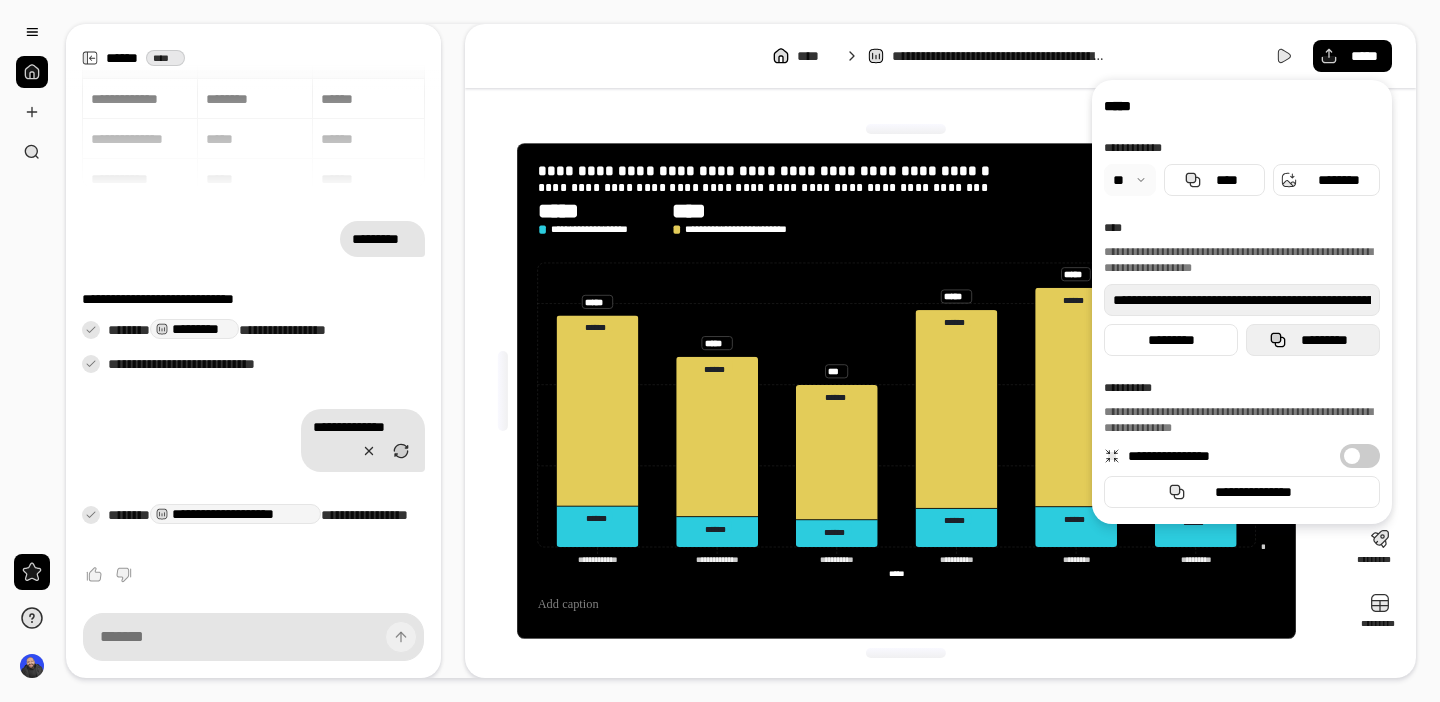 click on "*********" at bounding box center (1325, 340) 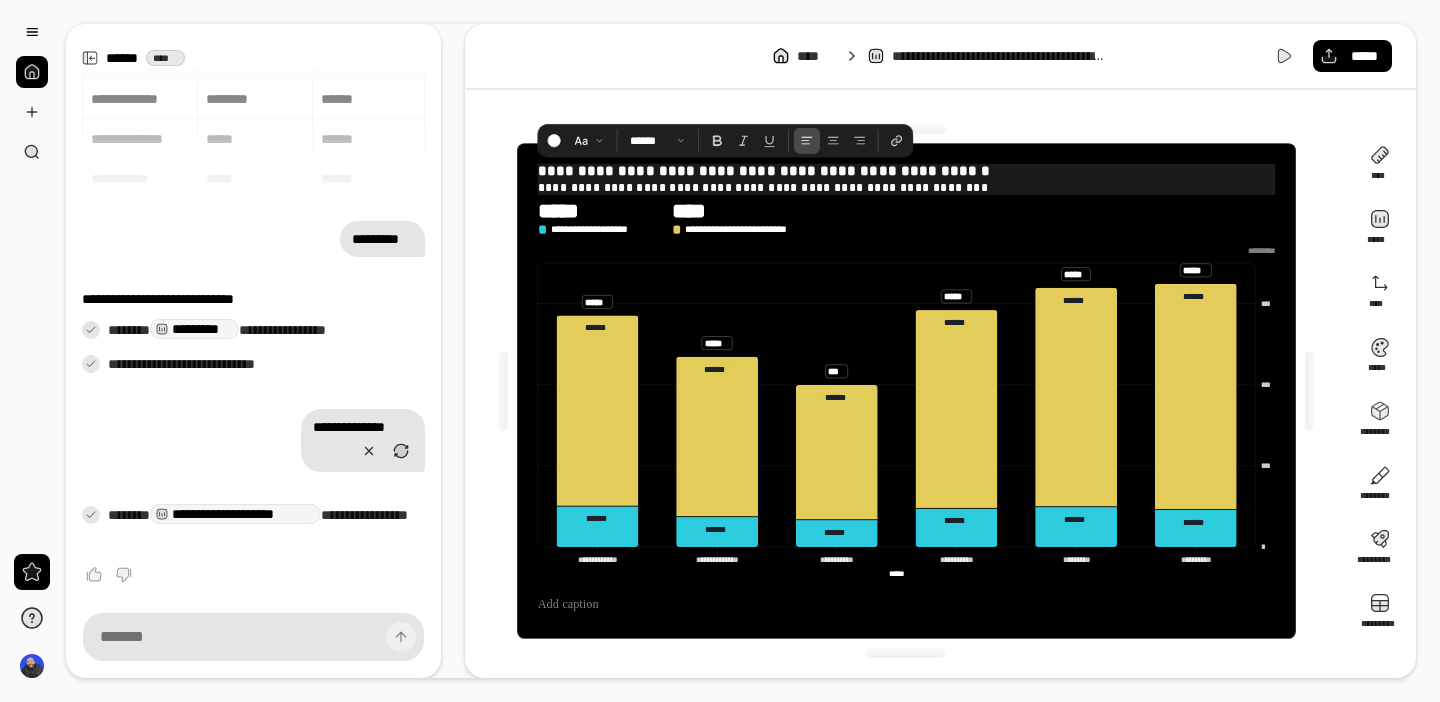 click on "**********" at bounding box center (906, 187) 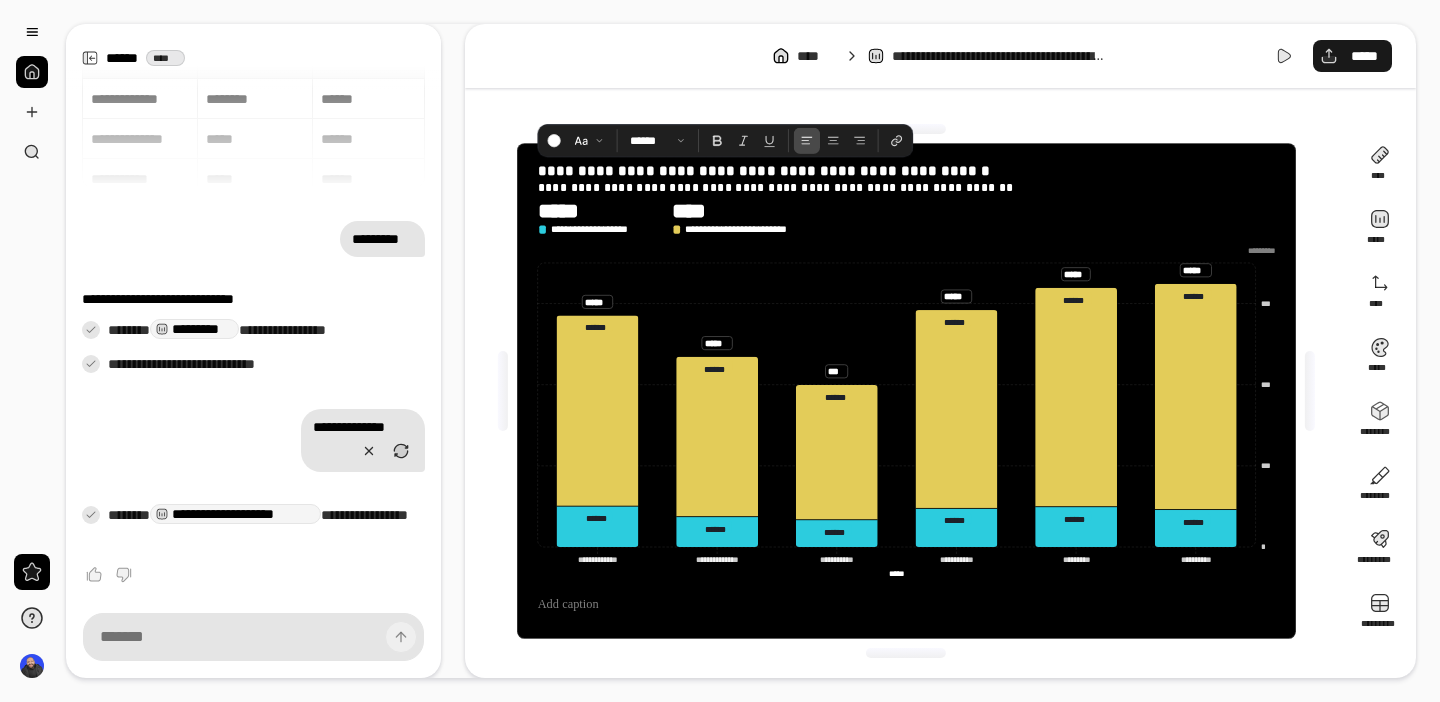 click on "*****" at bounding box center [1352, 56] 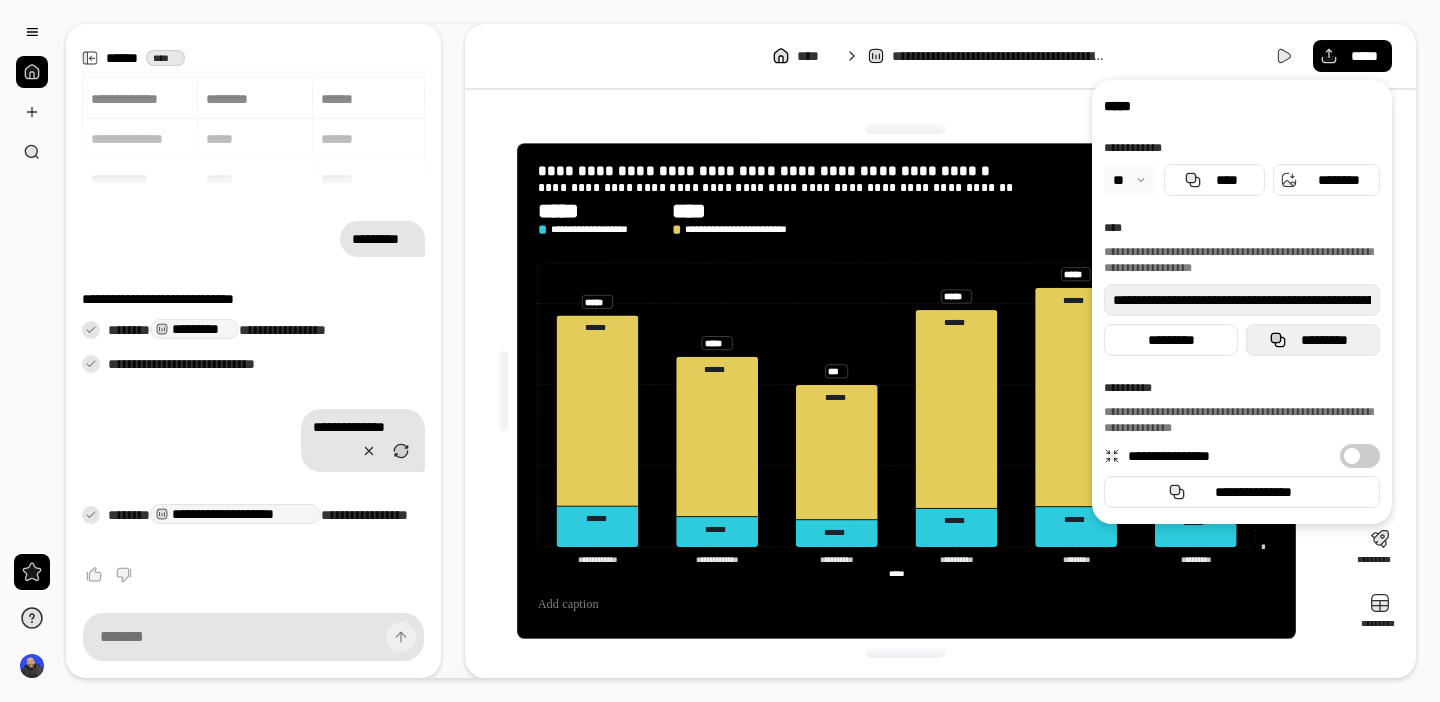 click on "*********" at bounding box center [1313, 340] 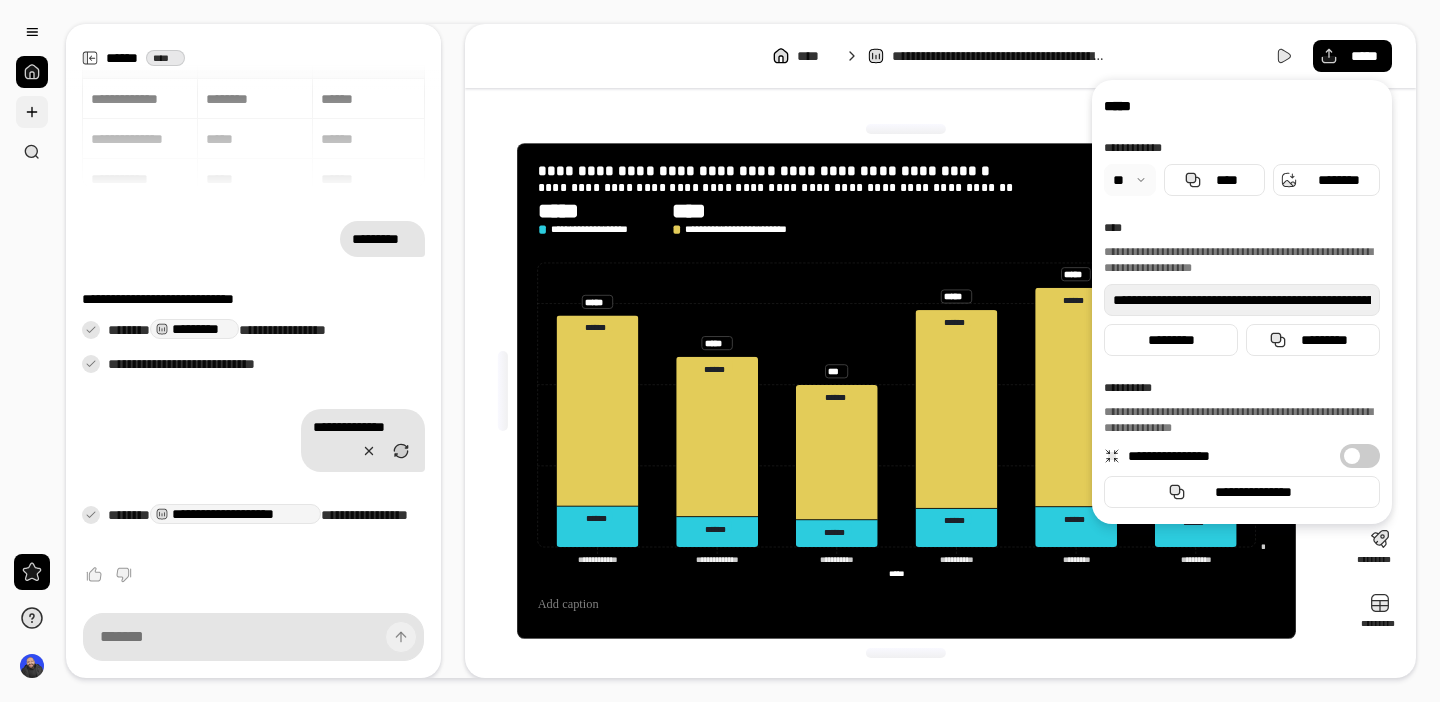 click at bounding box center (32, 112) 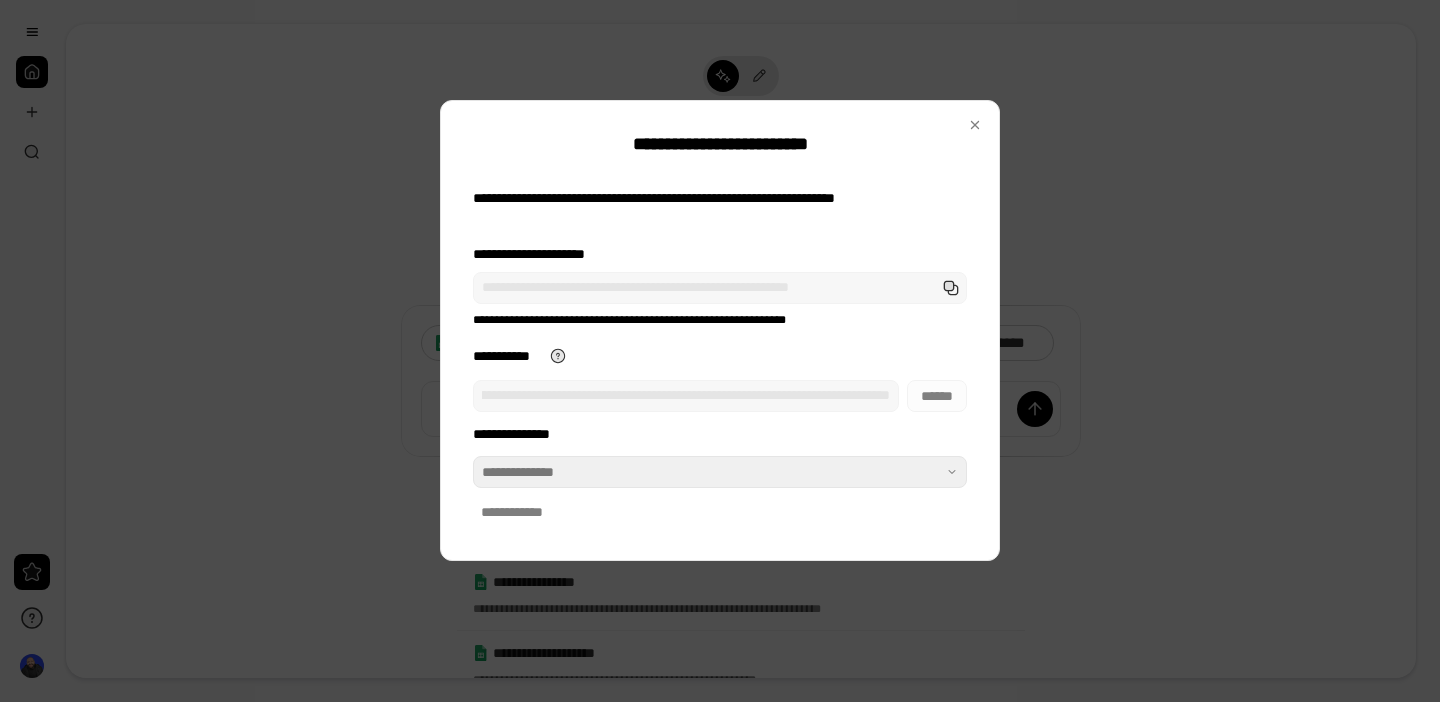 scroll, scrollTop: 0, scrollLeft: 0, axis: both 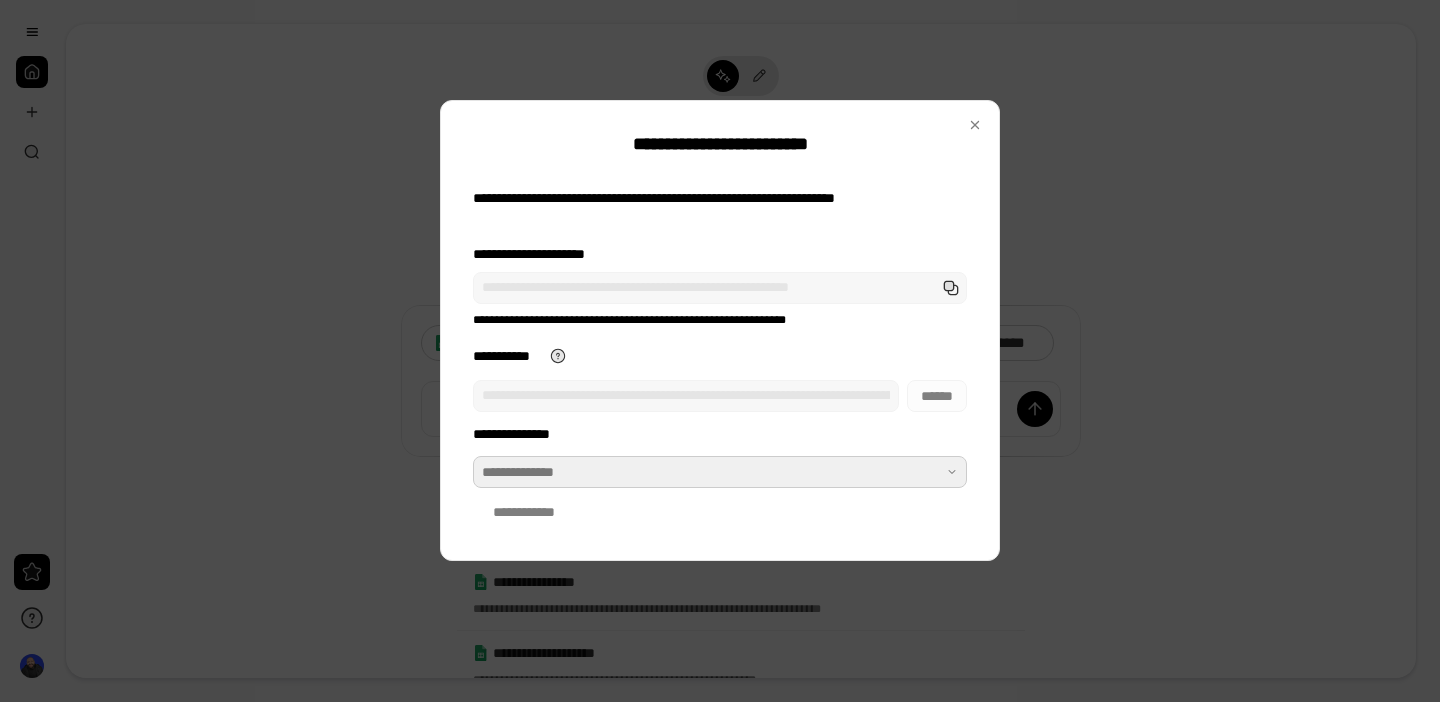 click at bounding box center [720, 472] 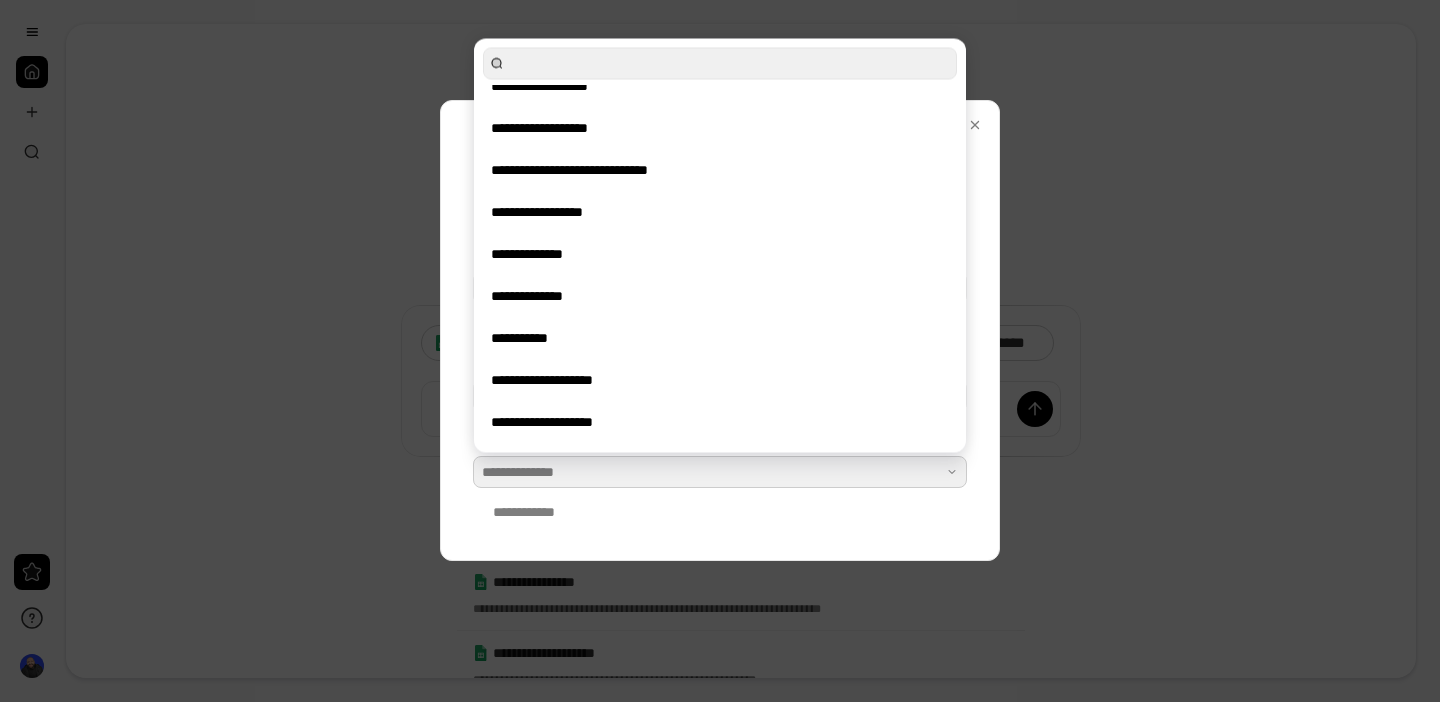 scroll, scrollTop: 58, scrollLeft: 0, axis: vertical 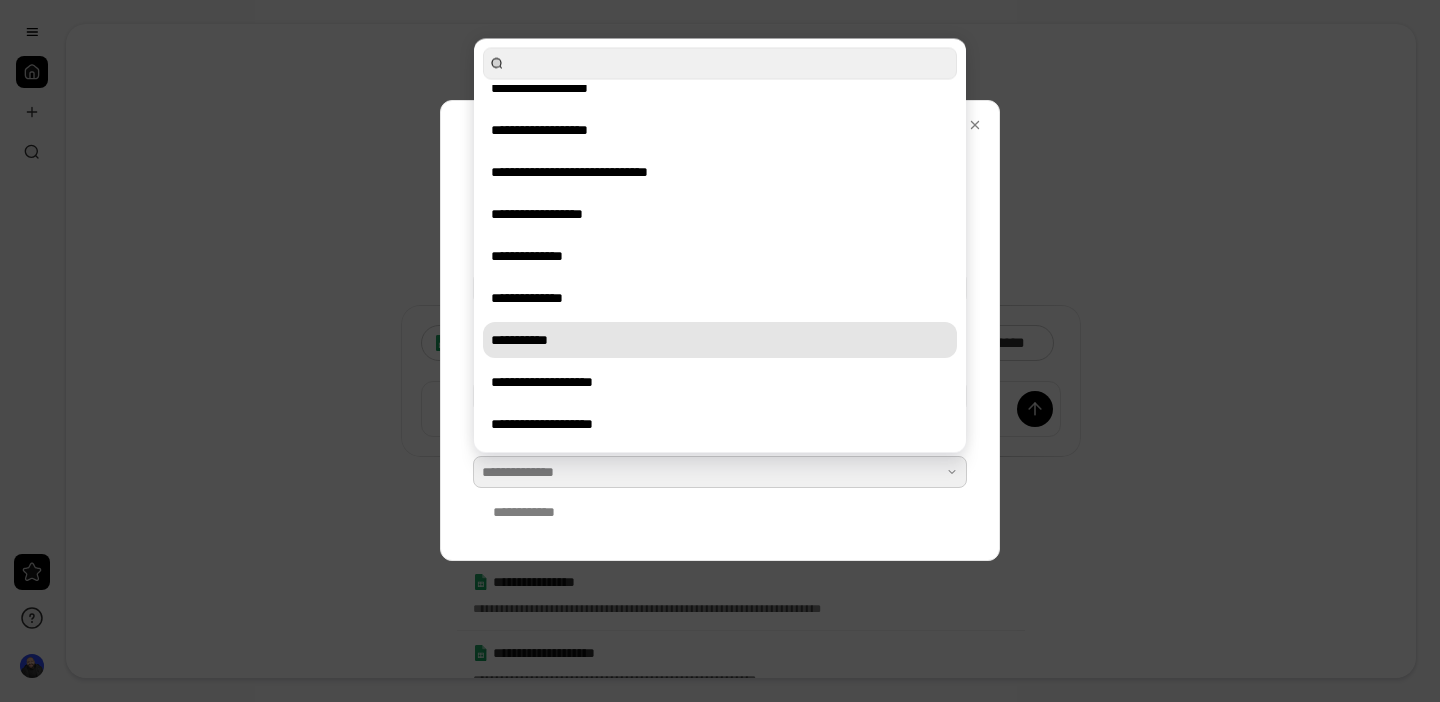 click on "**********" at bounding box center [720, 340] 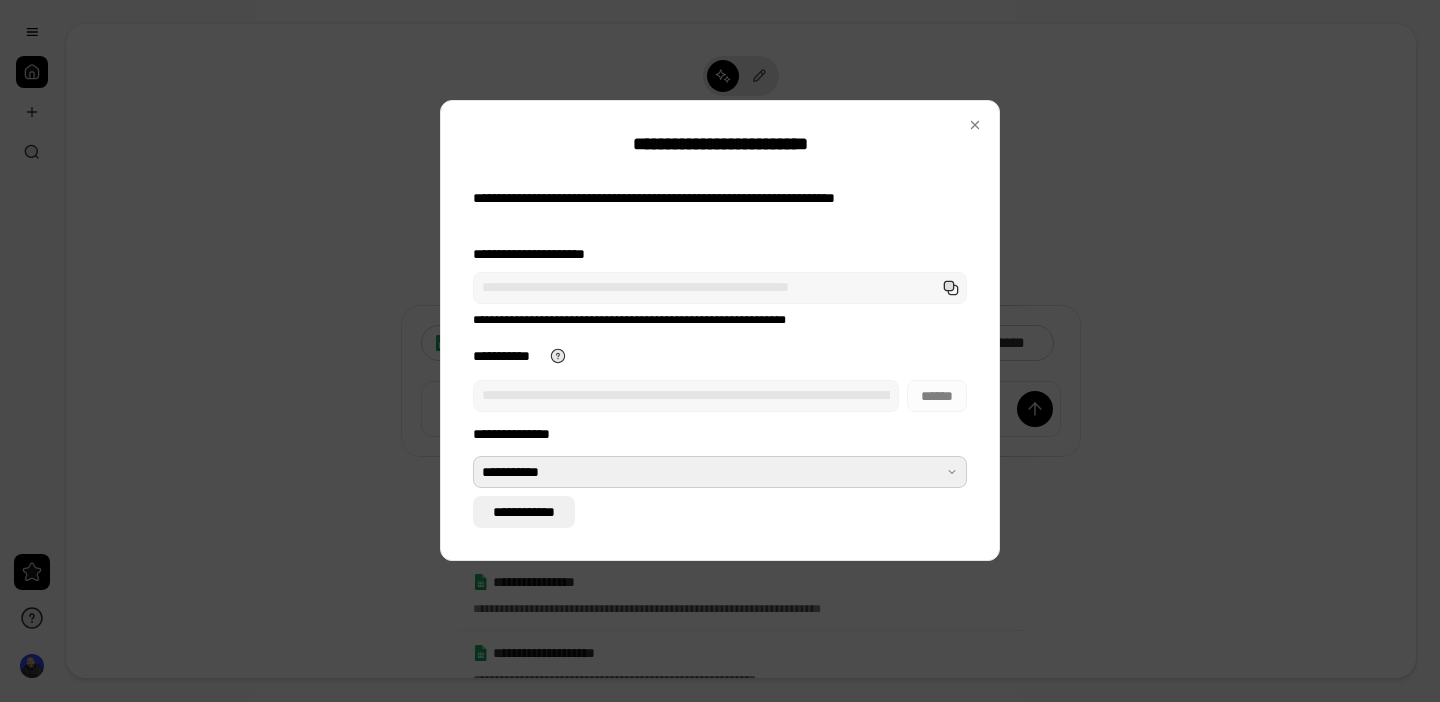 click on "**********" at bounding box center [524, 512] 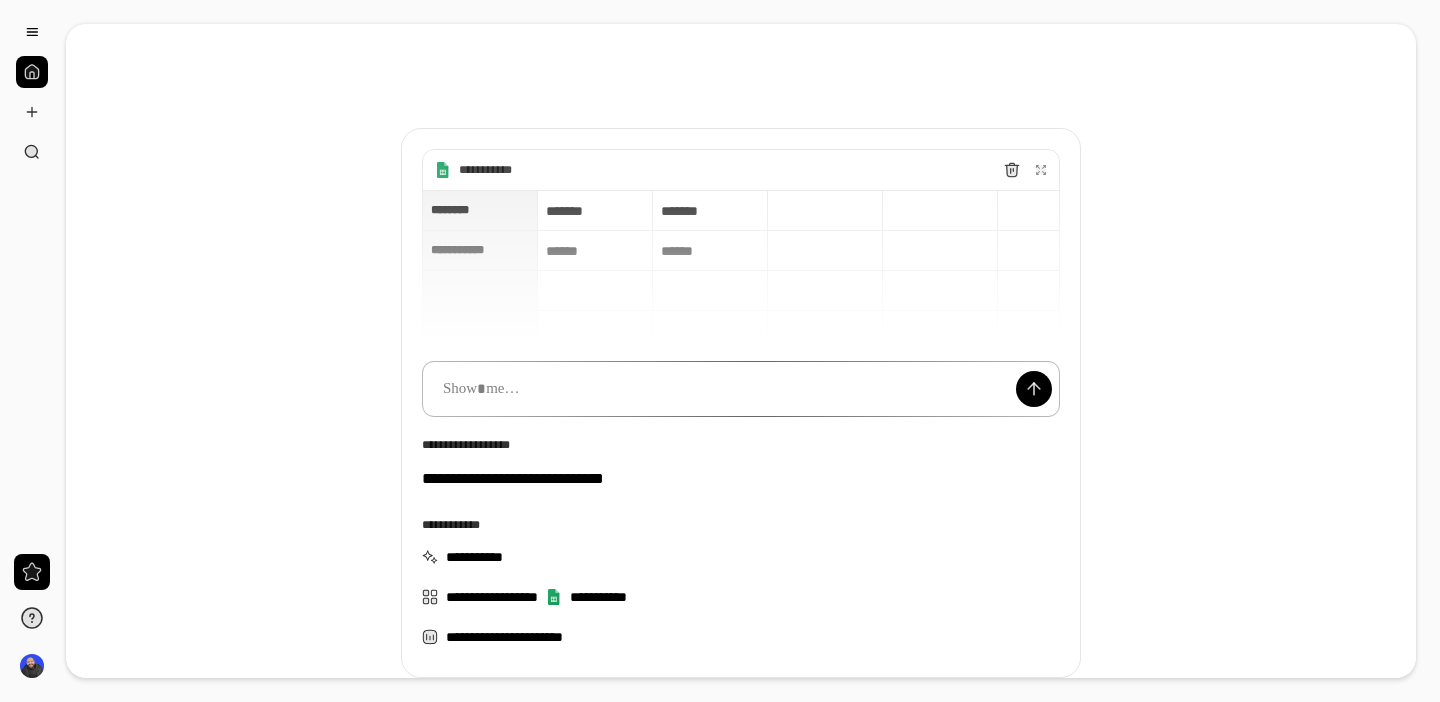 scroll, scrollTop: 23, scrollLeft: 0, axis: vertical 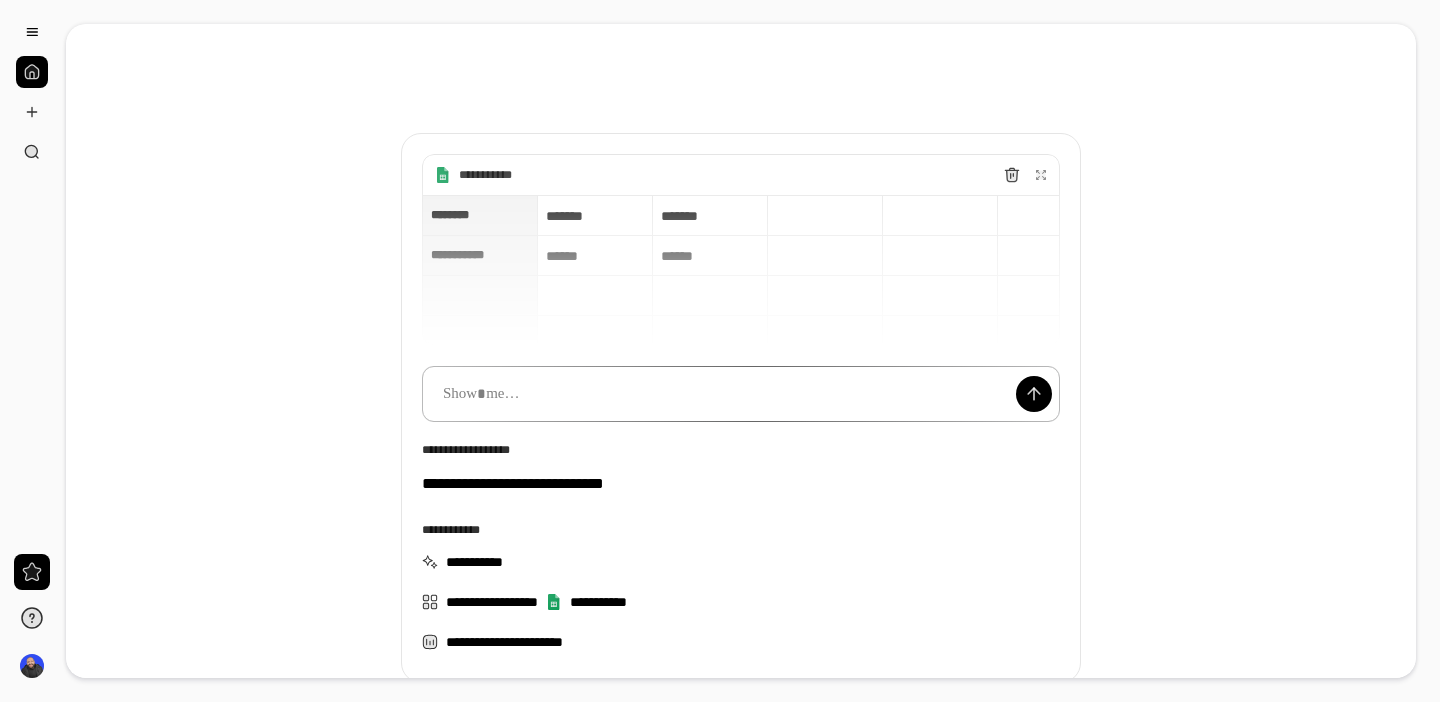 type 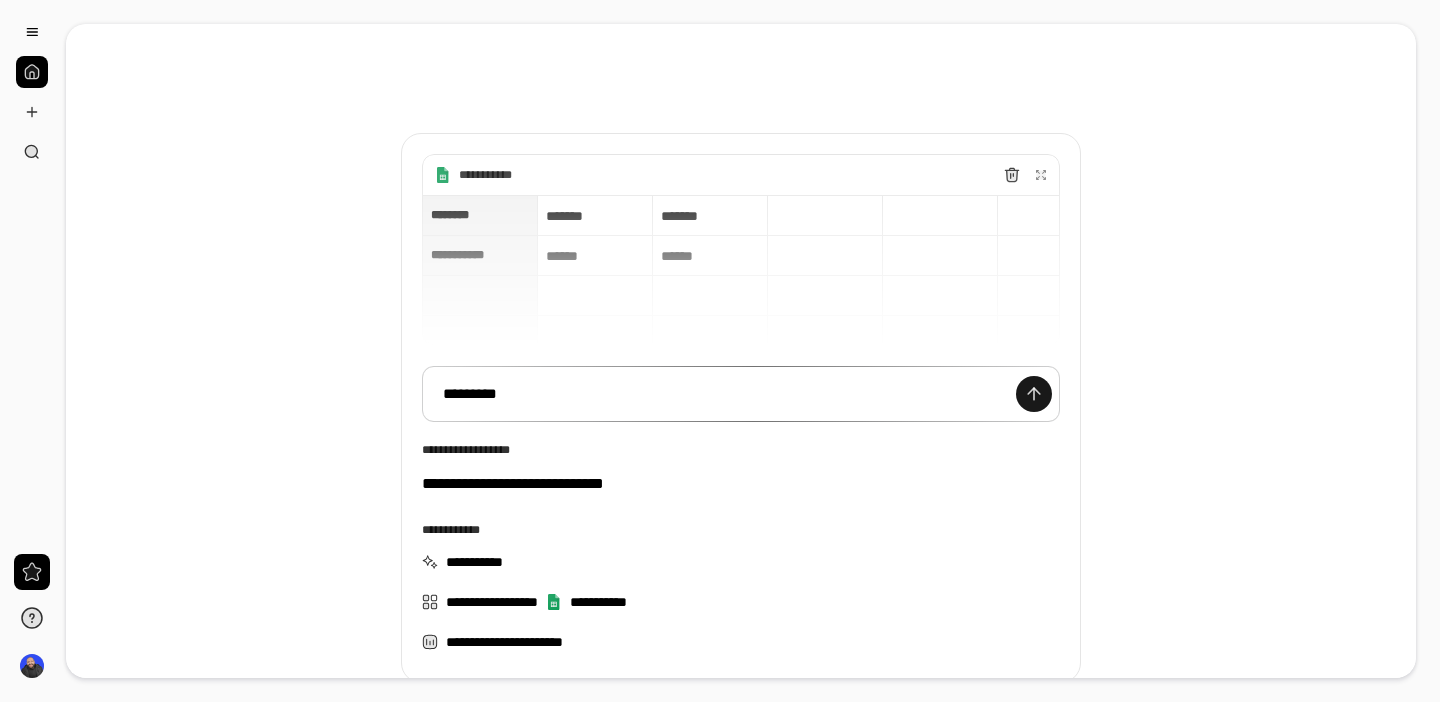 click at bounding box center (1034, 394) 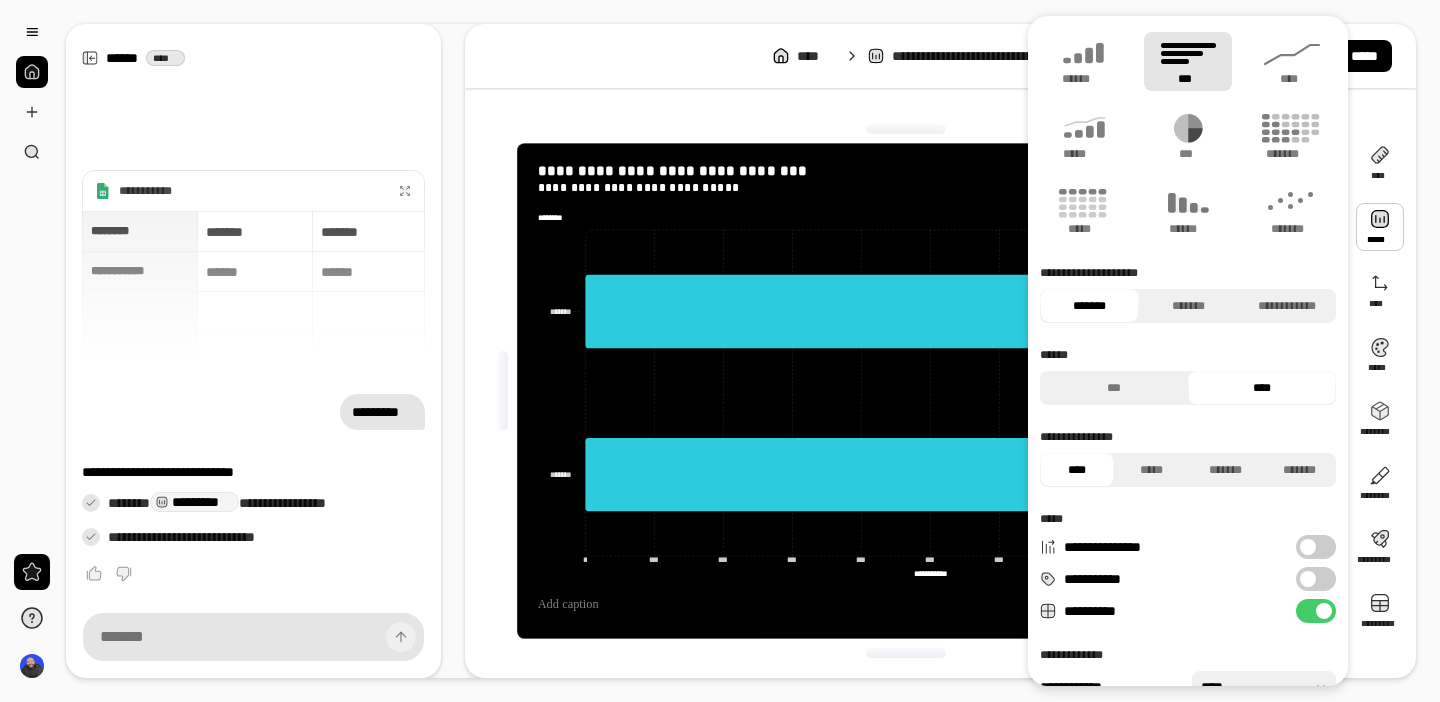 click at bounding box center (1380, 227) 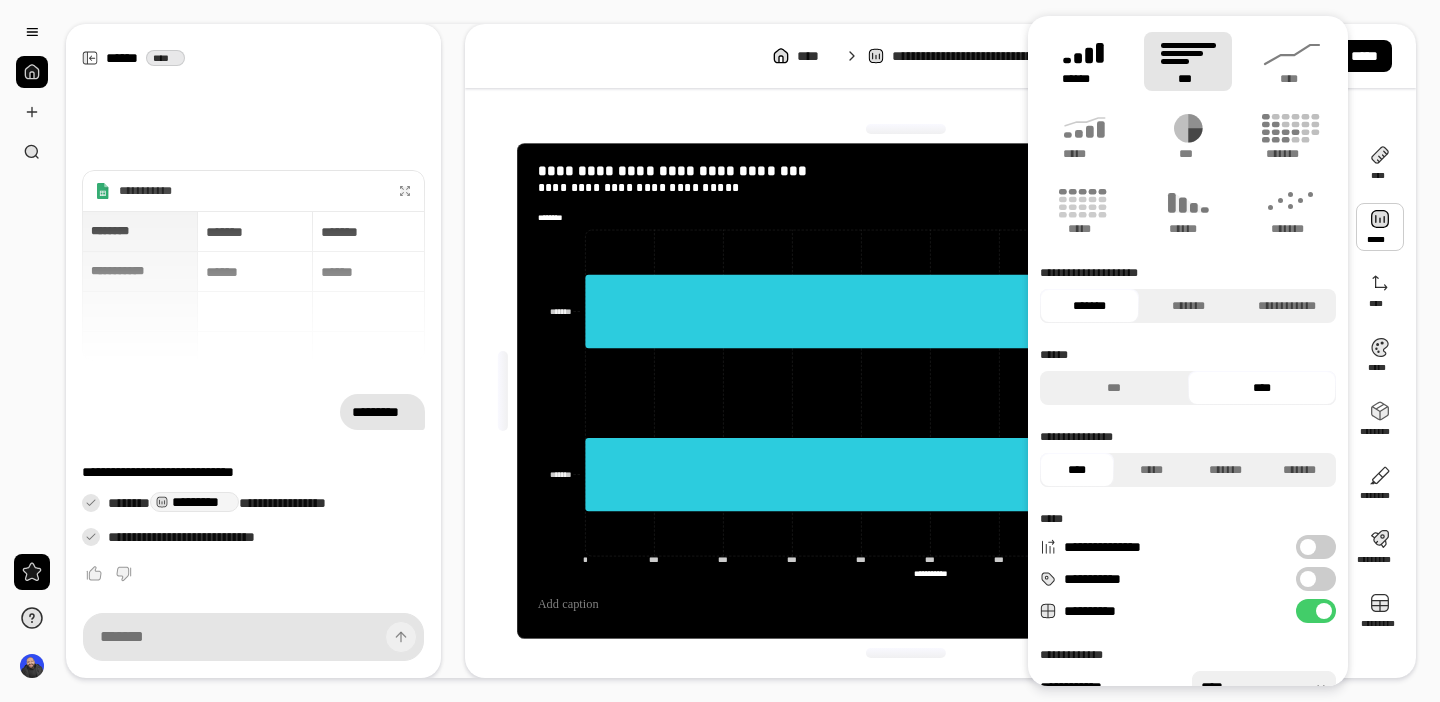 click 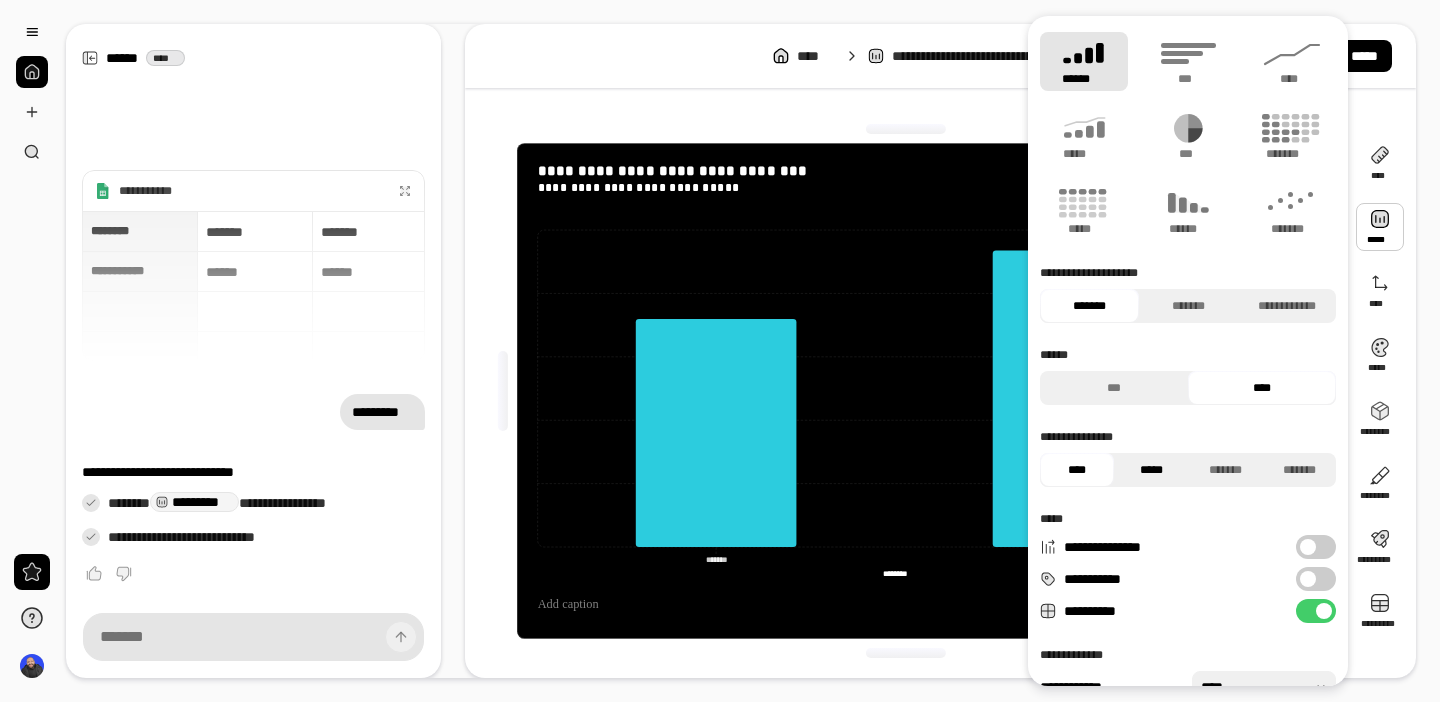 click on "*****" at bounding box center (1151, 470) 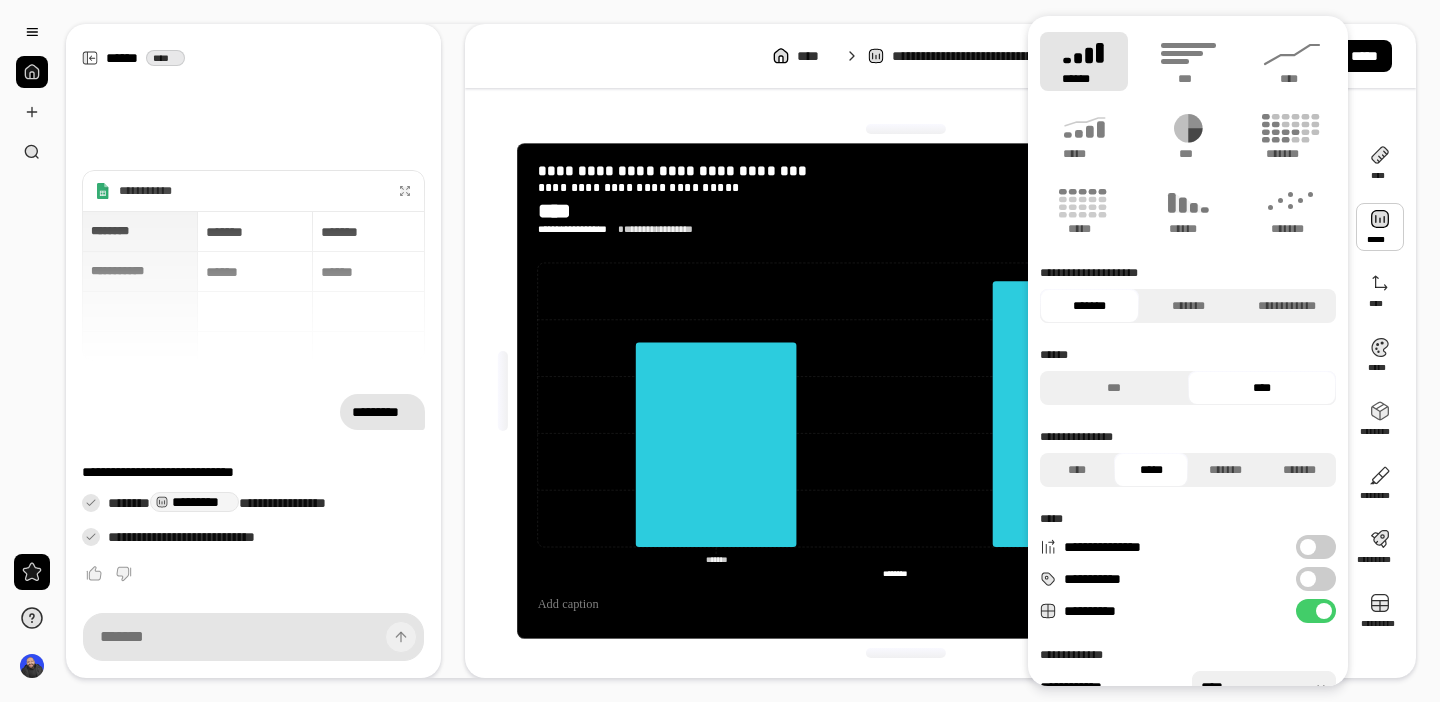 click at bounding box center (1308, 579) 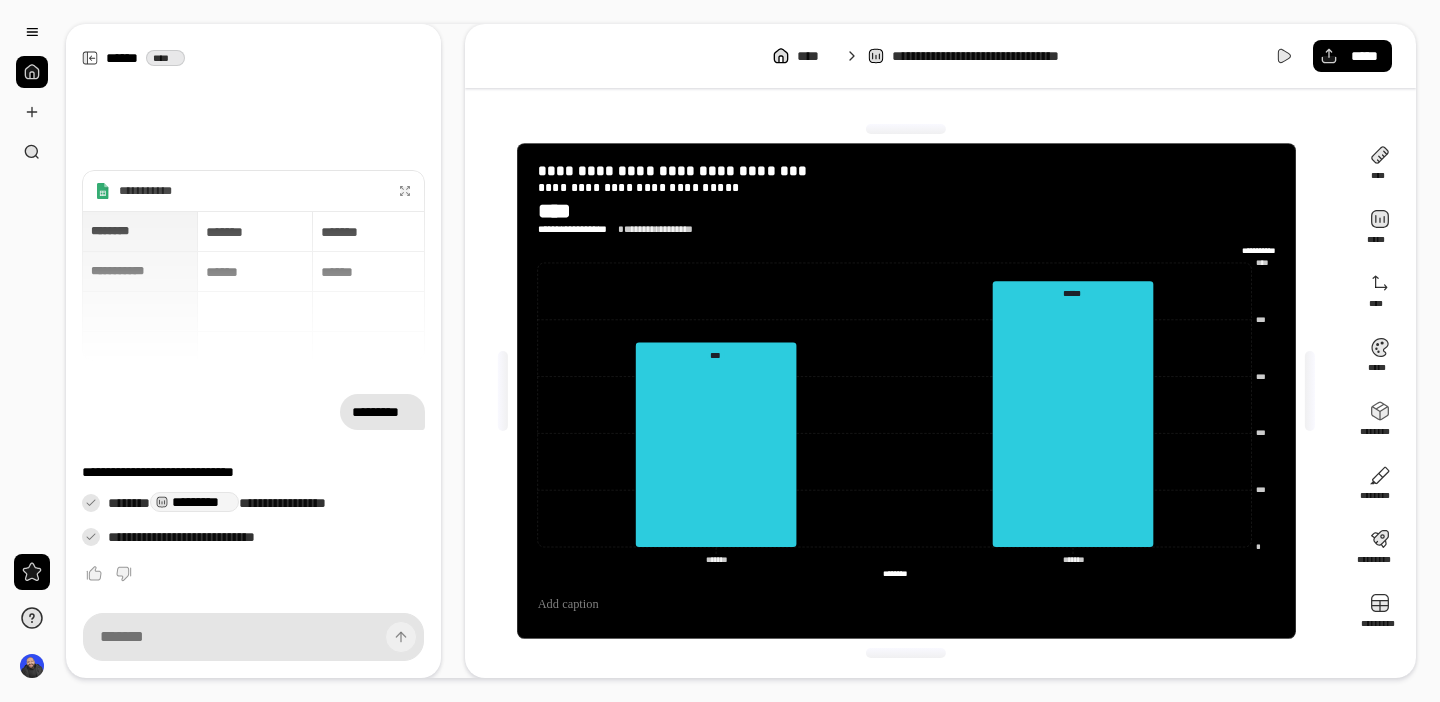 click on "**********" at bounding box center [906, 391] 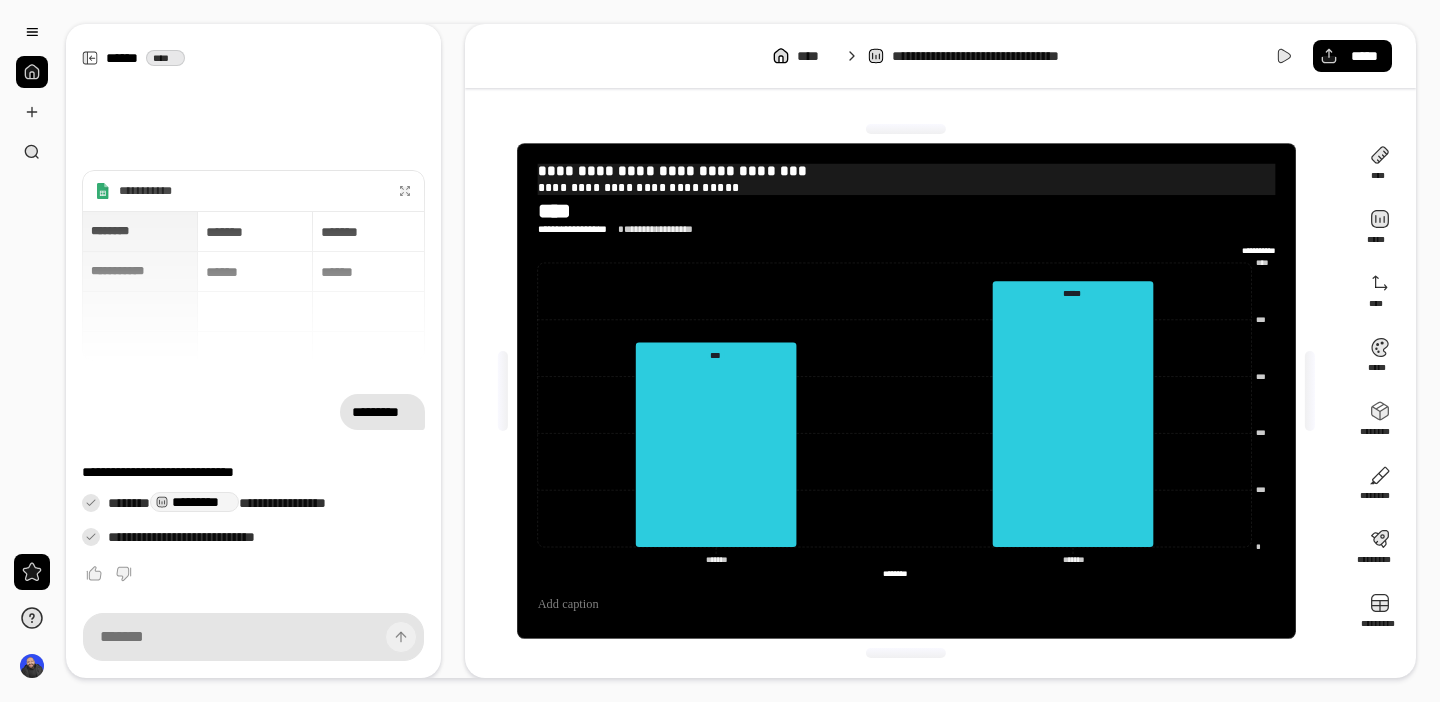 click on "**********" at bounding box center (906, 172) 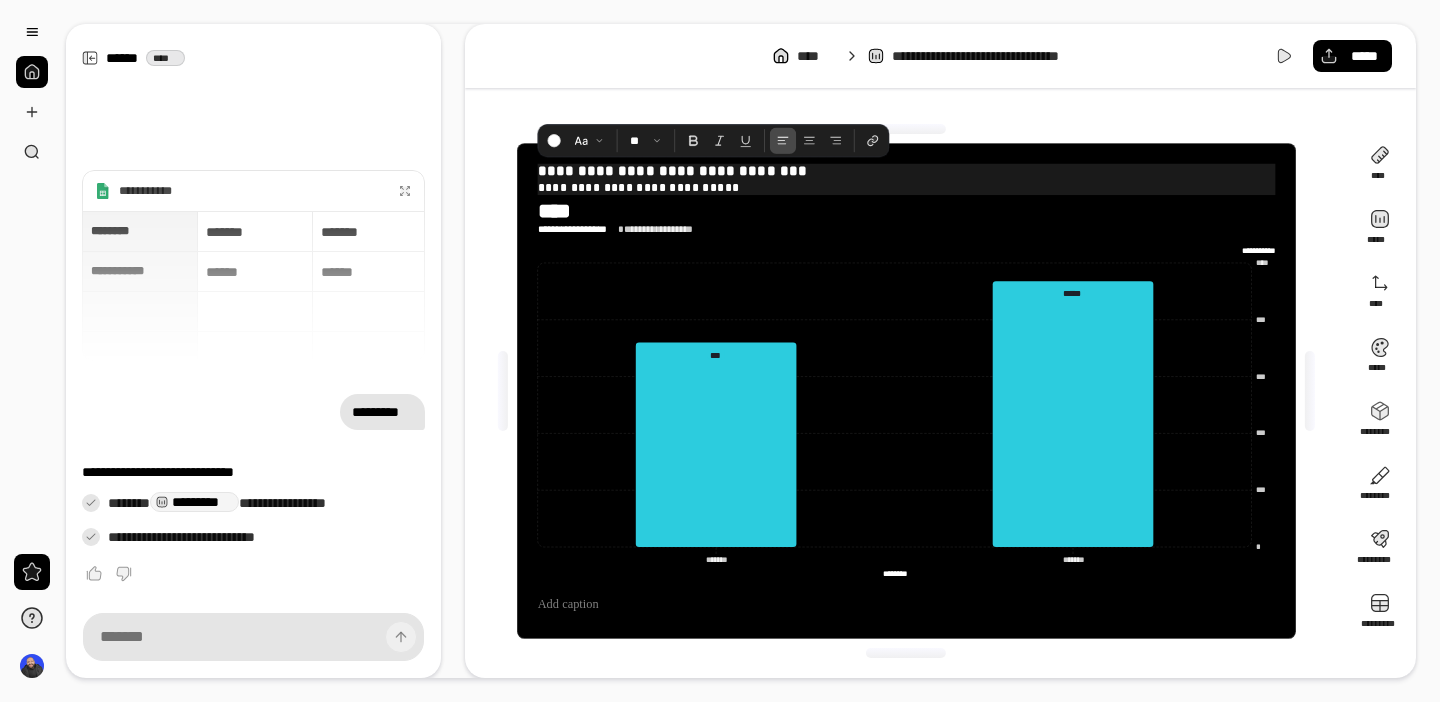click on "**********" at bounding box center [906, 172] 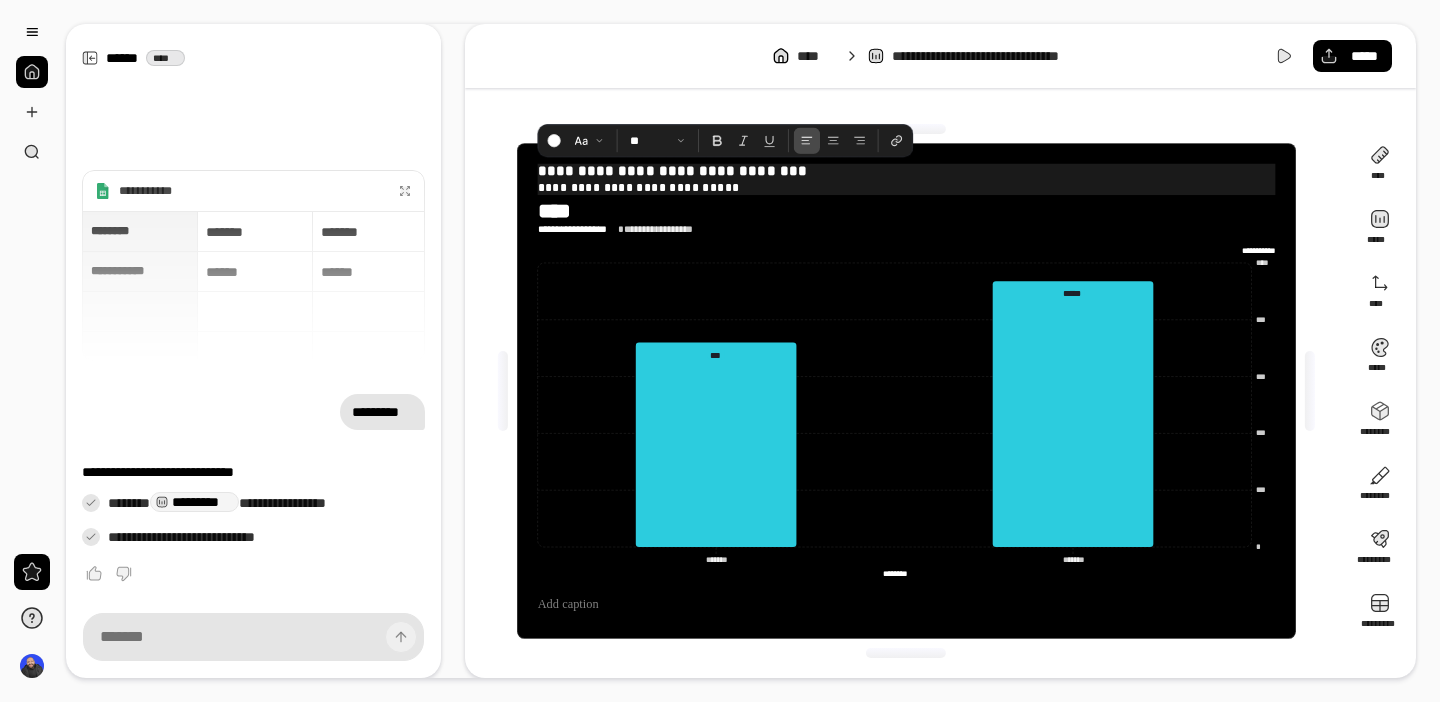click on "**********" at bounding box center [906, 172] 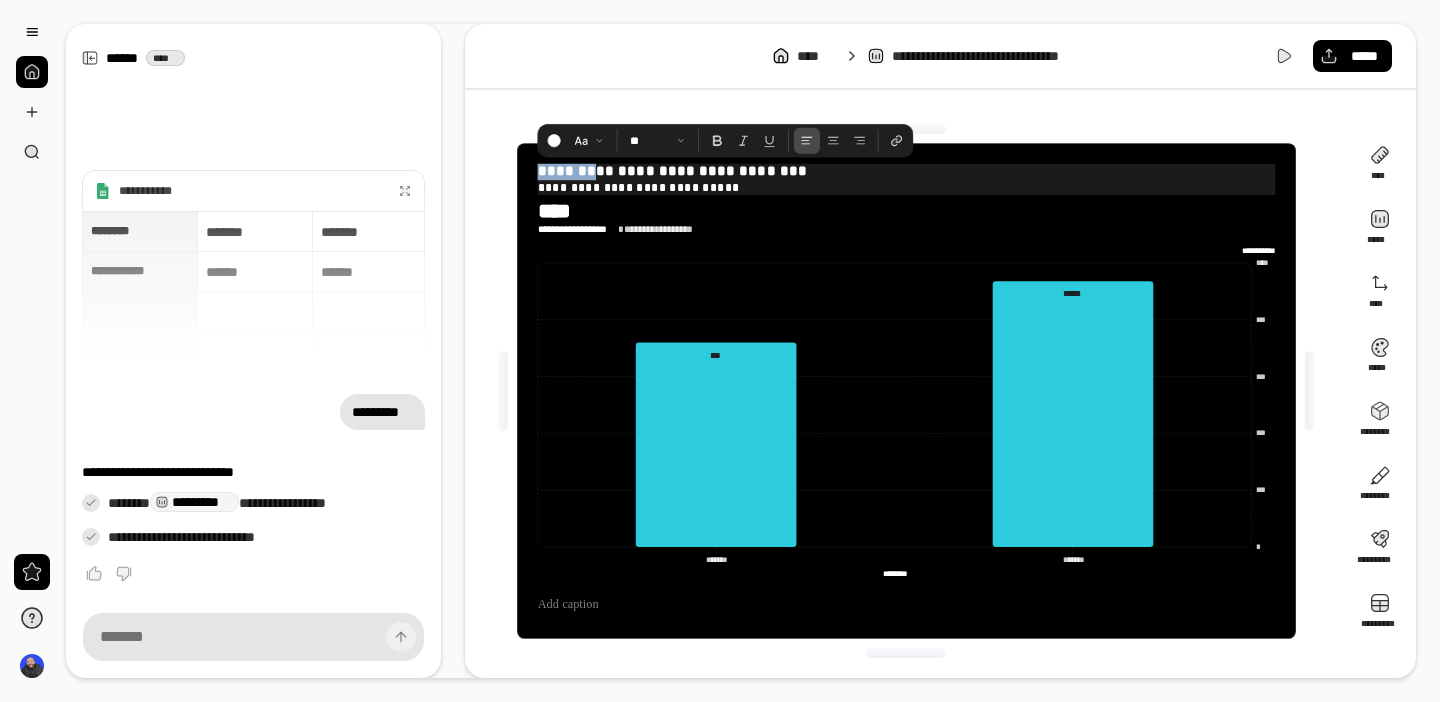 click on "**********" at bounding box center [906, 172] 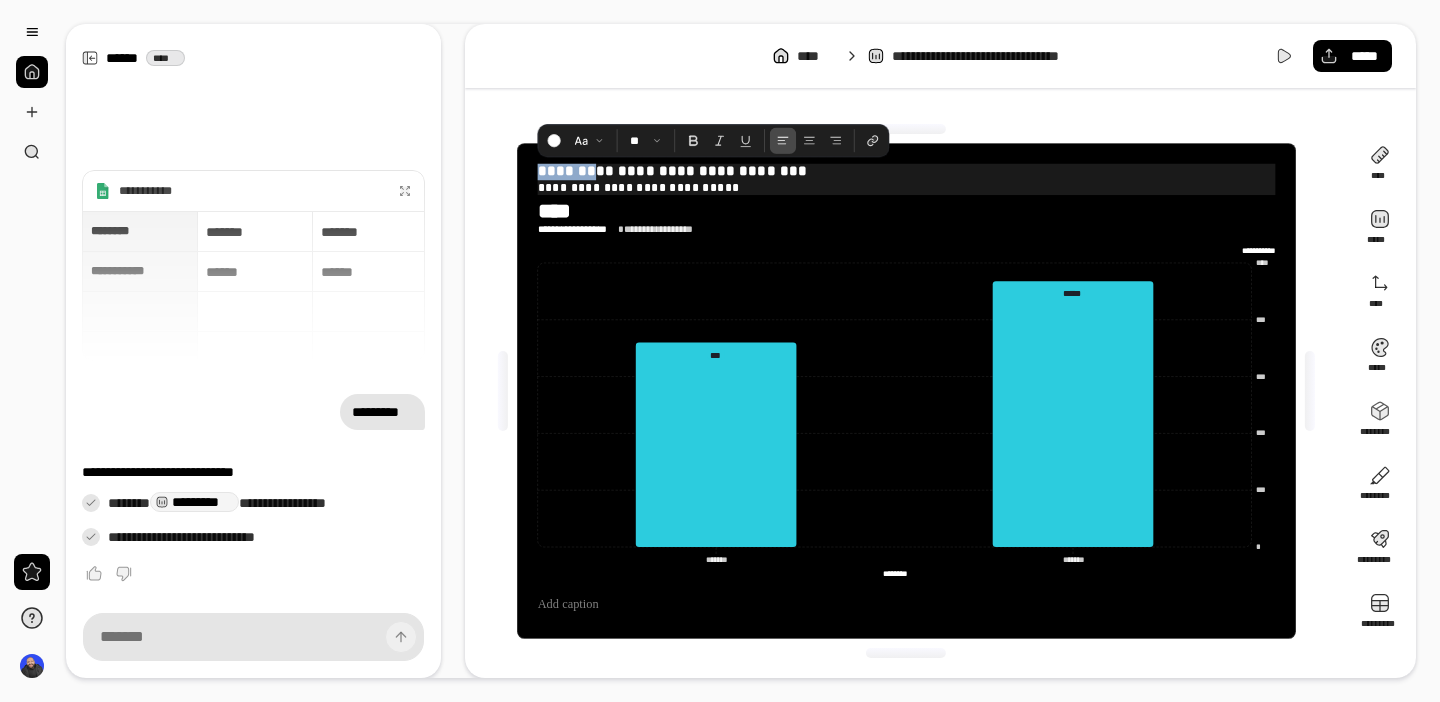click on "**********" at bounding box center [906, 172] 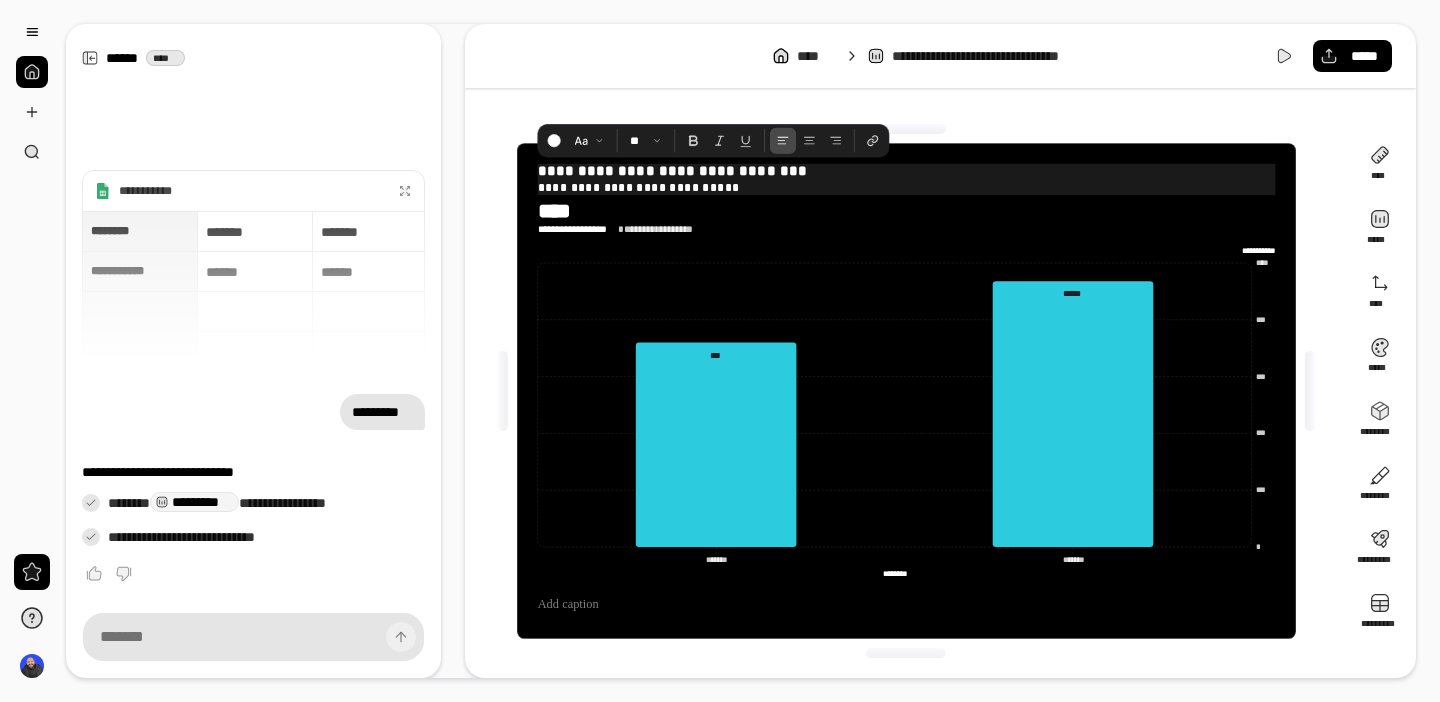 click on "**********" at bounding box center (906, 172) 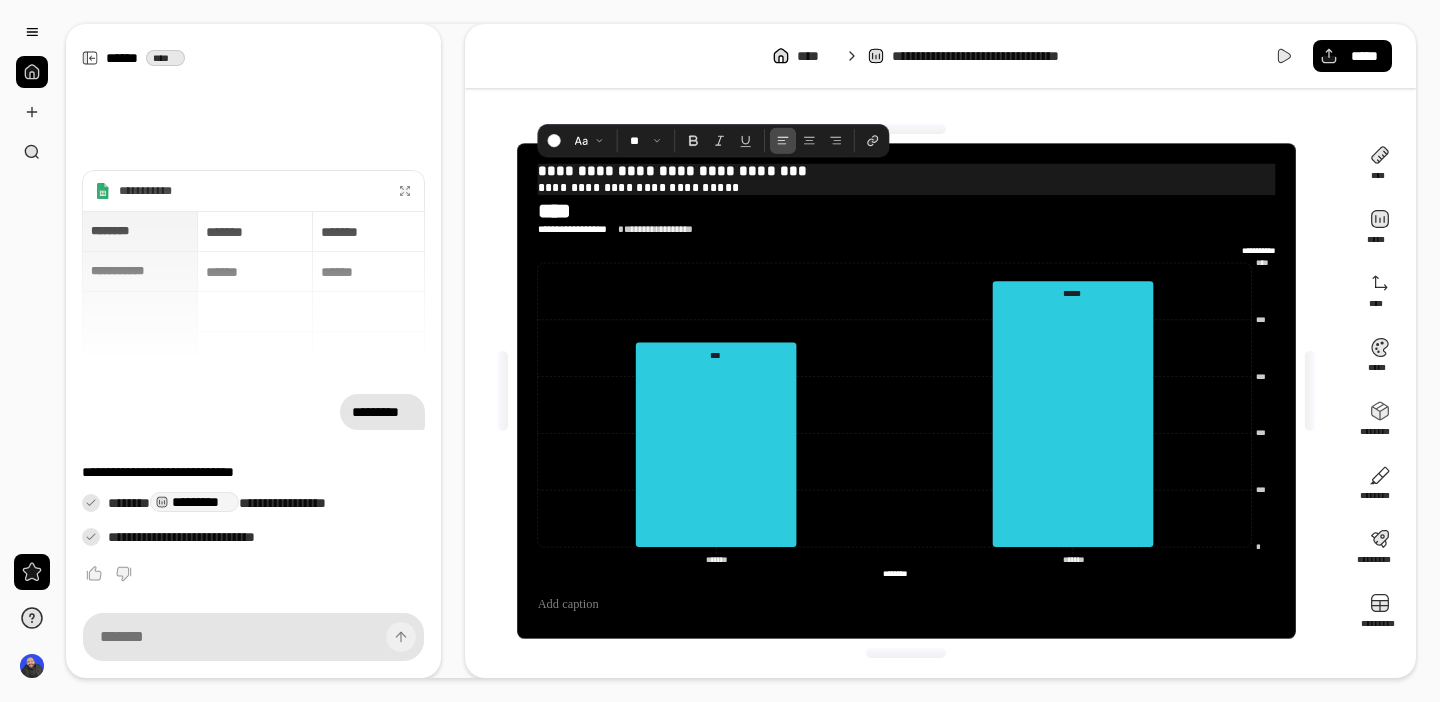 click on "**********" at bounding box center (906, 172) 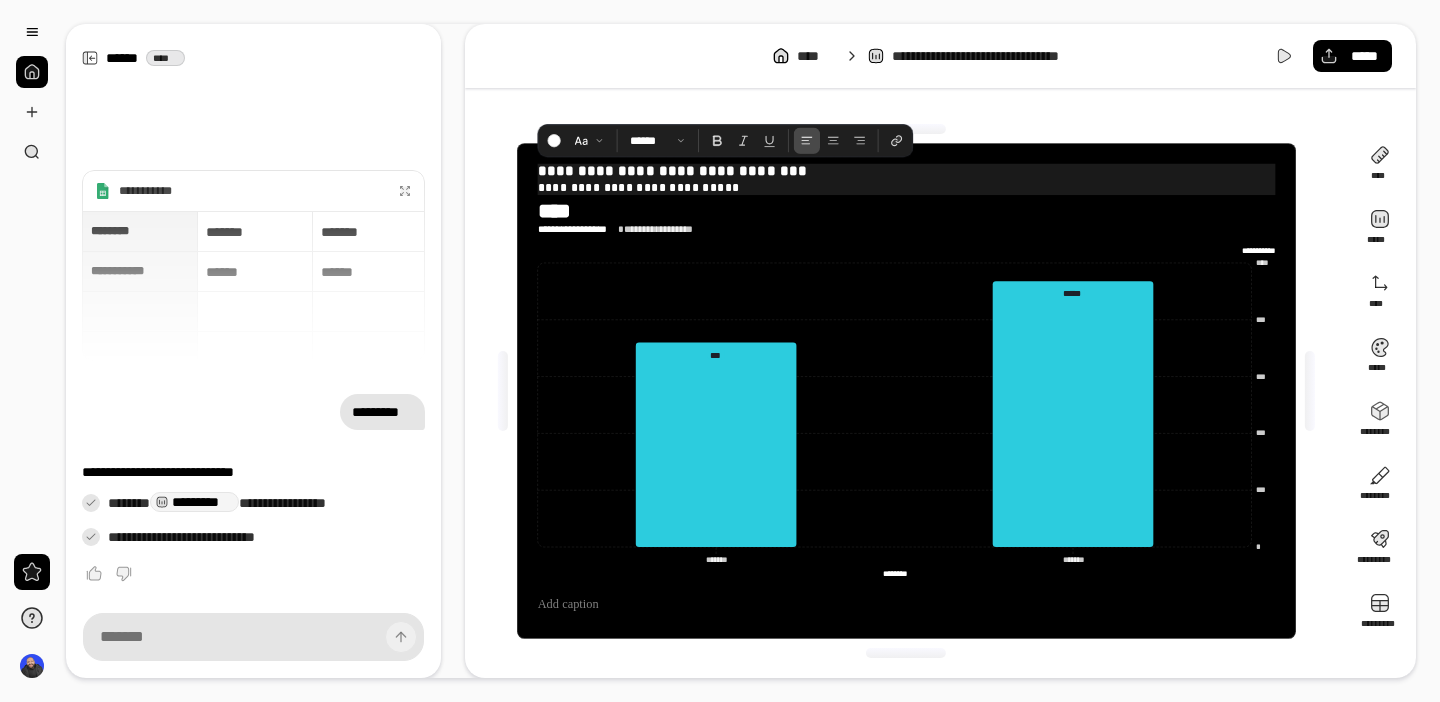 click on "**********" at bounding box center (906, 172) 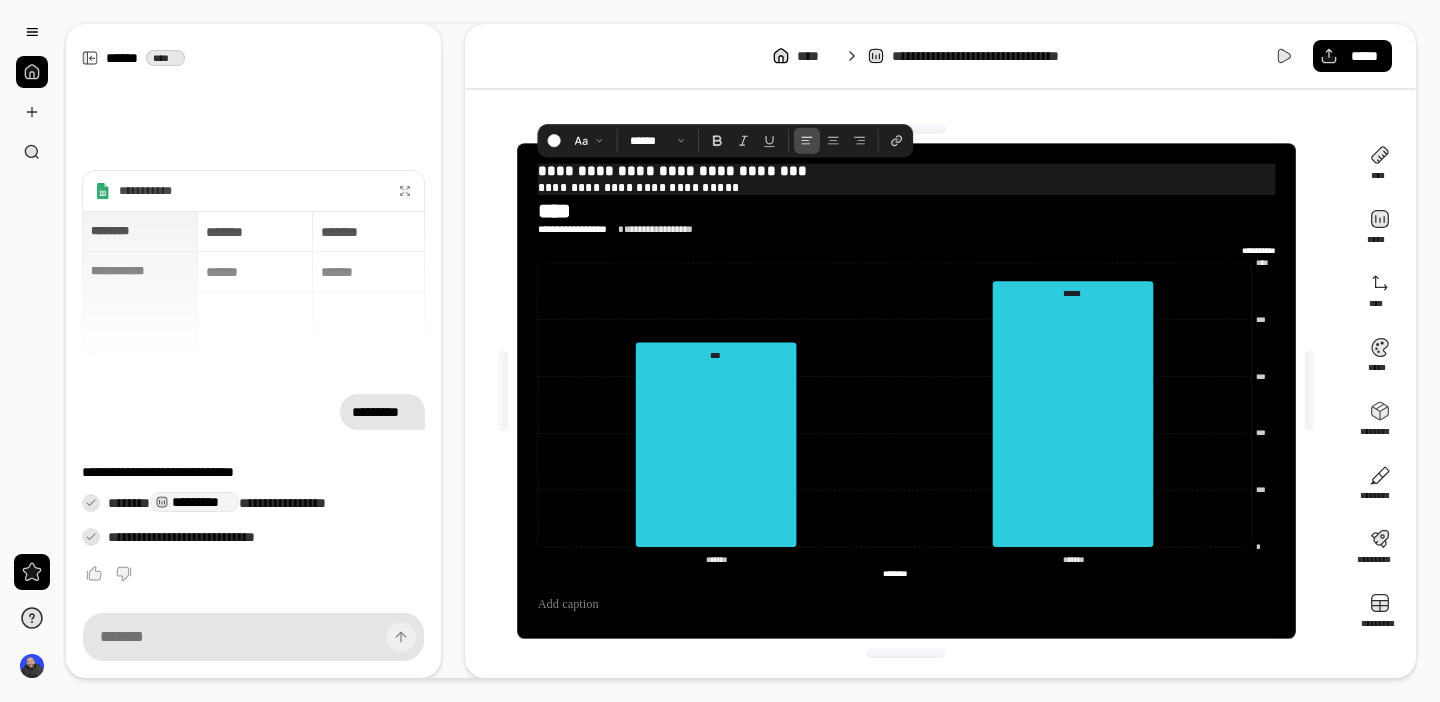 click on "**********" at bounding box center (906, 172) 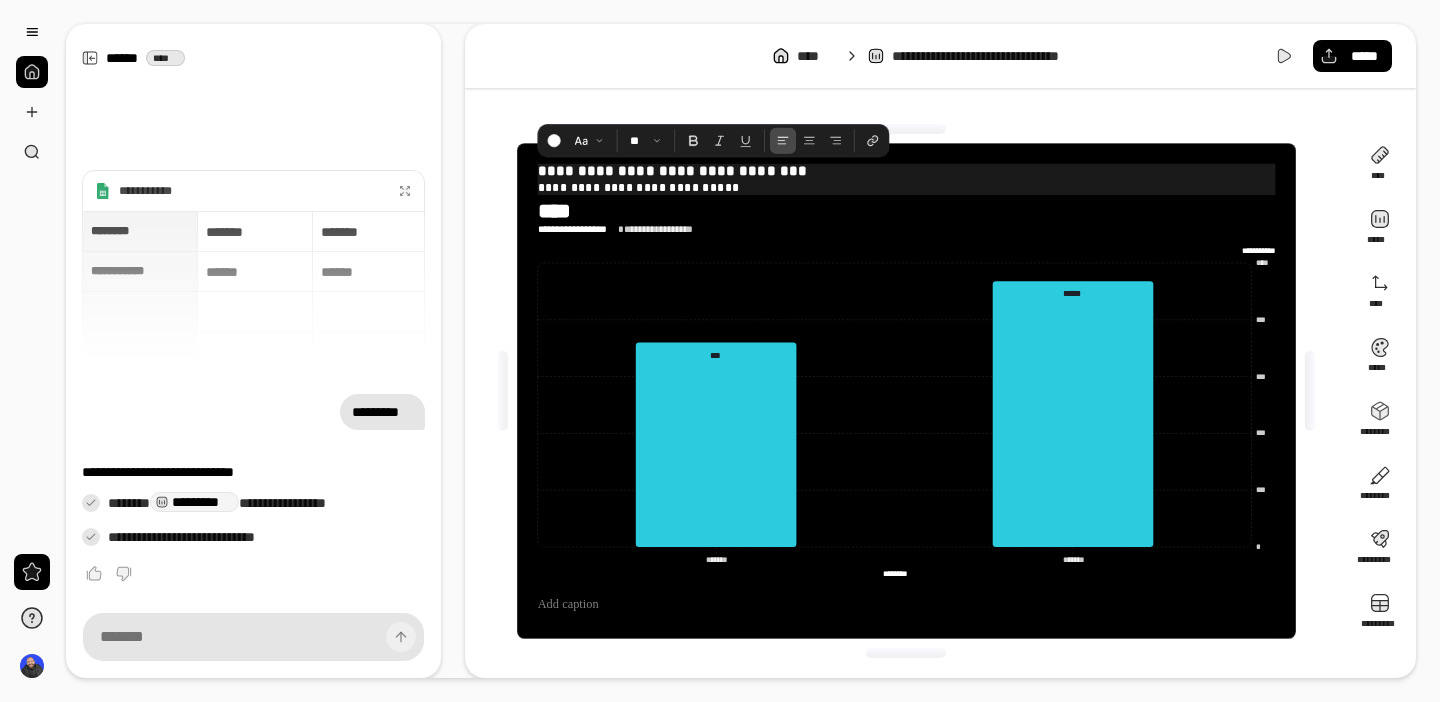 click on "**********" at bounding box center (906, 172) 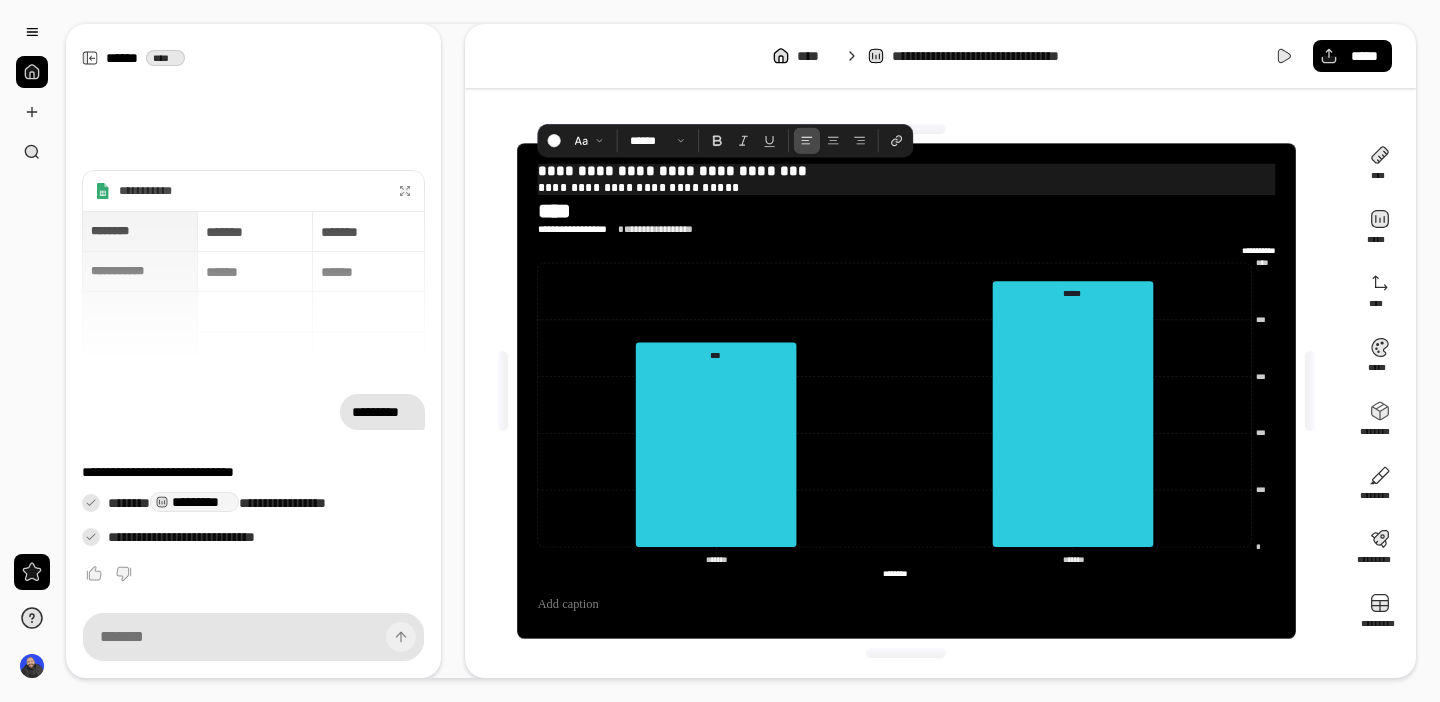 click on "**********" at bounding box center [906, 172] 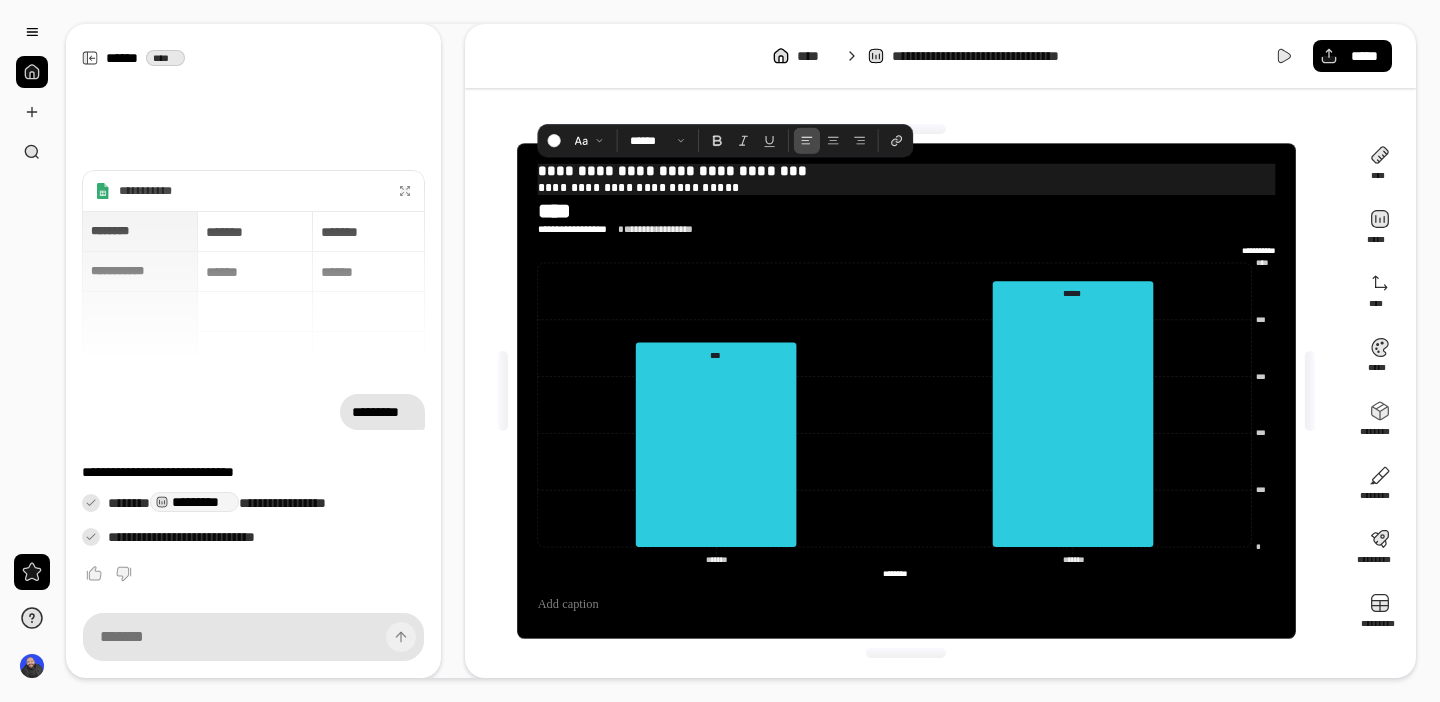 click on "**********" at bounding box center (906, 172) 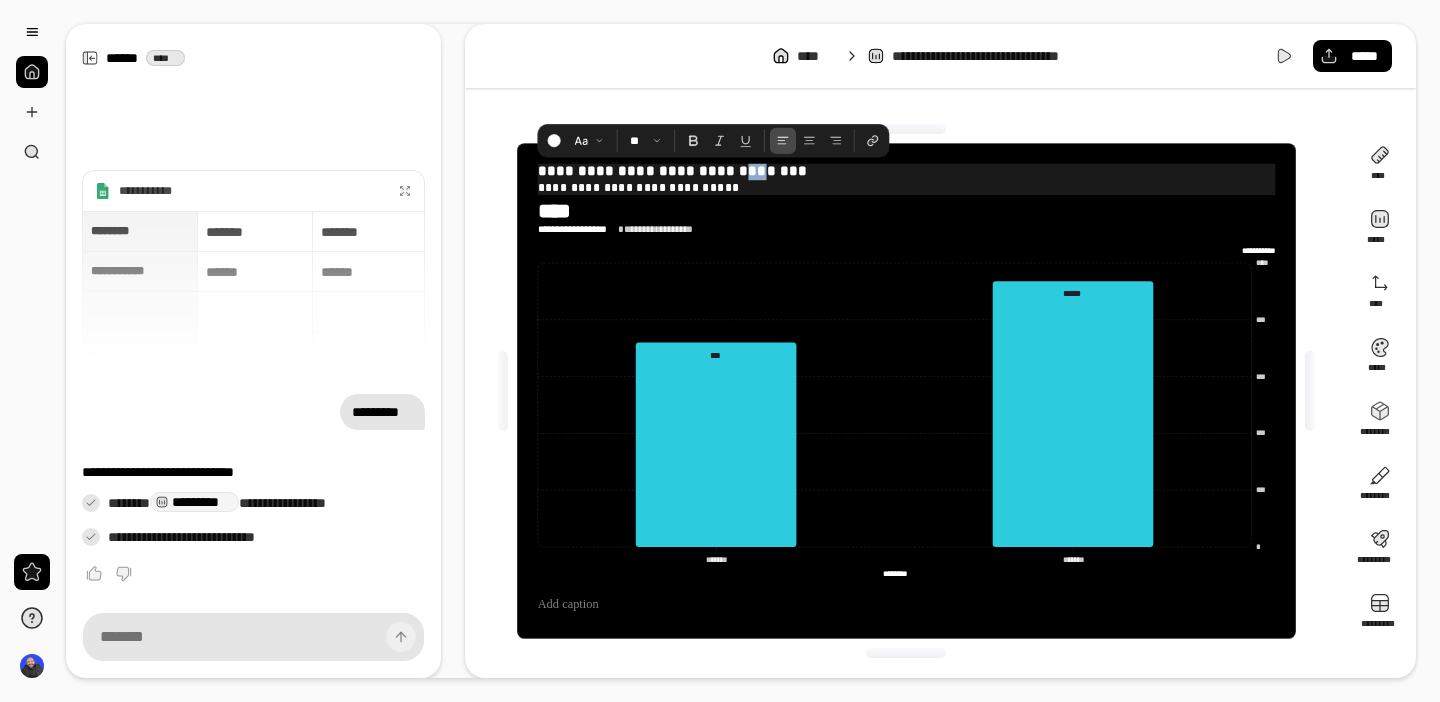 click on "**********" at bounding box center [906, 172] 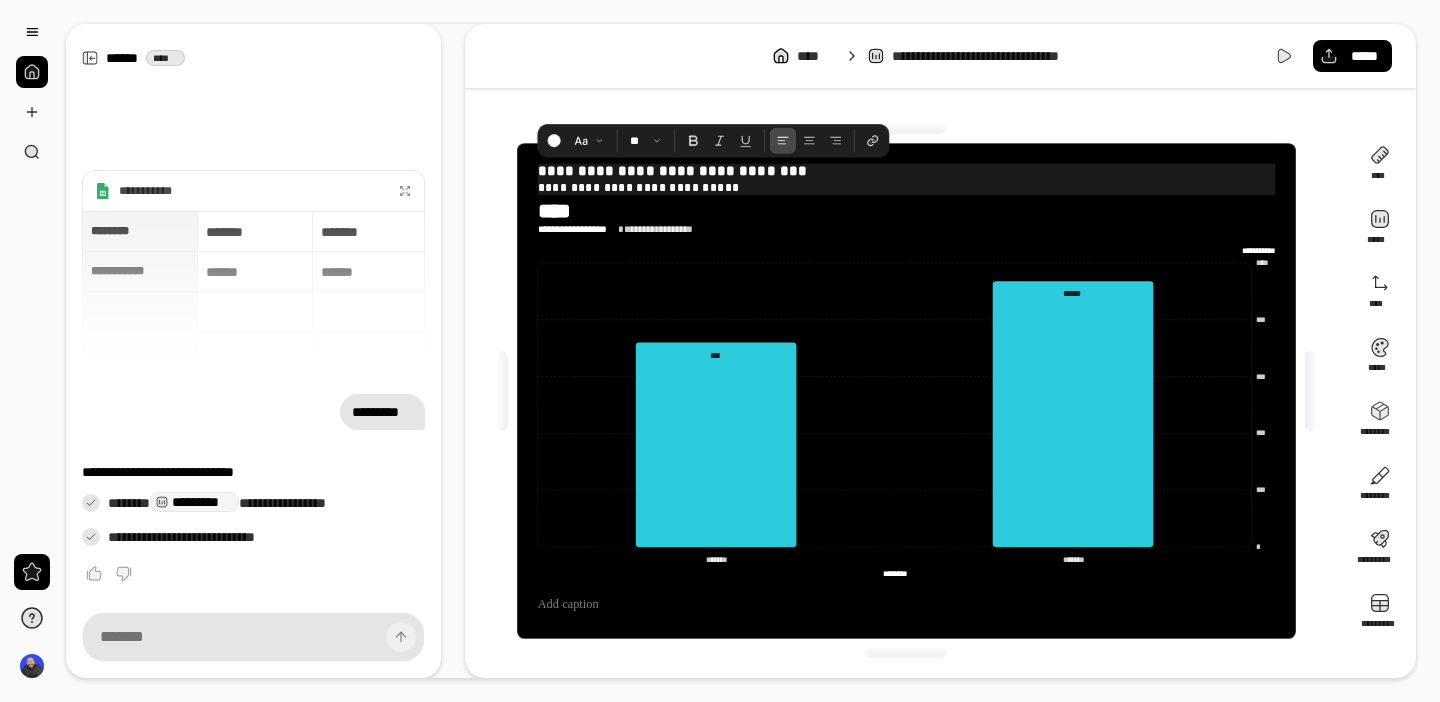 click on "**********" at bounding box center (906, 172) 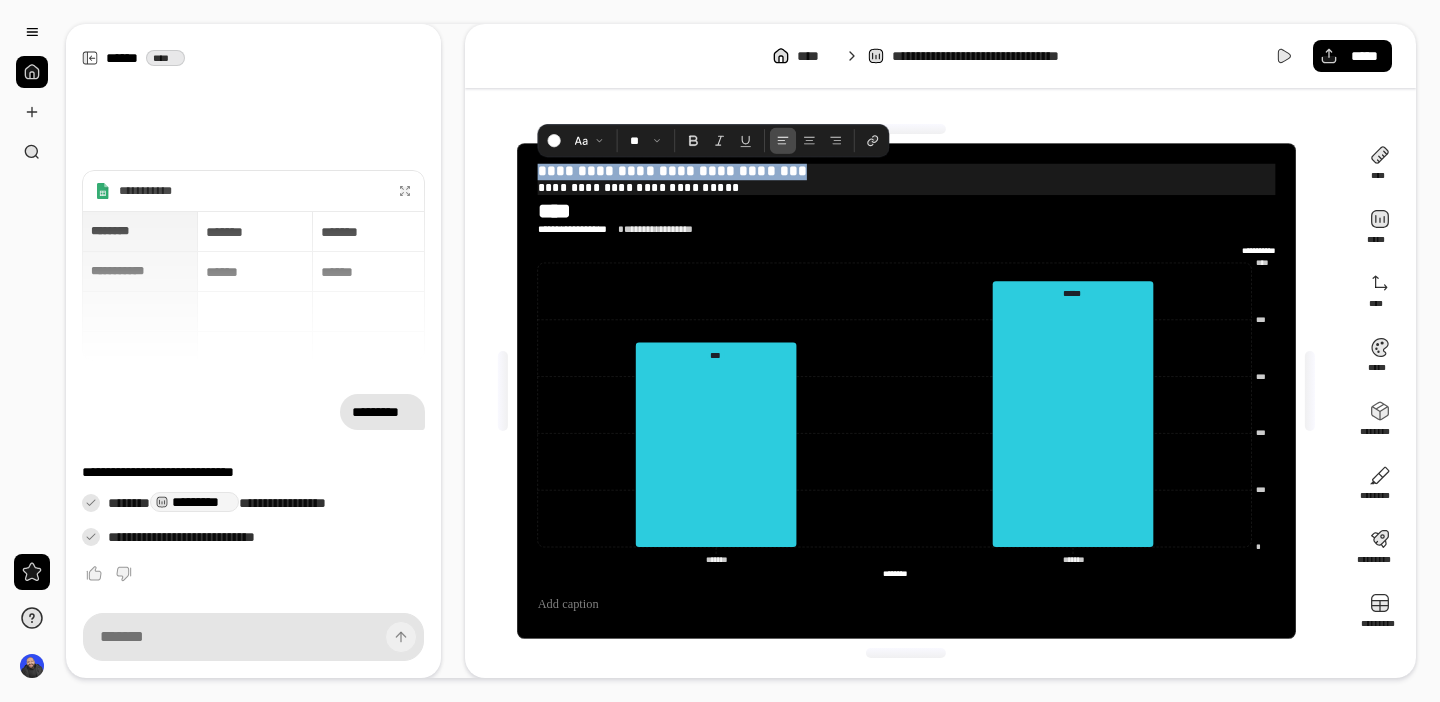 drag, startPoint x: 793, startPoint y: 172, endPoint x: 537, endPoint y: 165, distance: 256.09567 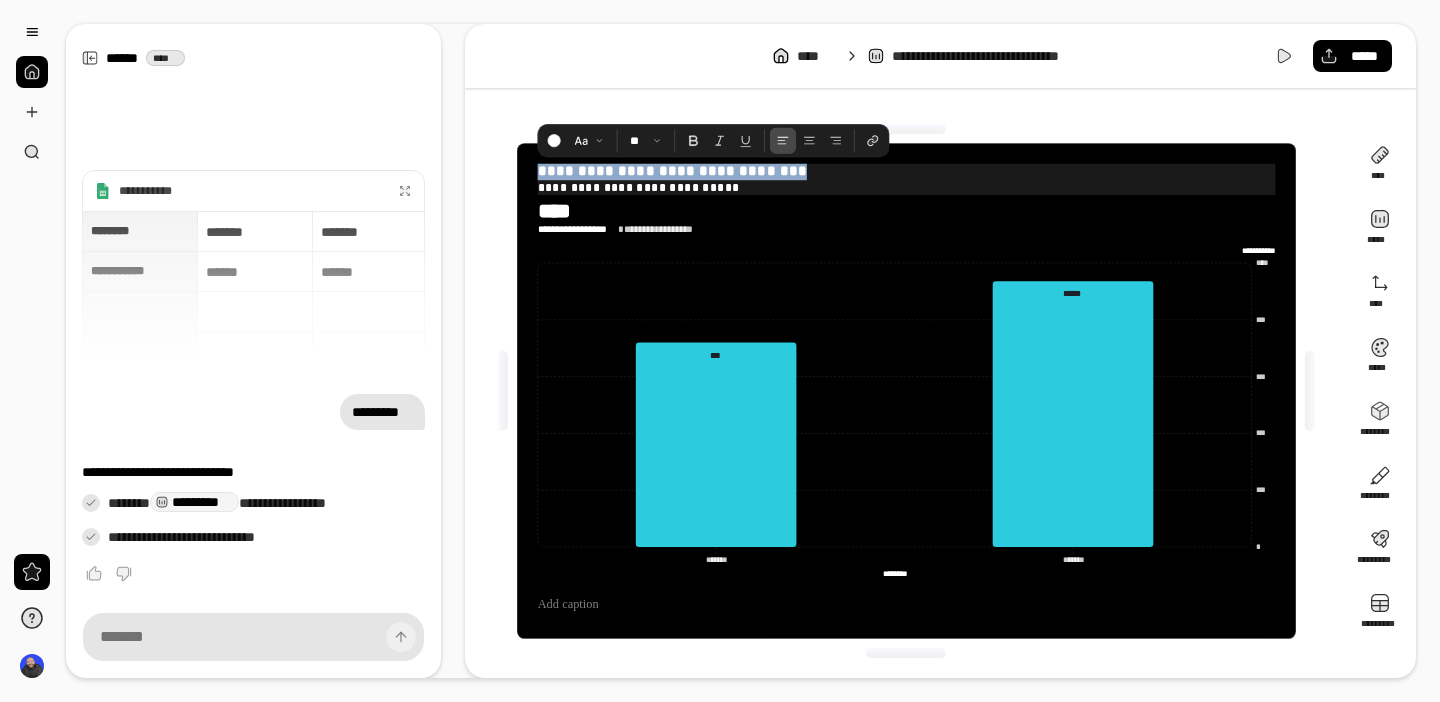 type 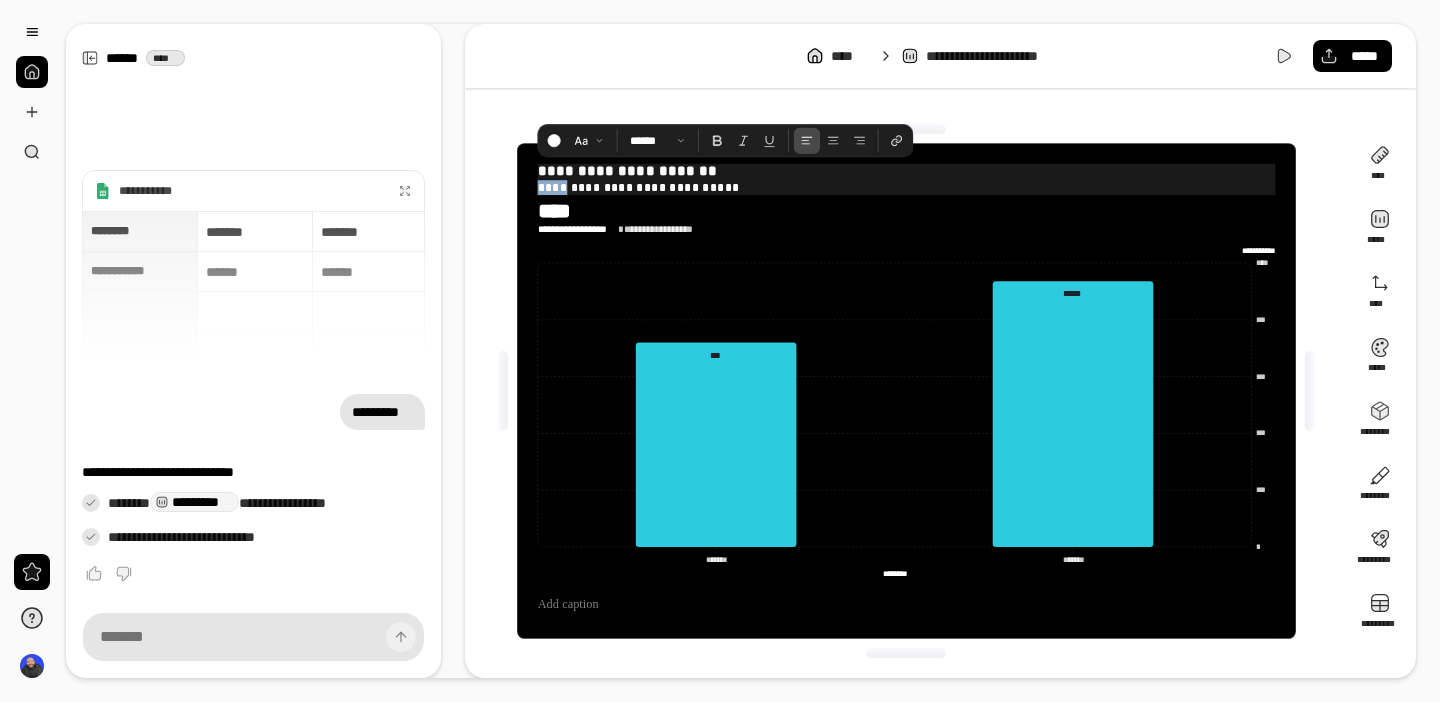 drag, startPoint x: 721, startPoint y: 171, endPoint x: 515, endPoint y: 165, distance: 206.08736 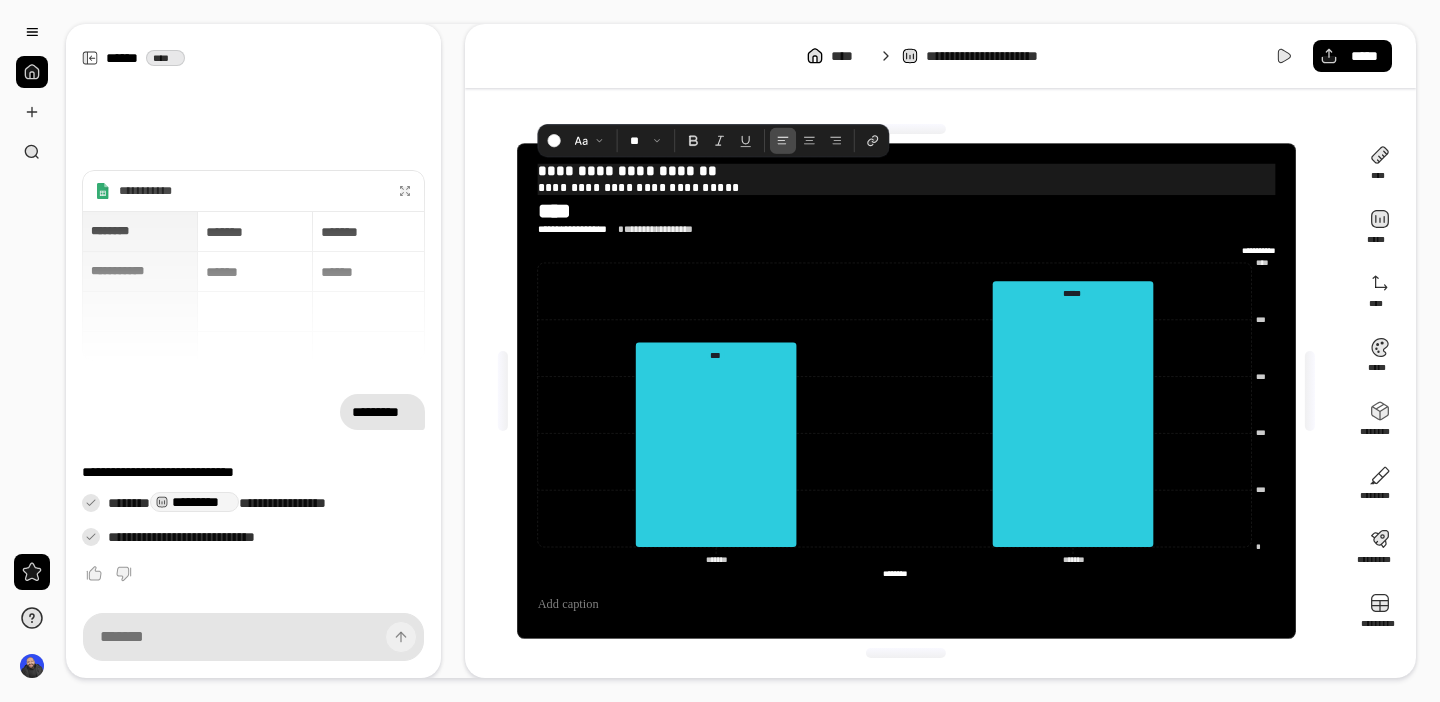 click on "**********" at bounding box center (906, 172) 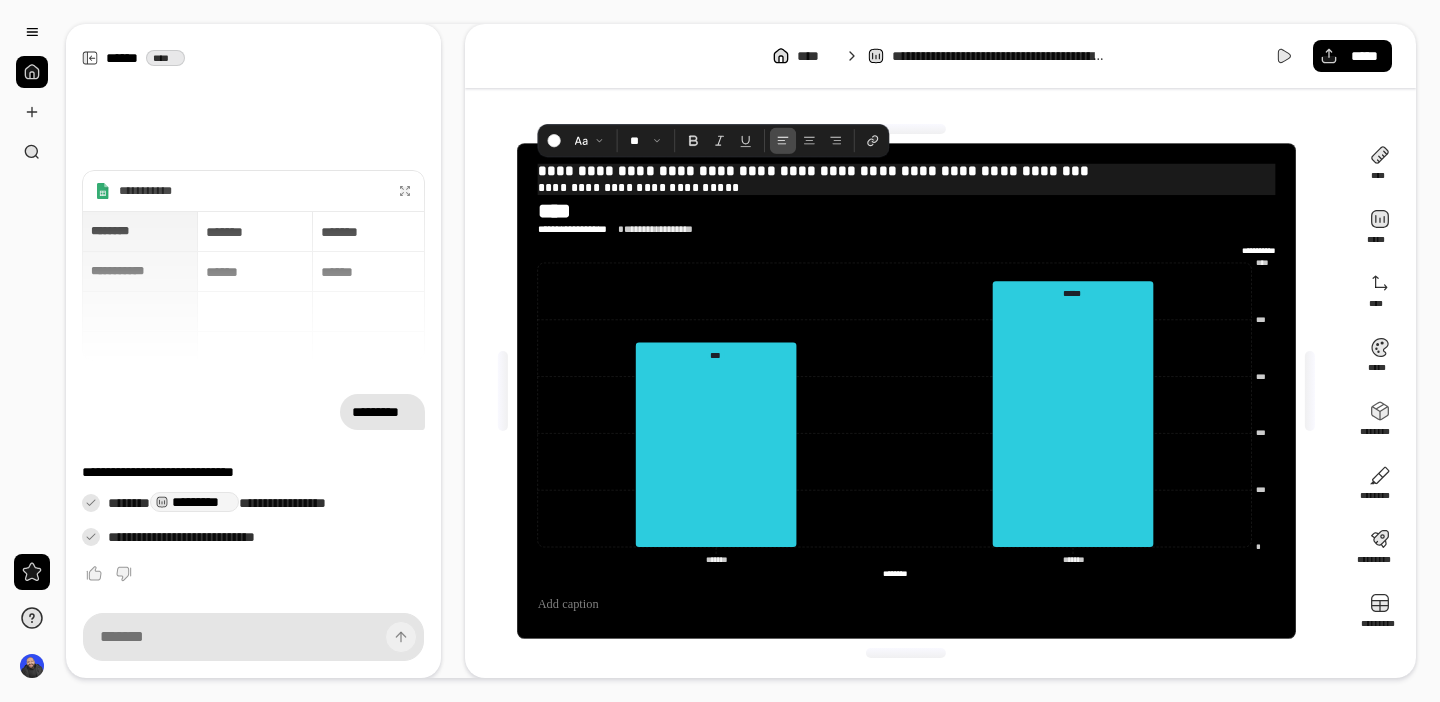 click at bounding box center [906, 129] 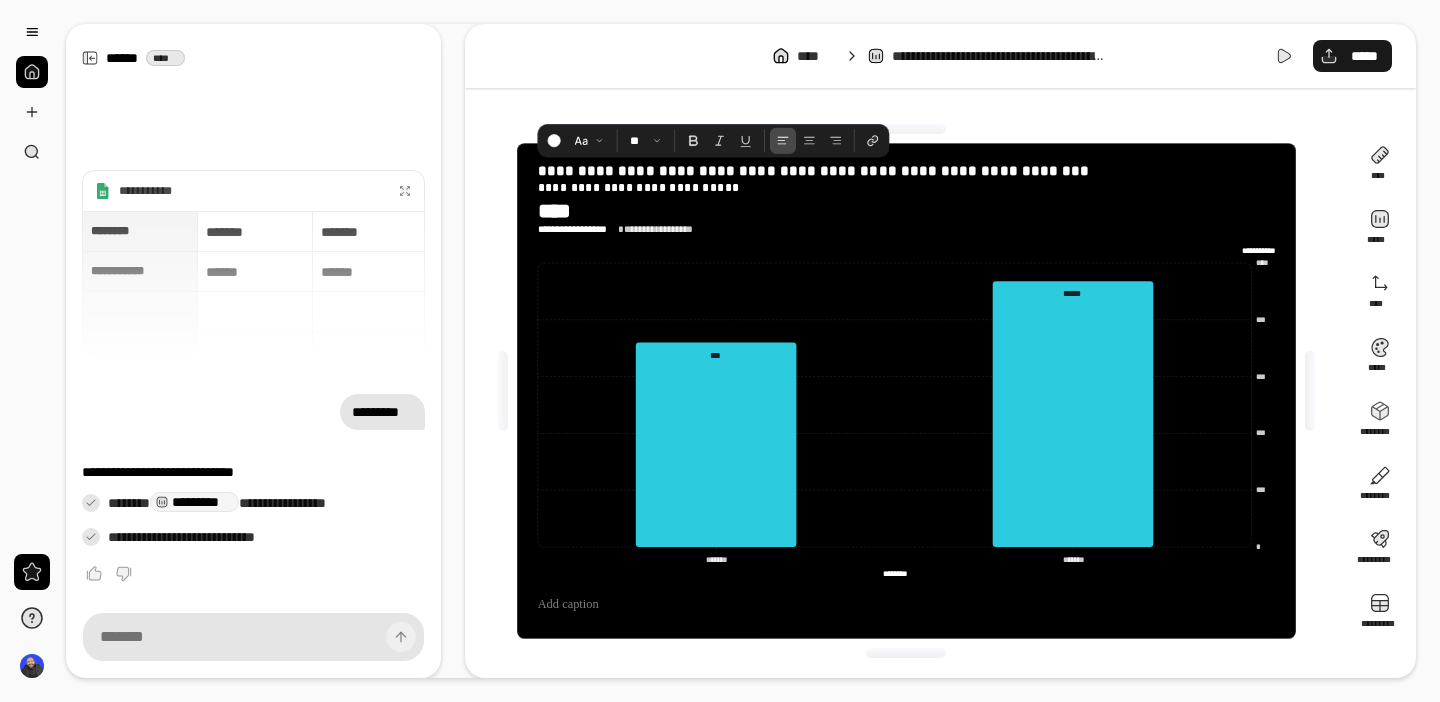 click on "*****" at bounding box center (1352, 56) 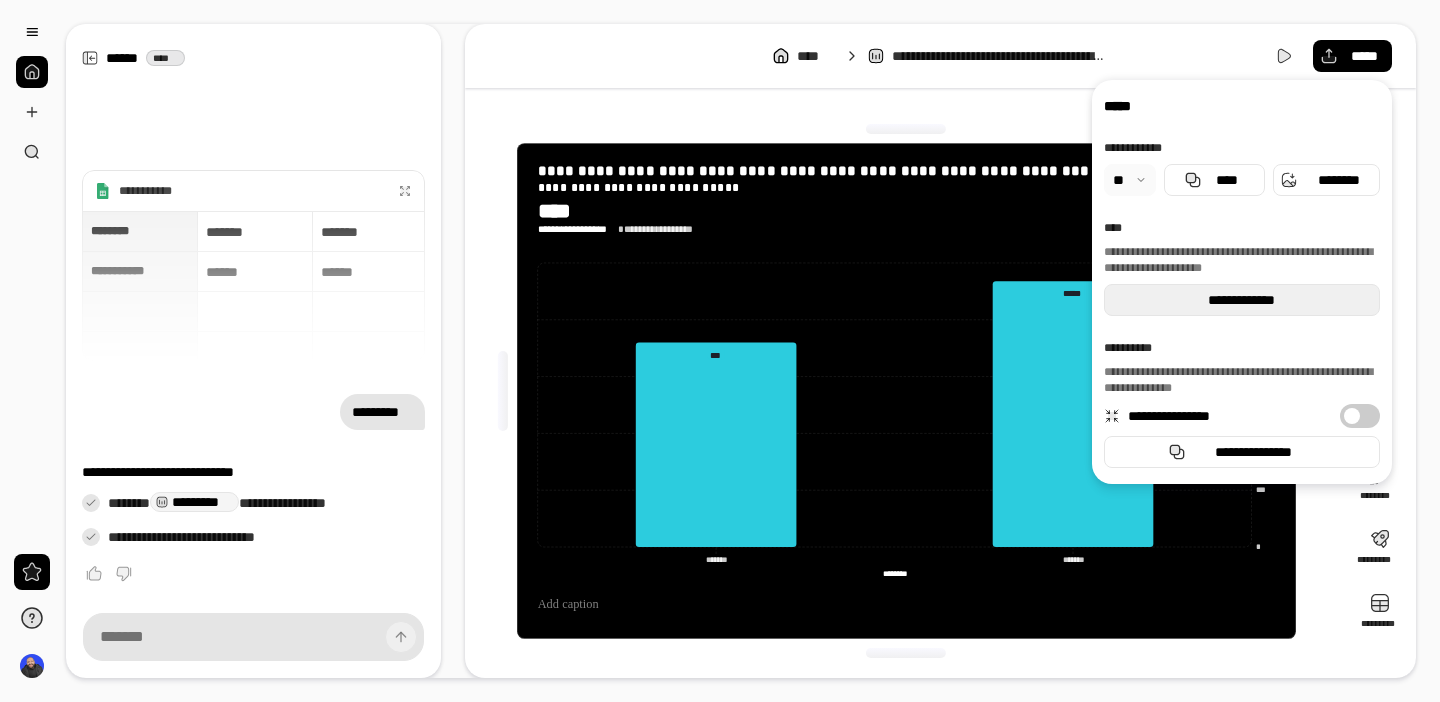 click on "**********" at bounding box center [1242, 300] 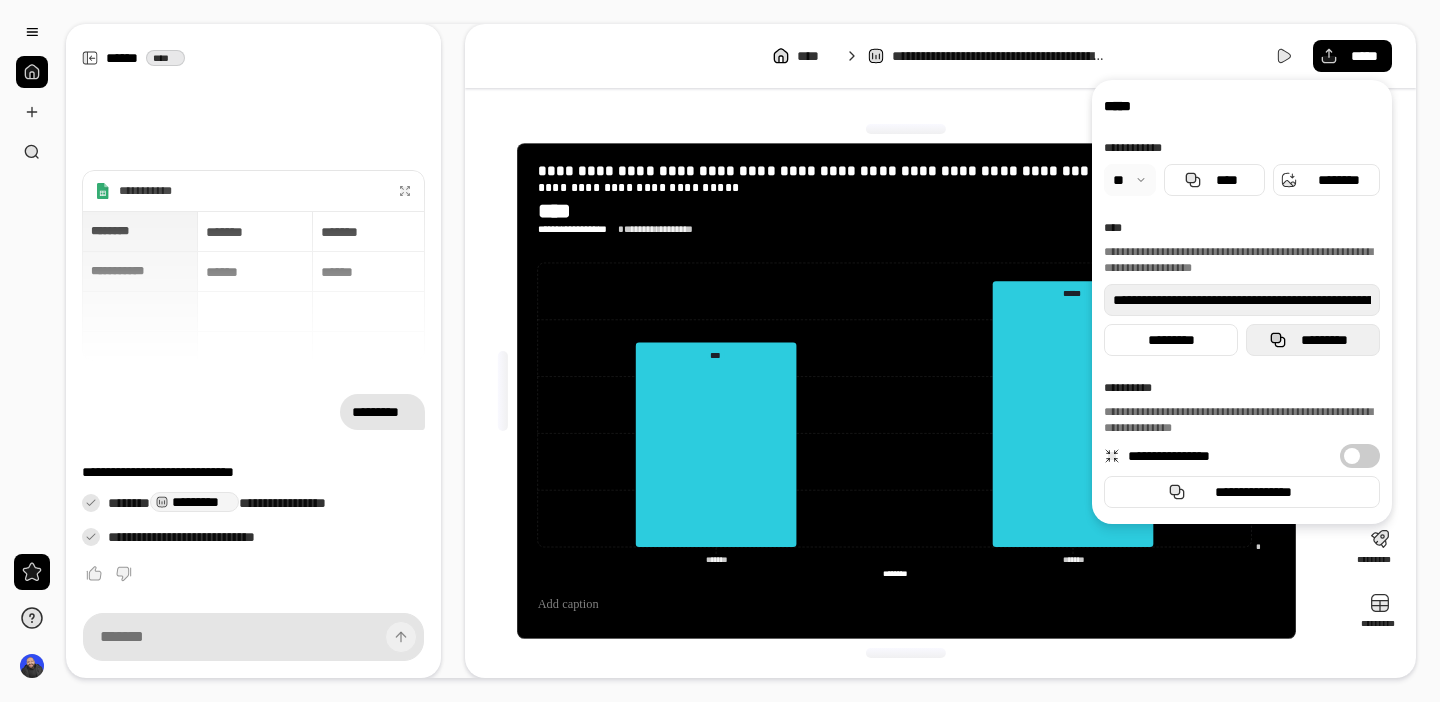 click on "*********" at bounding box center (1313, 340) 